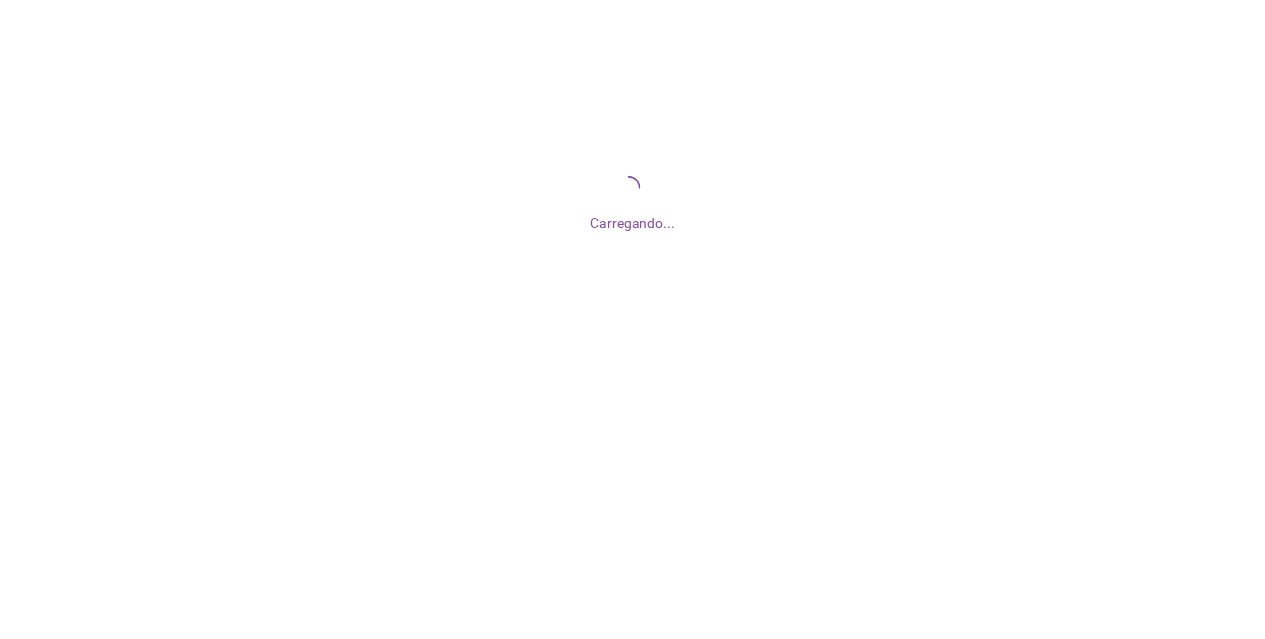 scroll, scrollTop: 0, scrollLeft: 0, axis: both 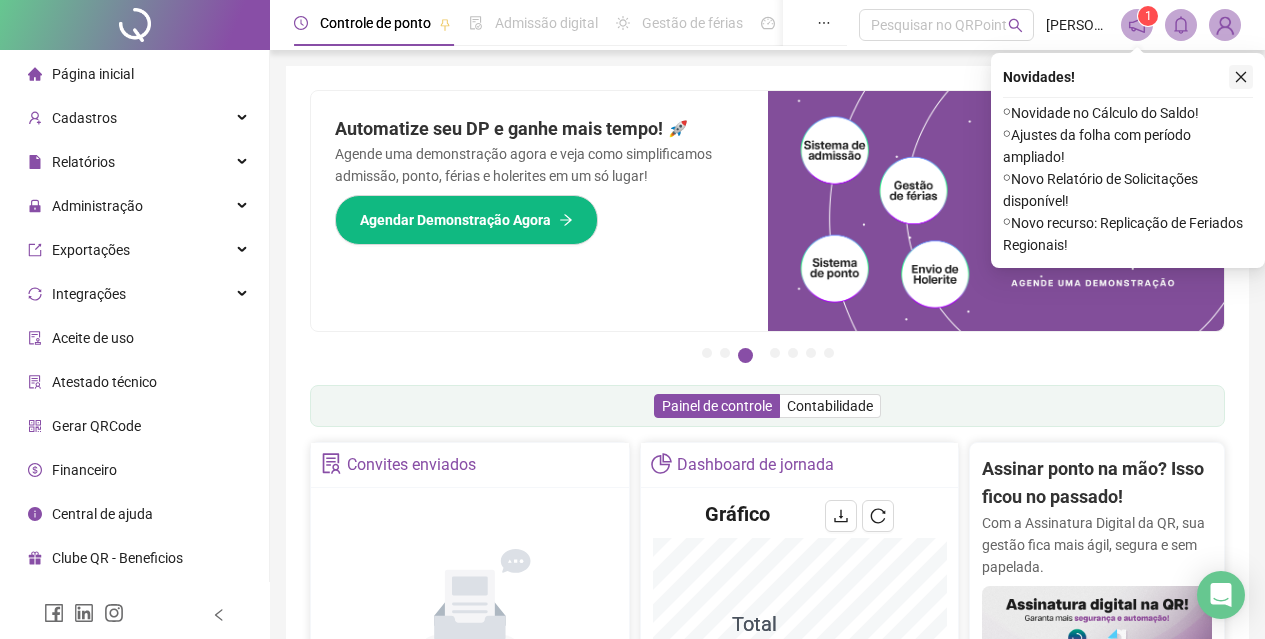 click 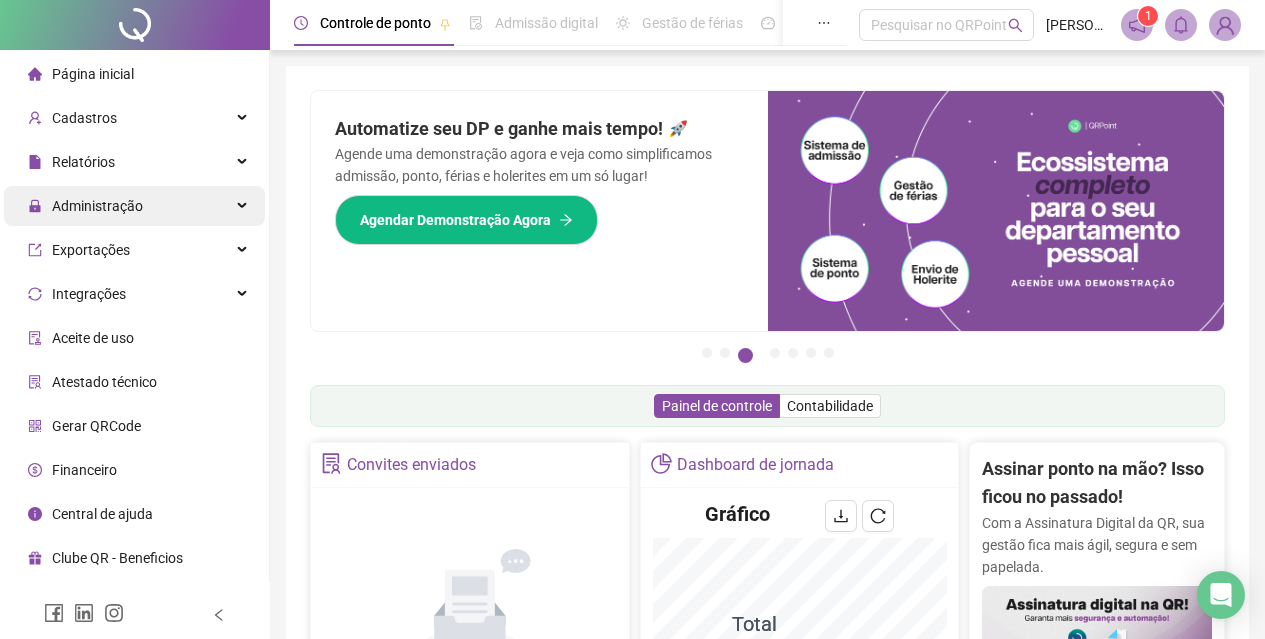 click on "Administração" at bounding box center [134, 206] 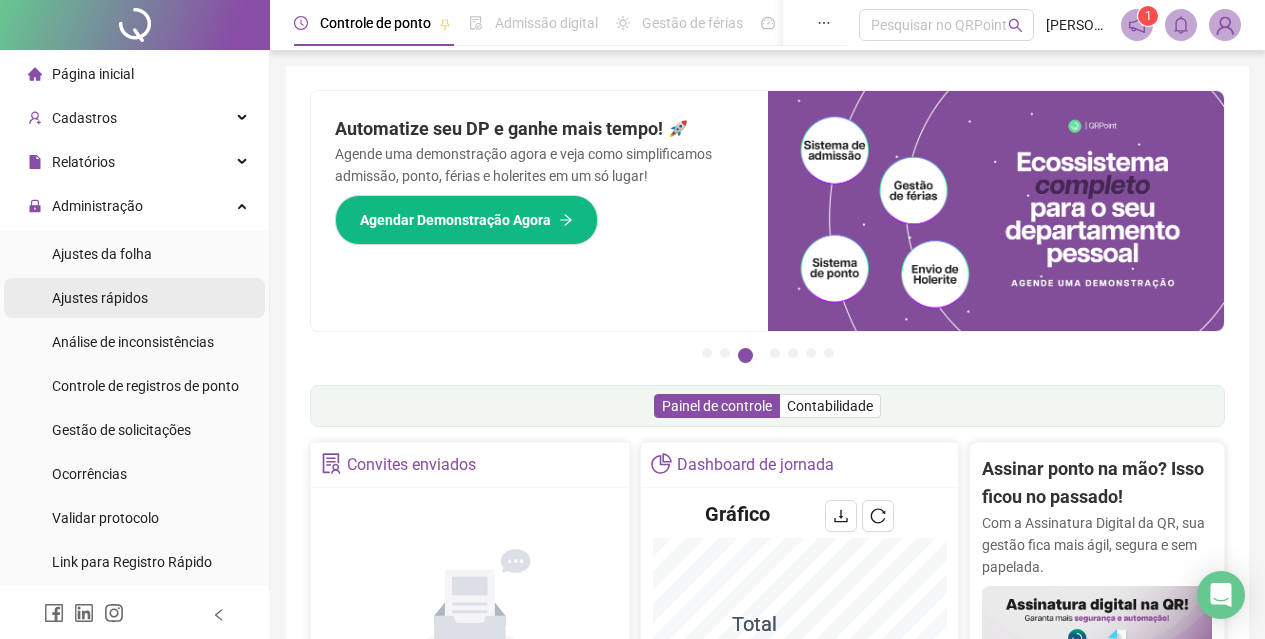drag, startPoint x: 171, startPoint y: 300, endPoint x: 181, endPoint y: 301, distance: 10.049875 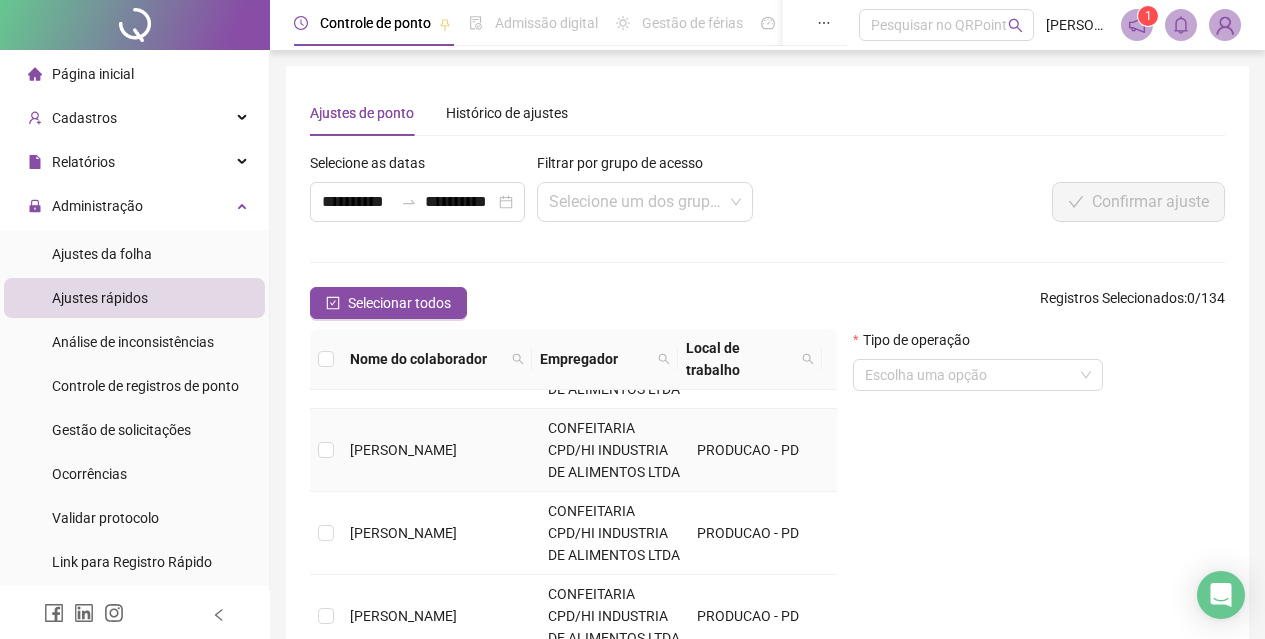scroll, scrollTop: 100, scrollLeft: 0, axis: vertical 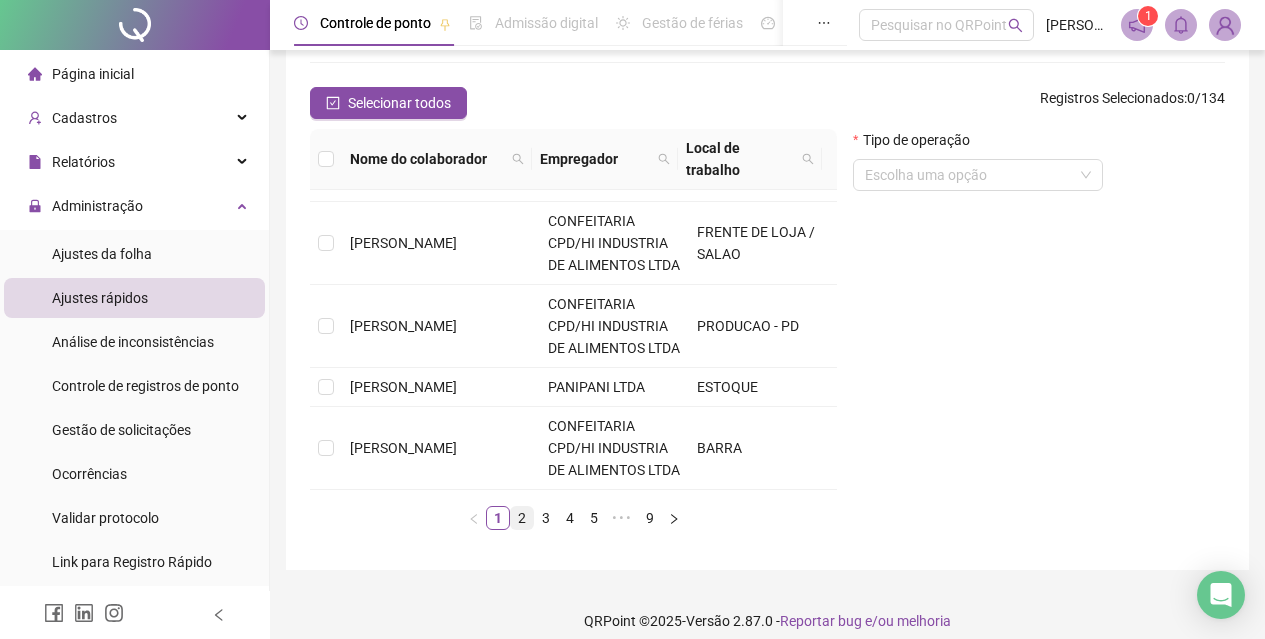 click on "2" at bounding box center (522, 518) 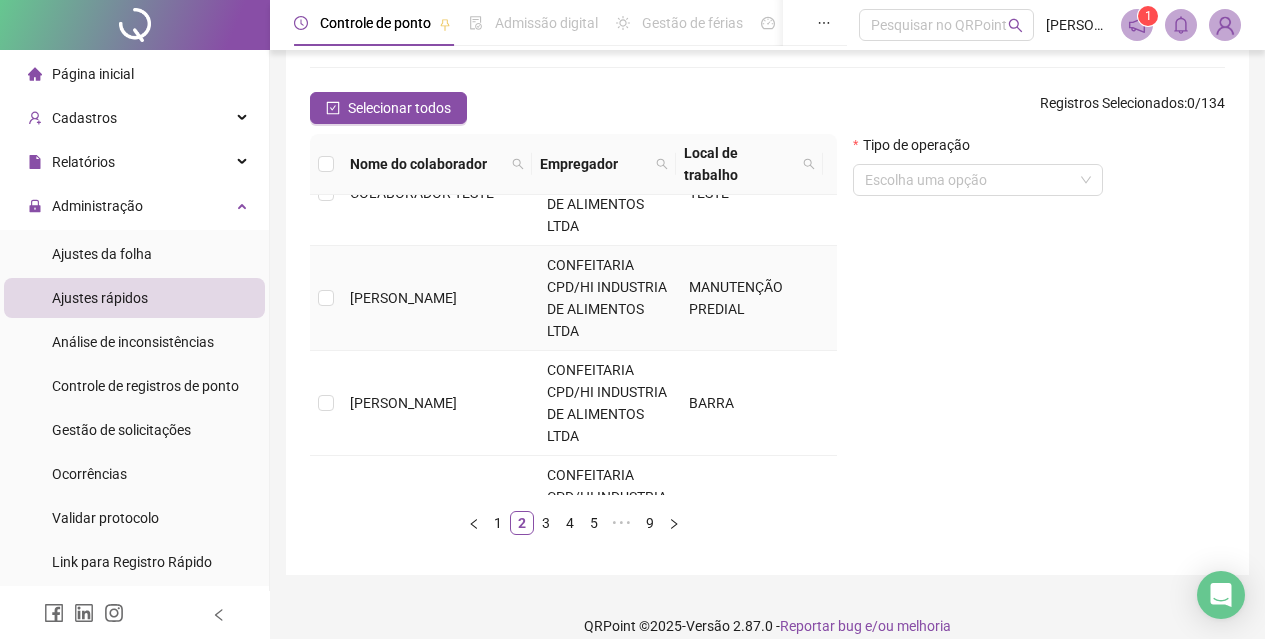 scroll, scrollTop: 400, scrollLeft: 0, axis: vertical 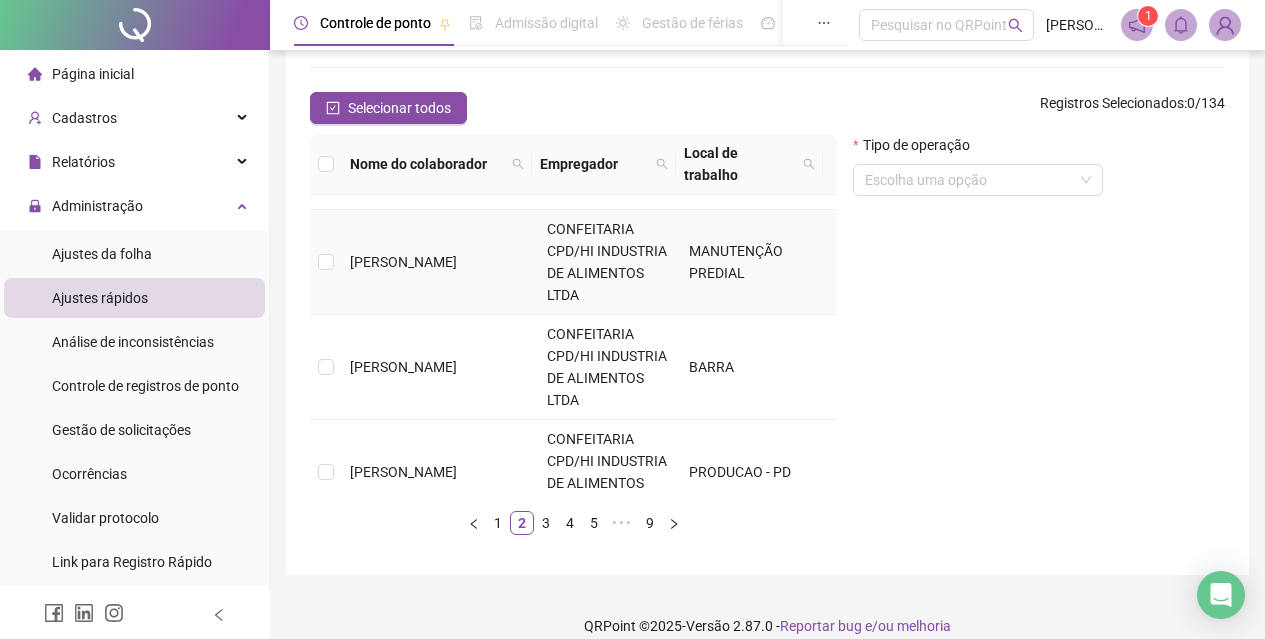 click on "[PERSON_NAME]" at bounding box center (403, 262) 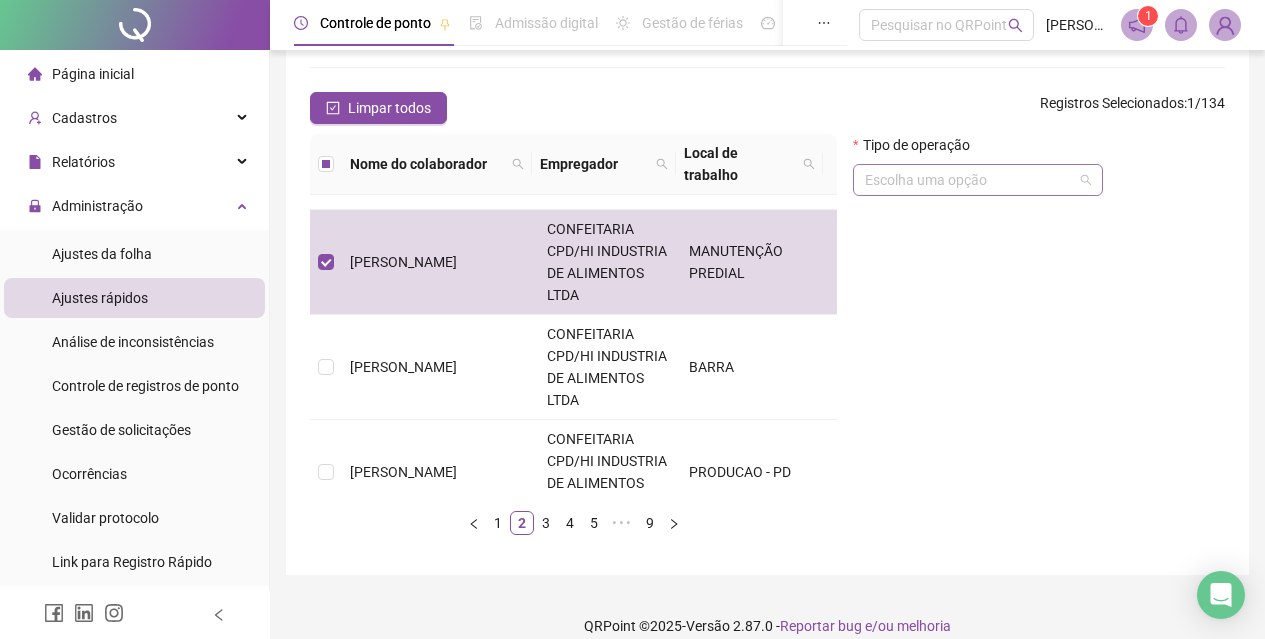 click at bounding box center [972, 180] 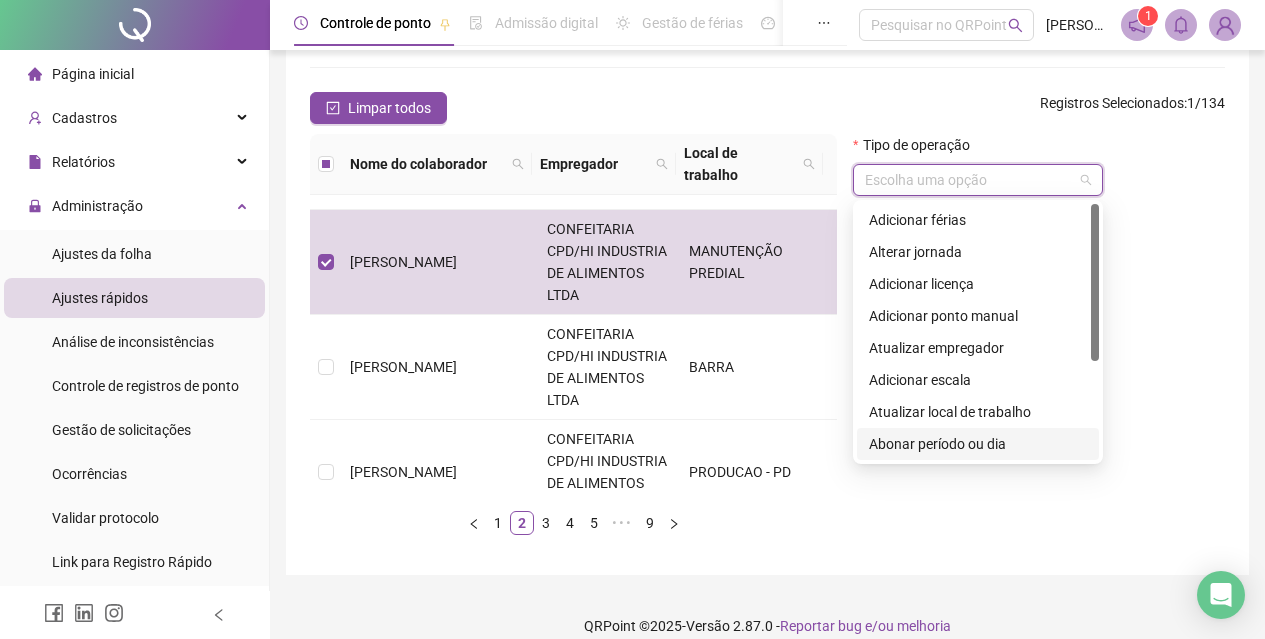 click on "Abonar período ou dia" at bounding box center [978, 444] 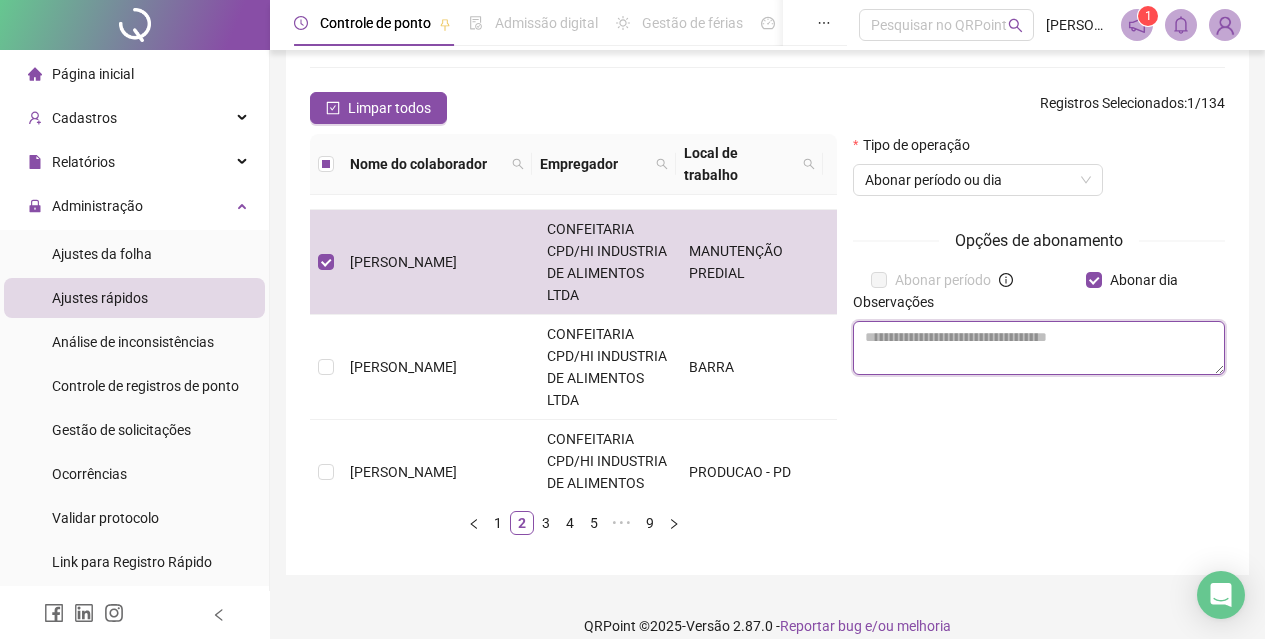 click at bounding box center [1039, 348] 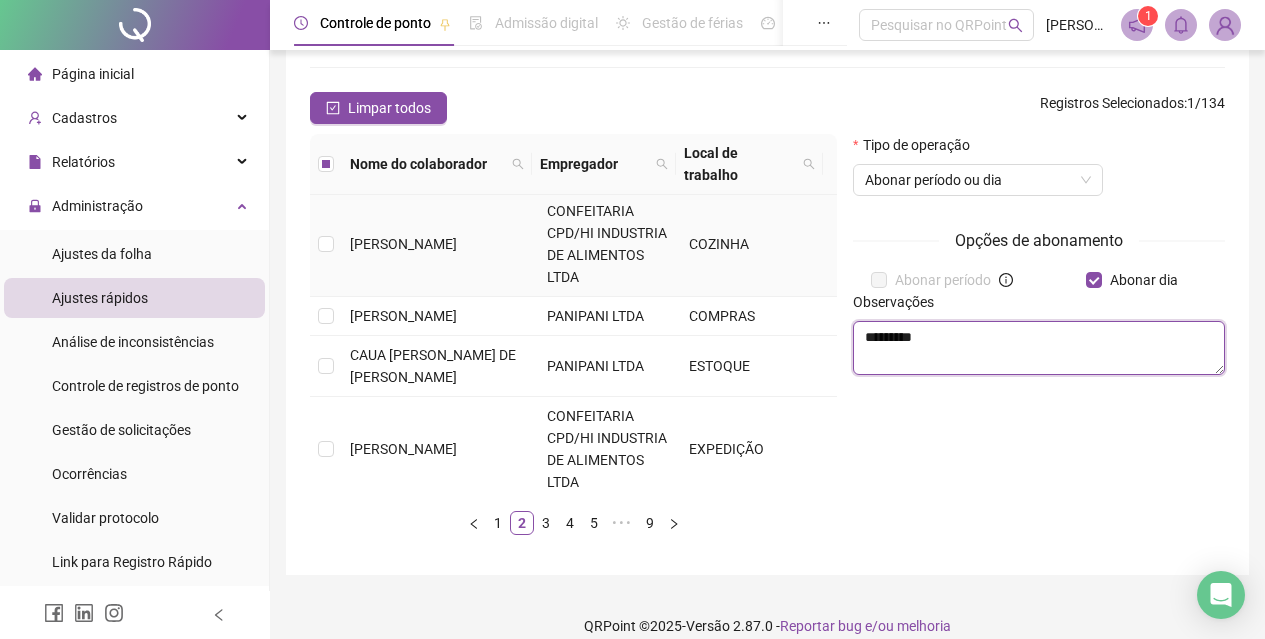 scroll, scrollTop: 0, scrollLeft: 0, axis: both 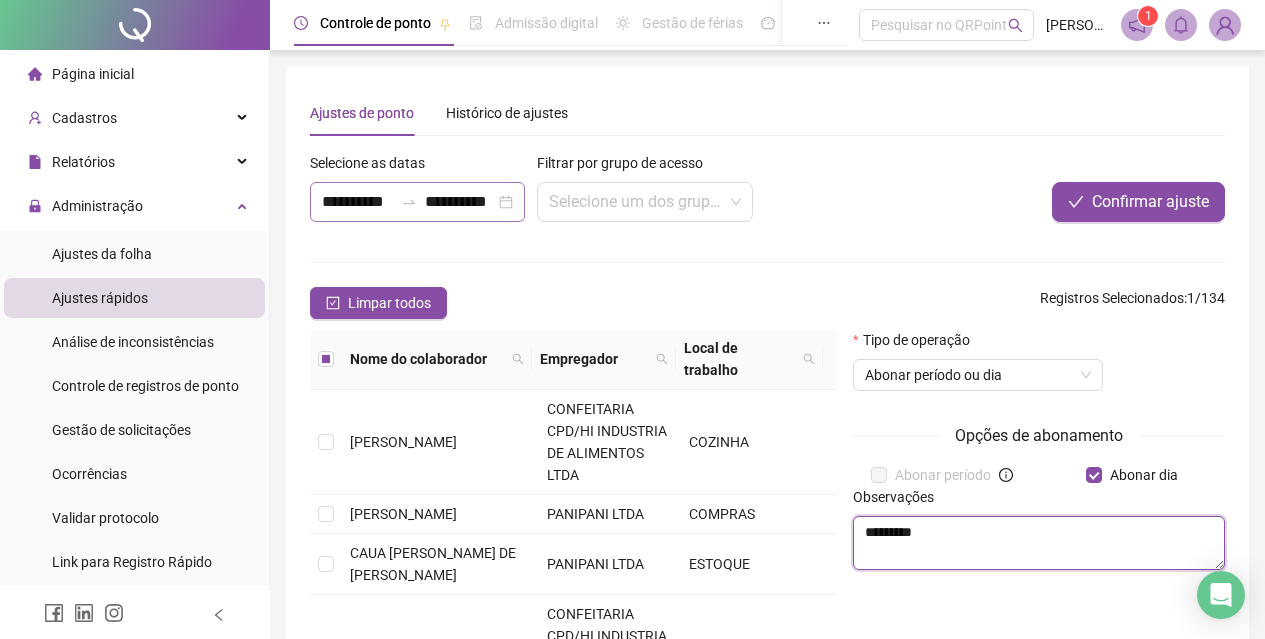 type on "********" 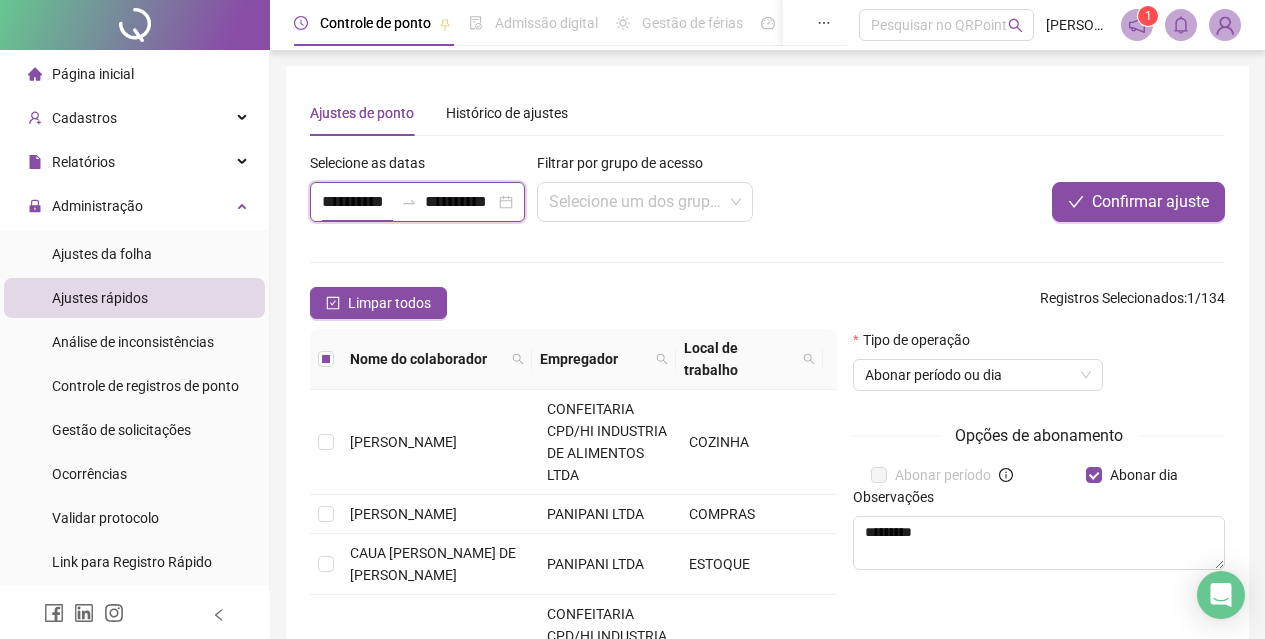 click on "**********" at bounding box center [357, 202] 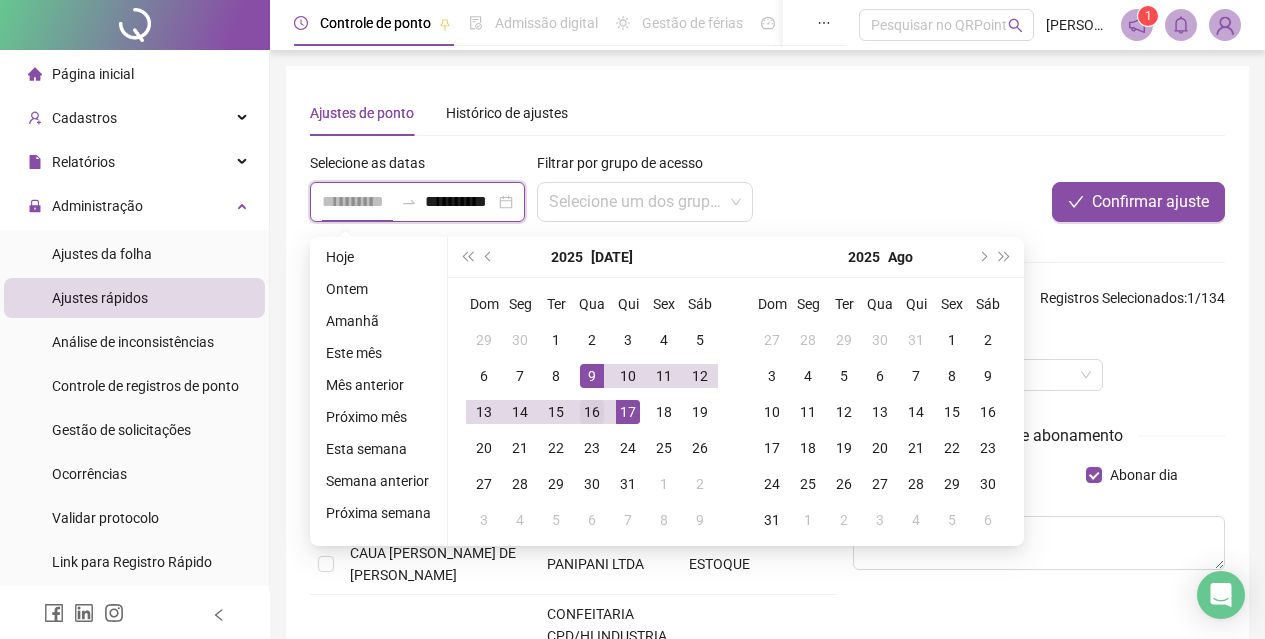 type on "**********" 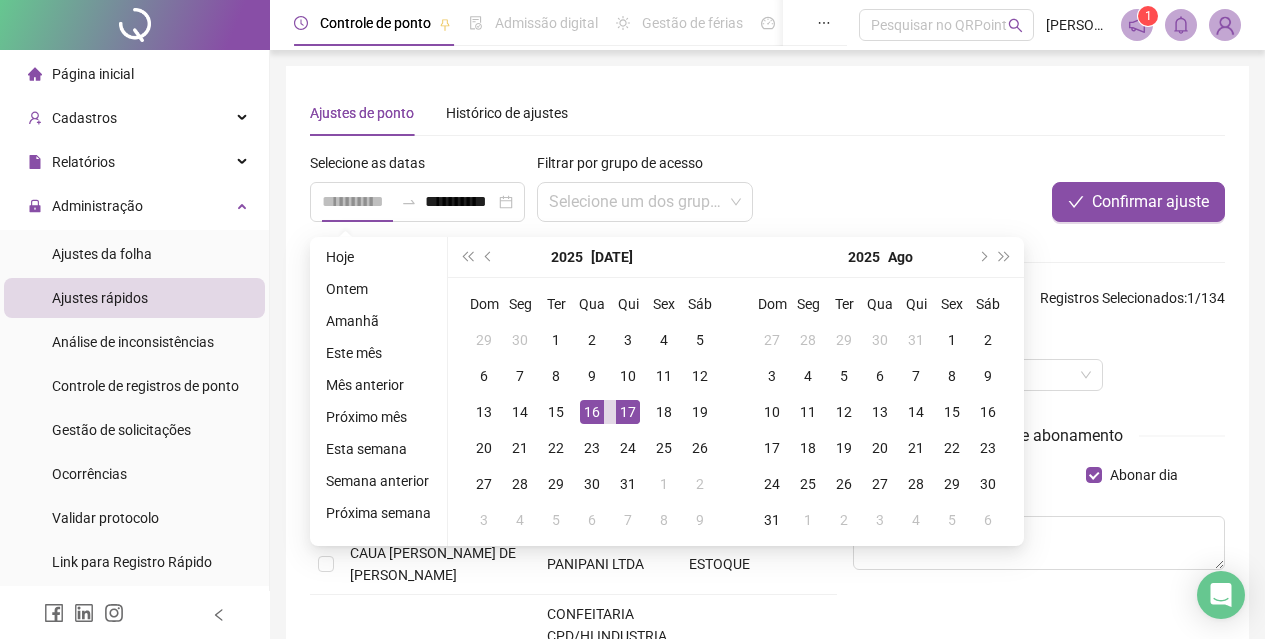 click on "16" at bounding box center [592, 412] 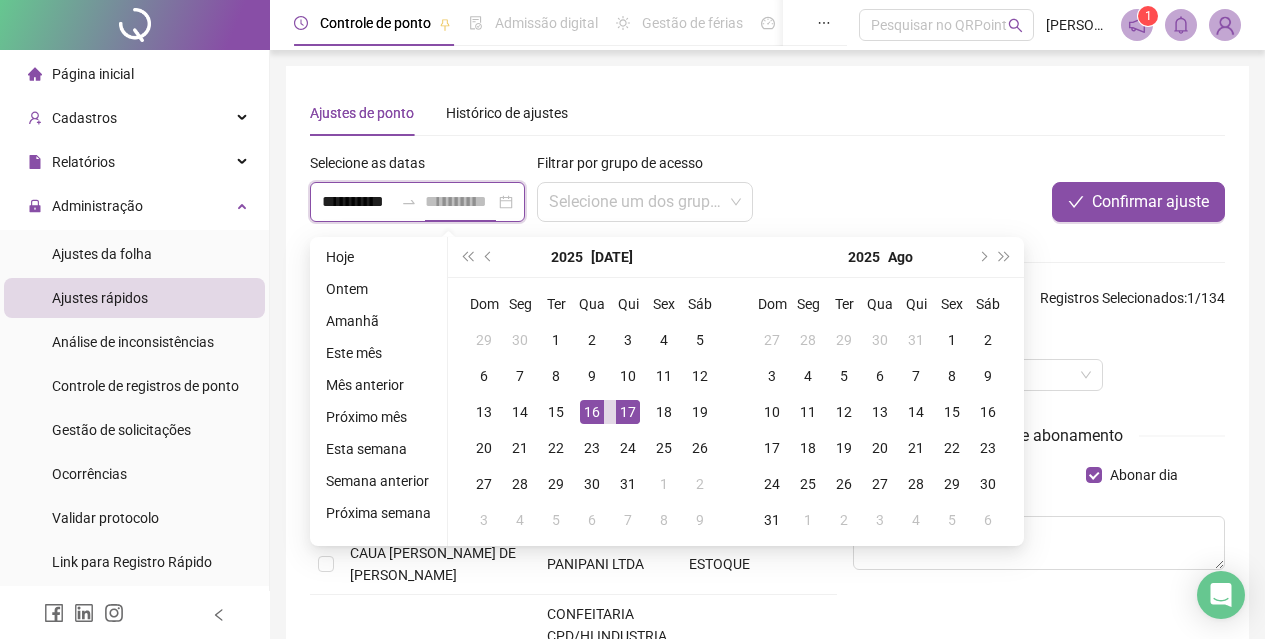scroll, scrollTop: 0, scrollLeft: 10, axis: horizontal 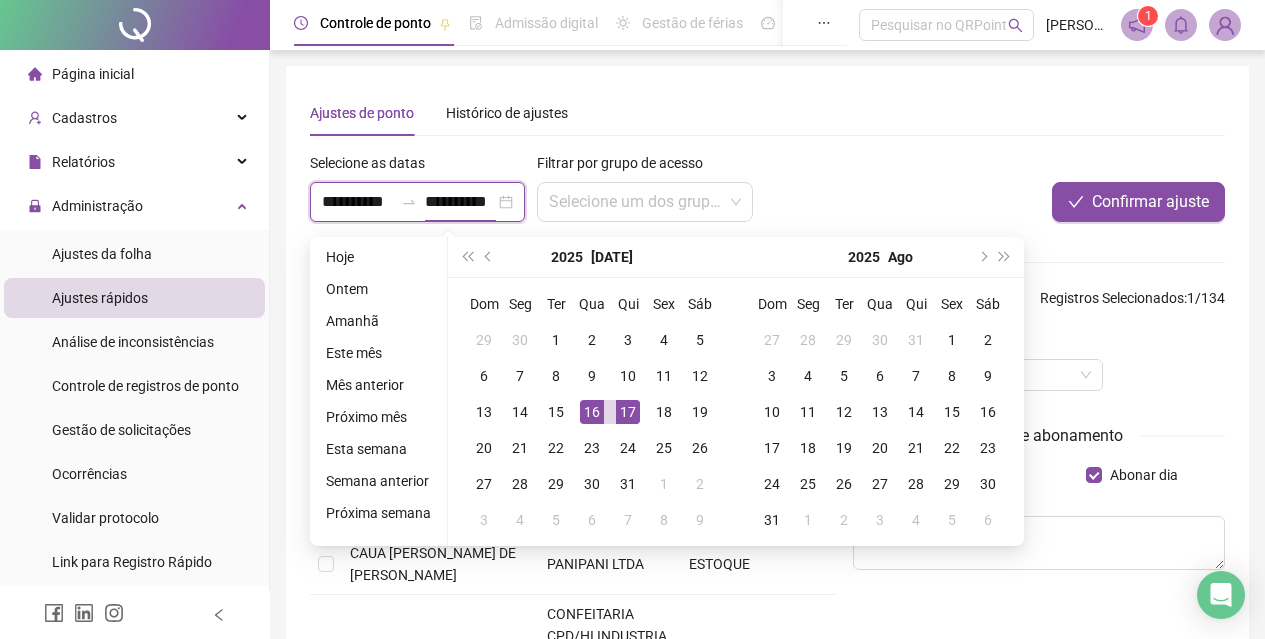 click on "**********" at bounding box center [460, 202] 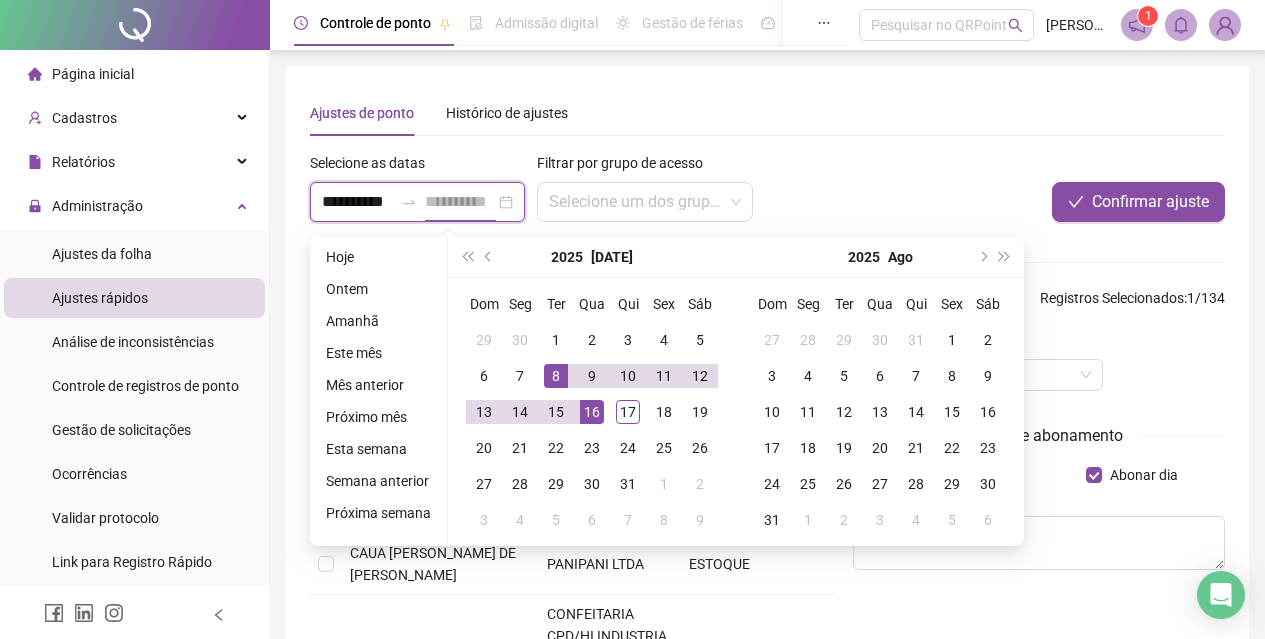 type on "**********" 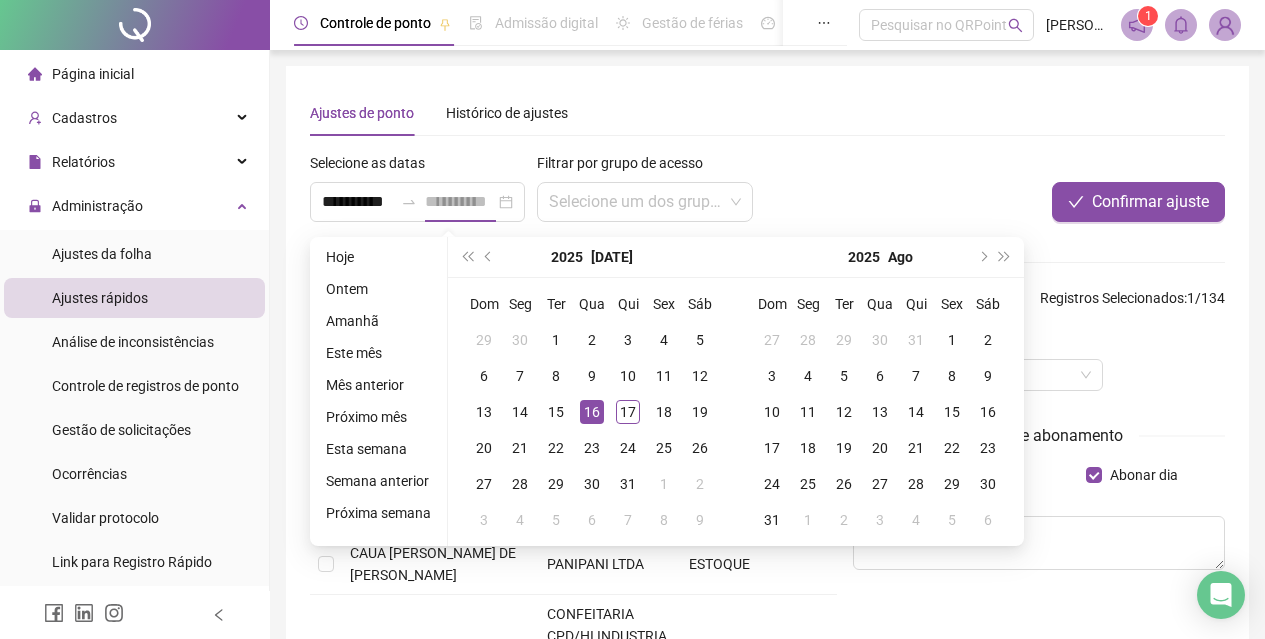 scroll, scrollTop: 0, scrollLeft: 0, axis: both 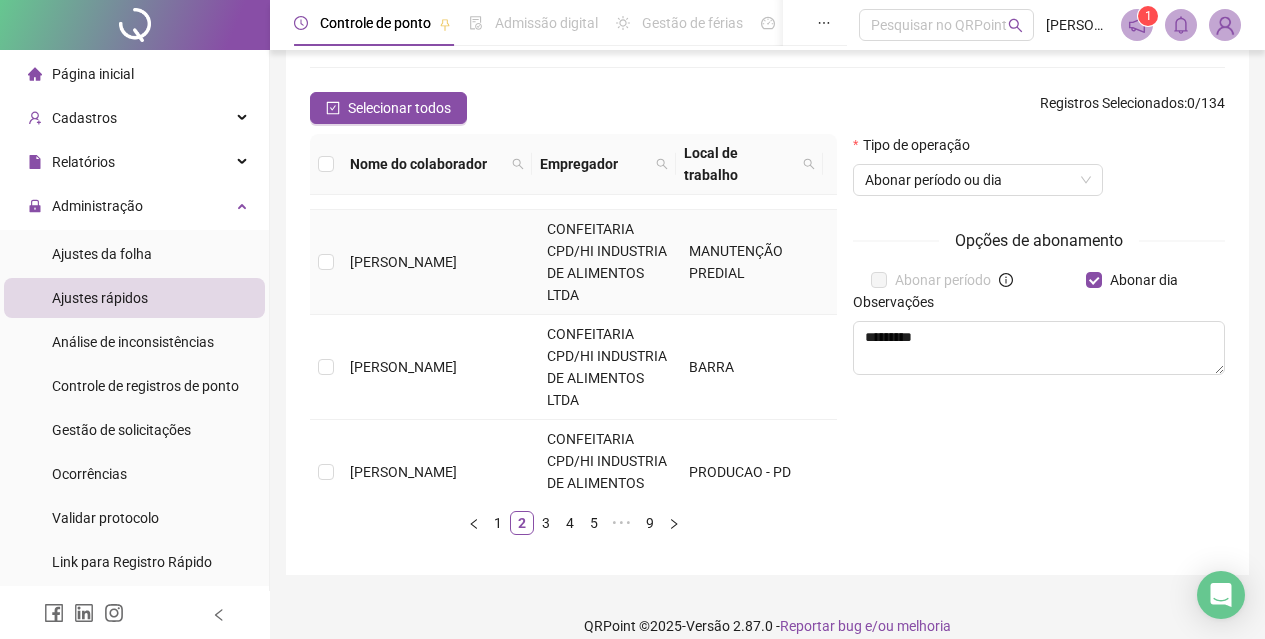 click on "[PERSON_NAME]" at bounding box center (440, 262) 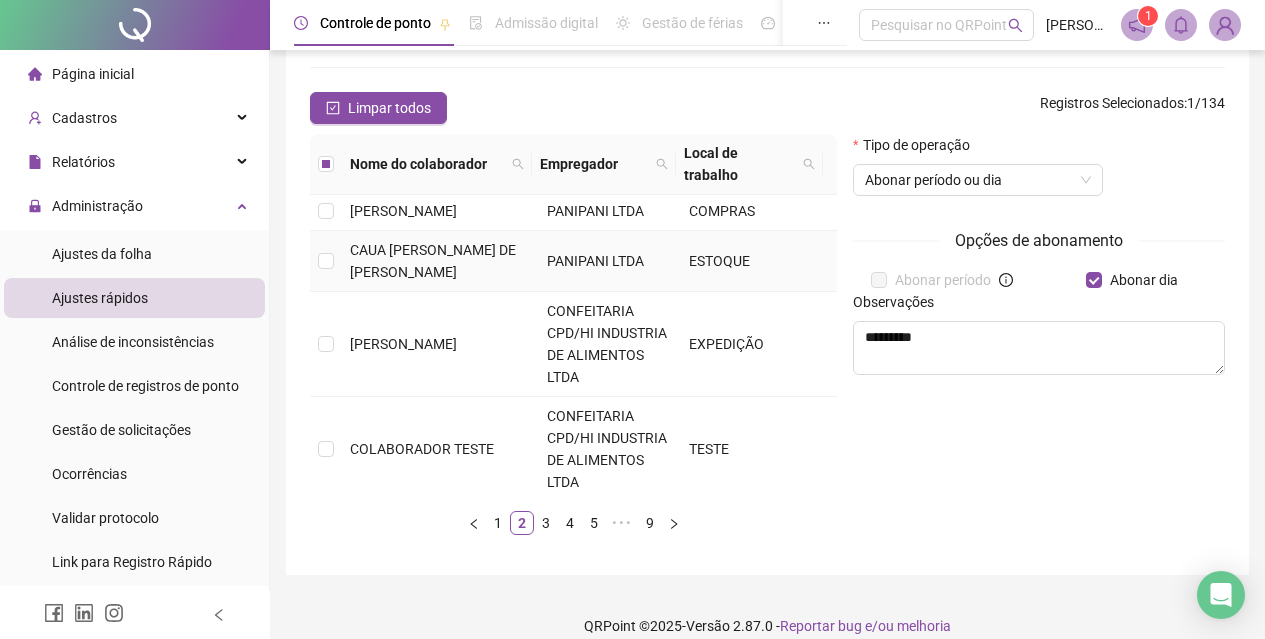 scroll, scrollTop: 0, scrollLeft: 0, axis: both 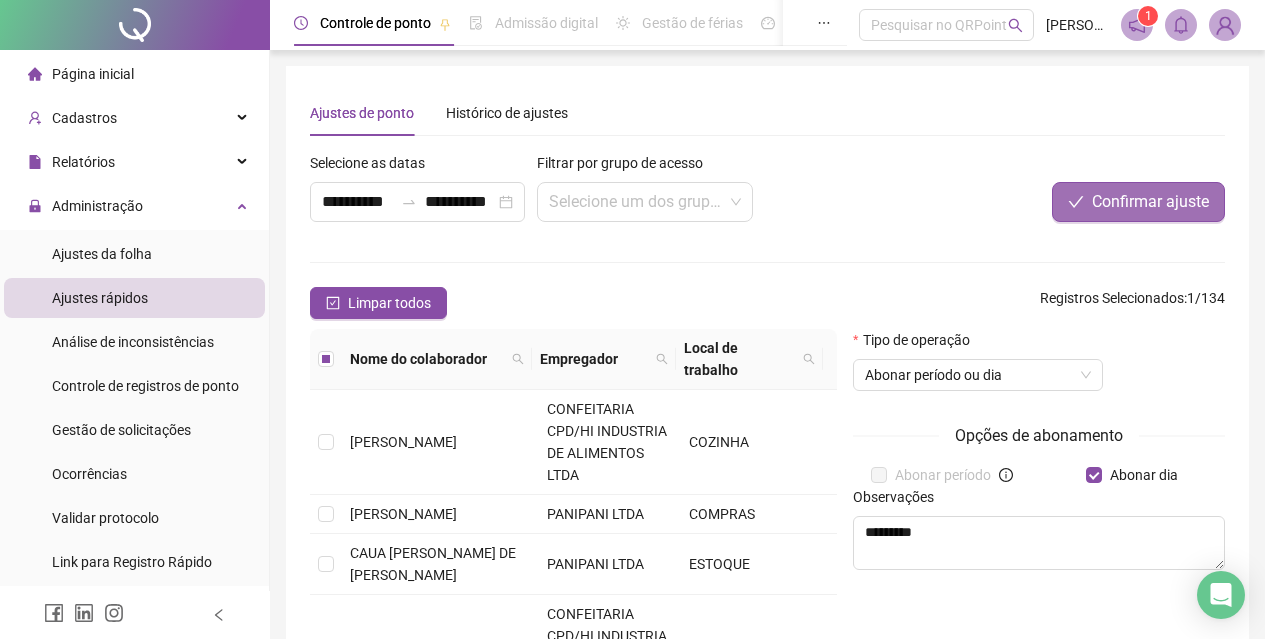 click on "Confirmar ajuste" at bounding box center [1150, 202] 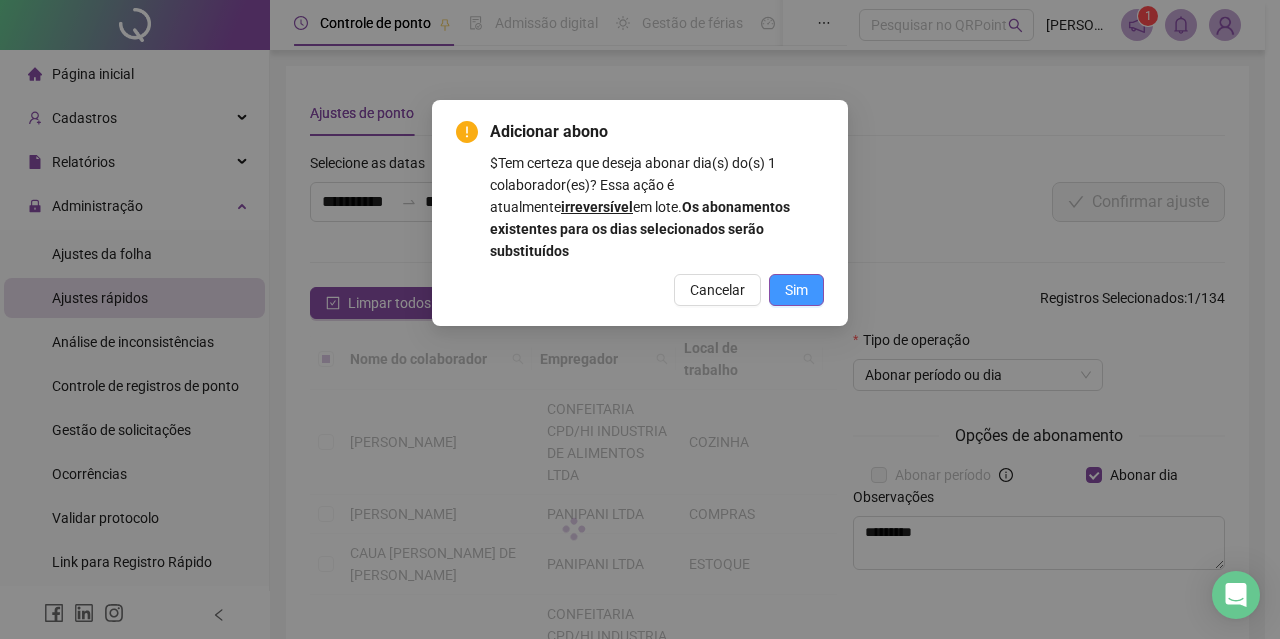 click on "Sim" at bounding box center (796, 290) 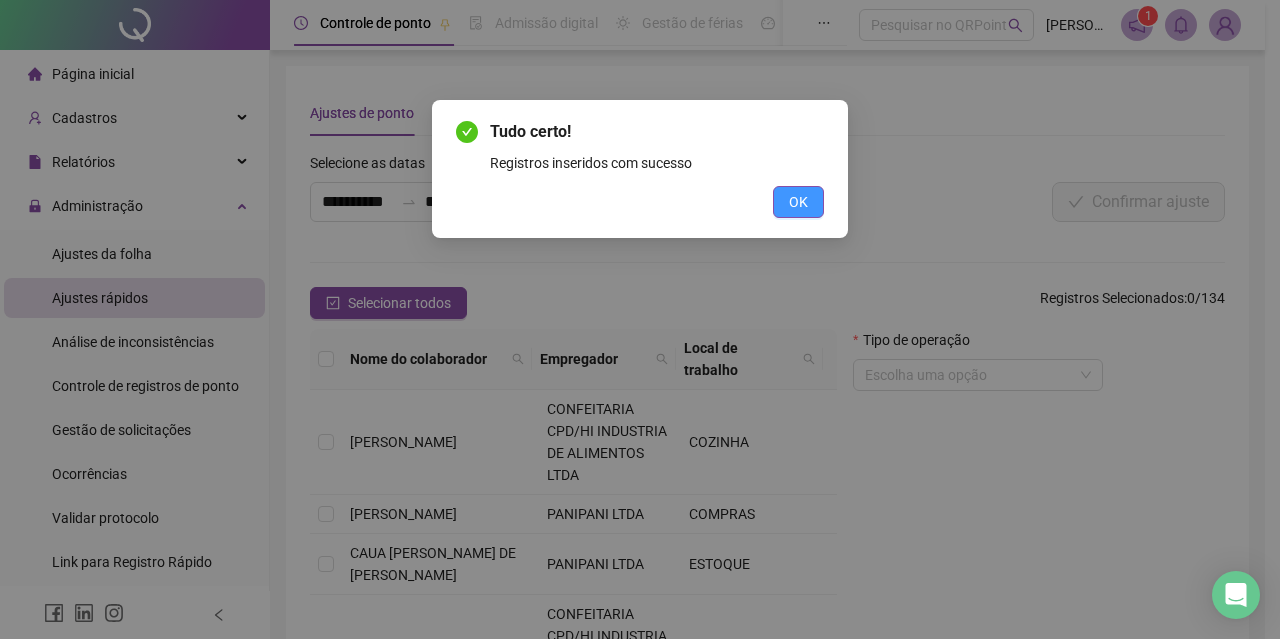click on "OK" at bounding box center [798, 202] 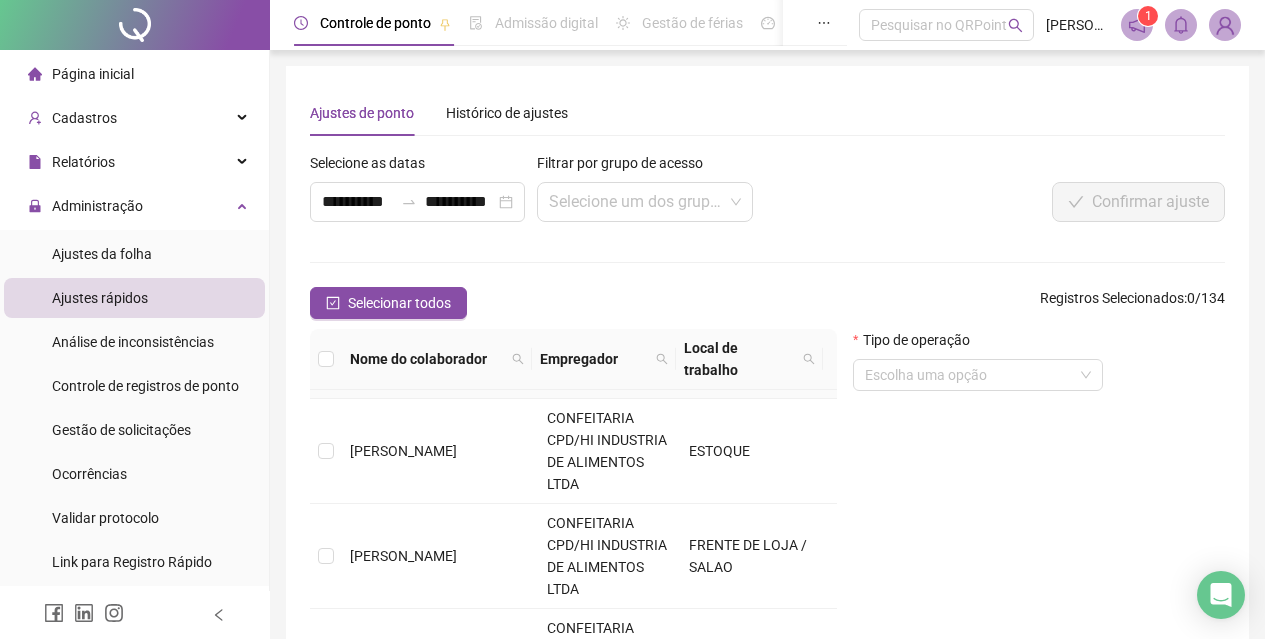 scroll, scrollTop: 1165, scrollLeft: 0, axis: vertical 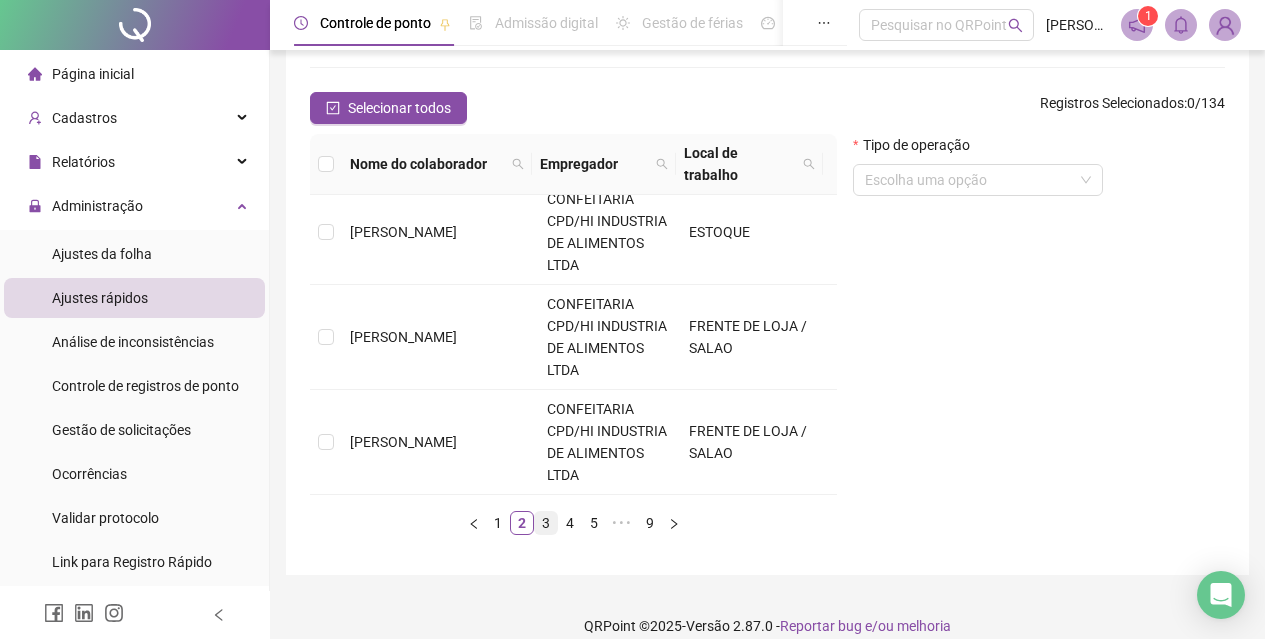 click on "3" at bounding box center (546, 523) 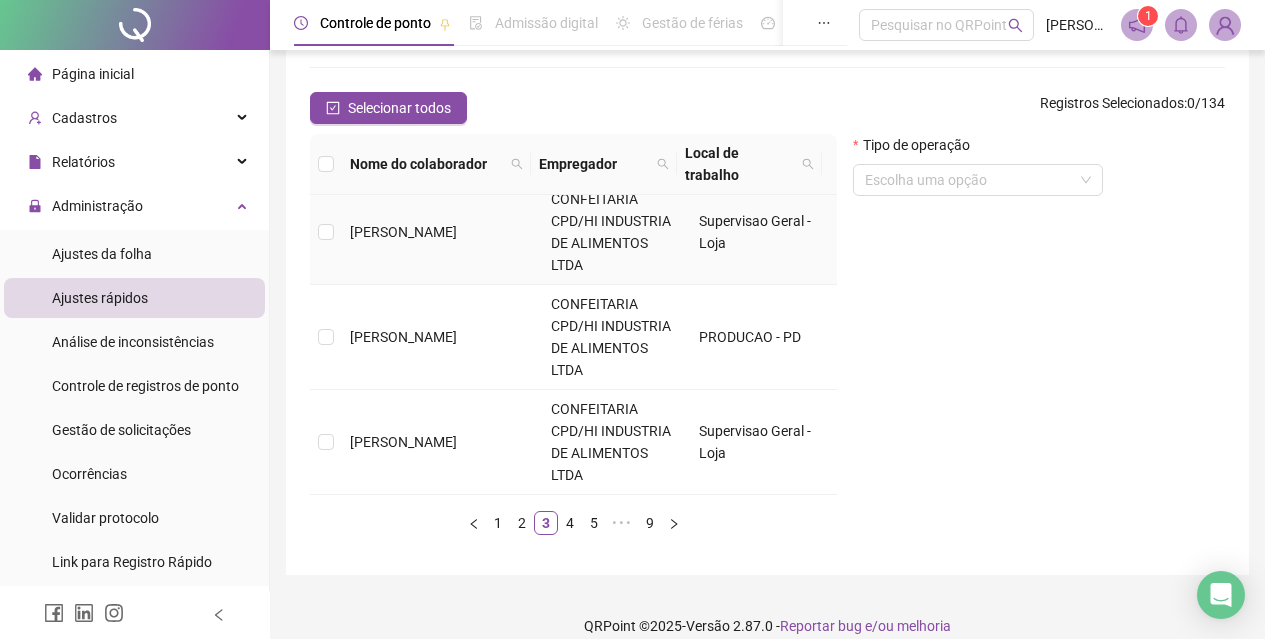 scroll, scrollTop: 1143, scrollLeft: 0, axis: vertical 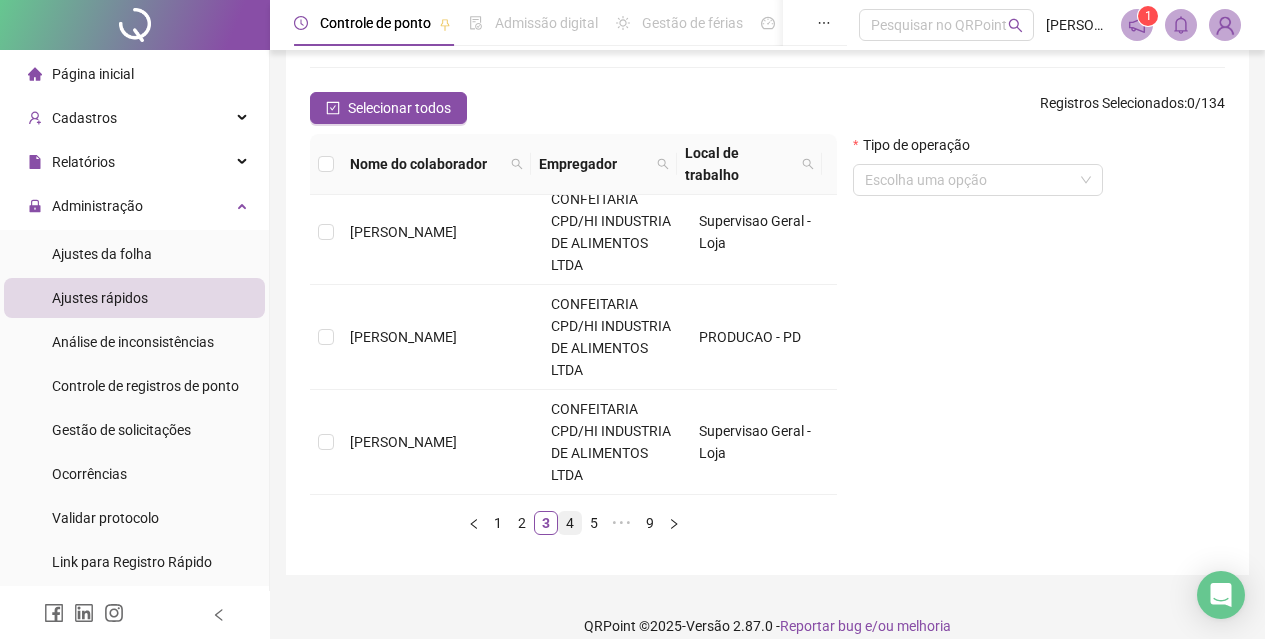 click on "4" at bounding box center (570, 523) 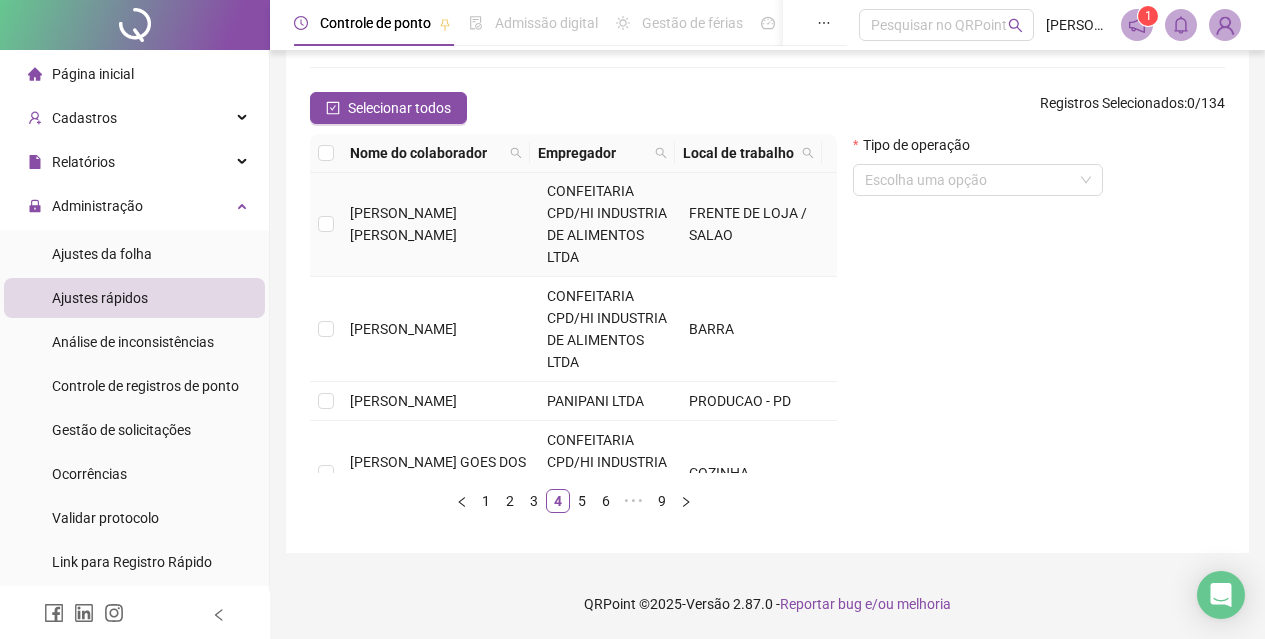scroll, scrollTop: 1099, scrollLeft: 0, axis: vertical 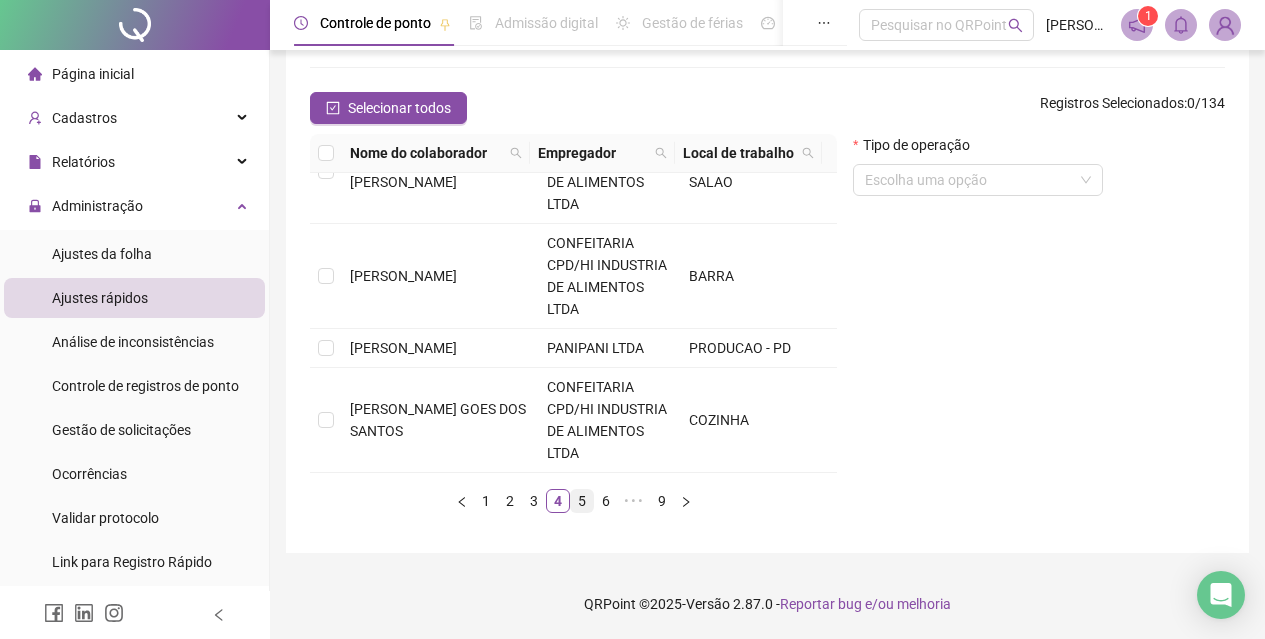 click on "5" at bounding box center (582, 501) 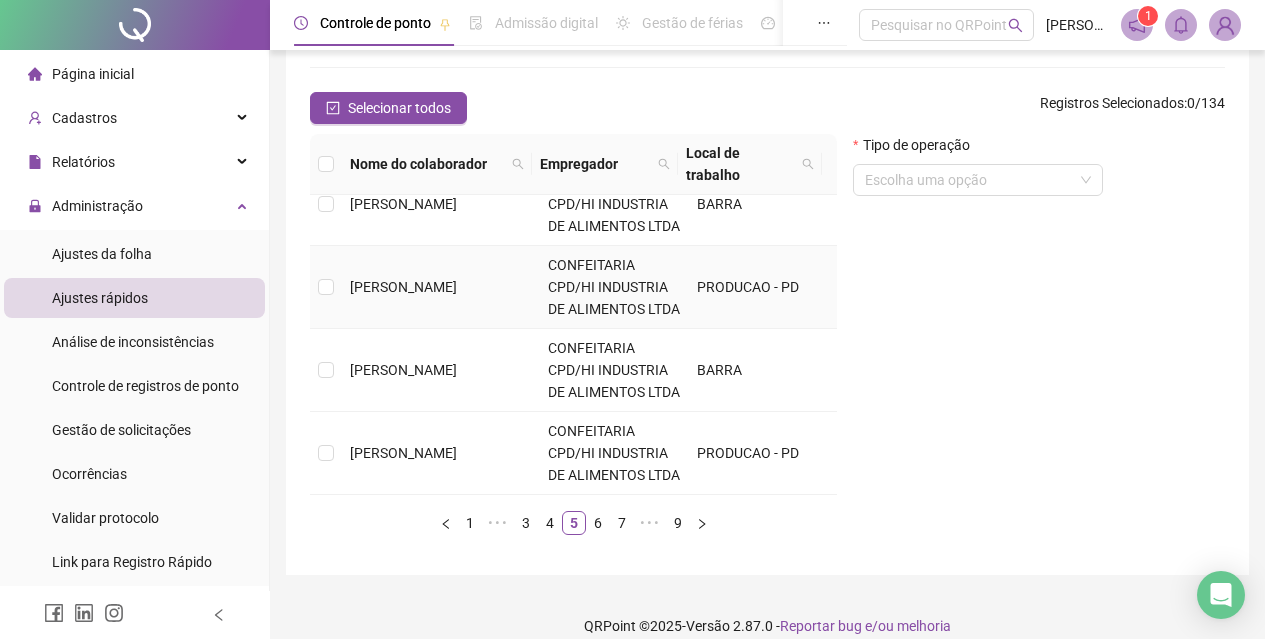 scroll, scrollTop: 1100, scrollLeft: 0, axis: vertical 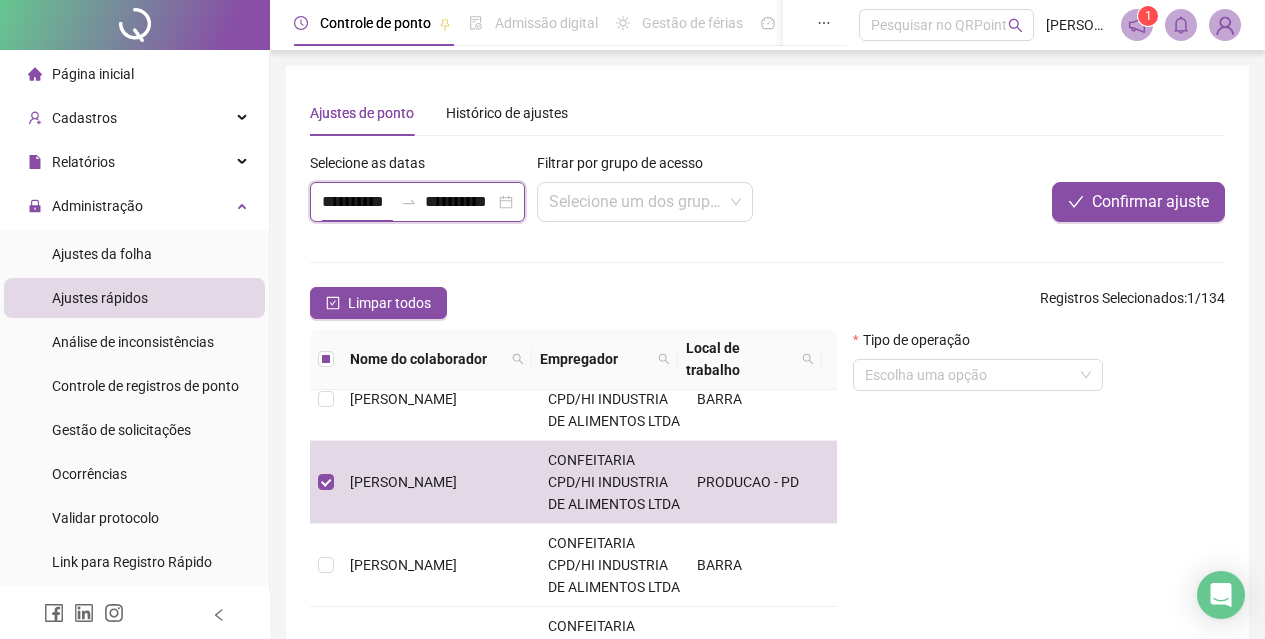 click on "**********" at bounding box center [357, 202] 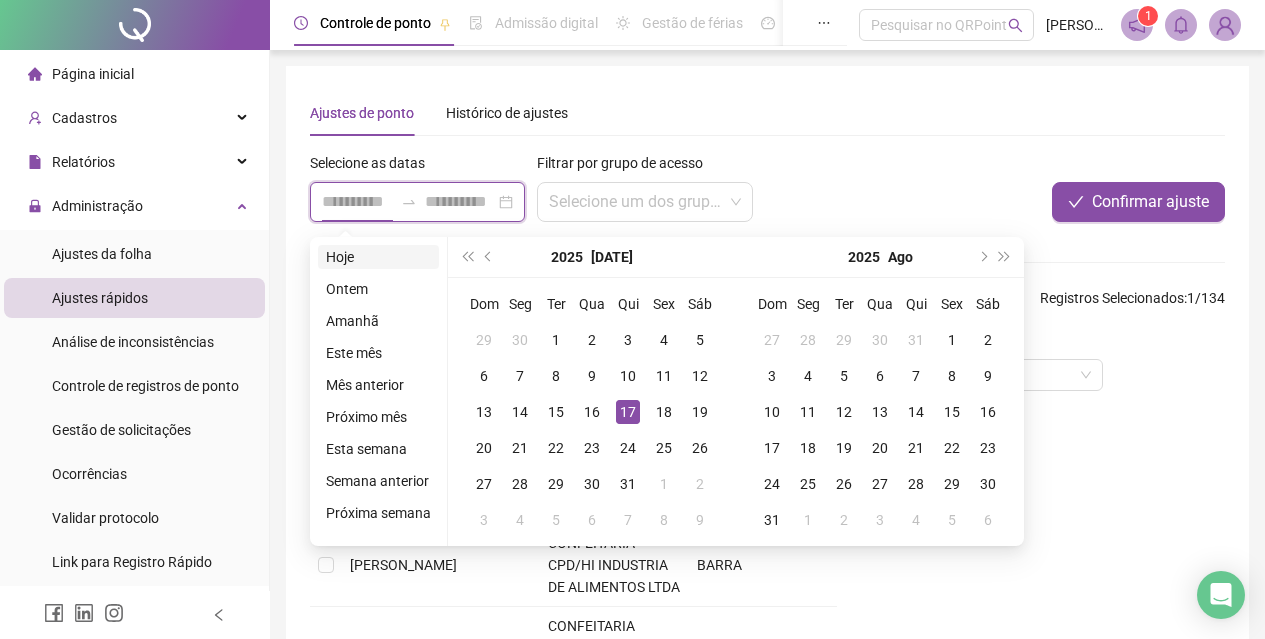 type on "**********" 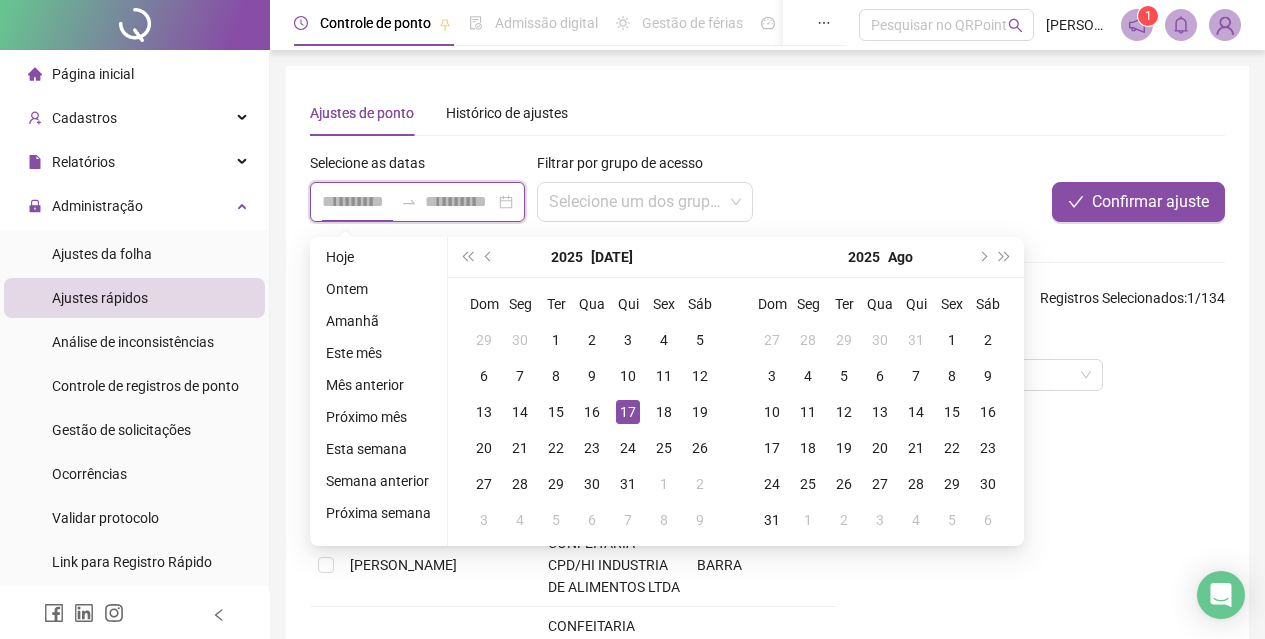 type on "**********" 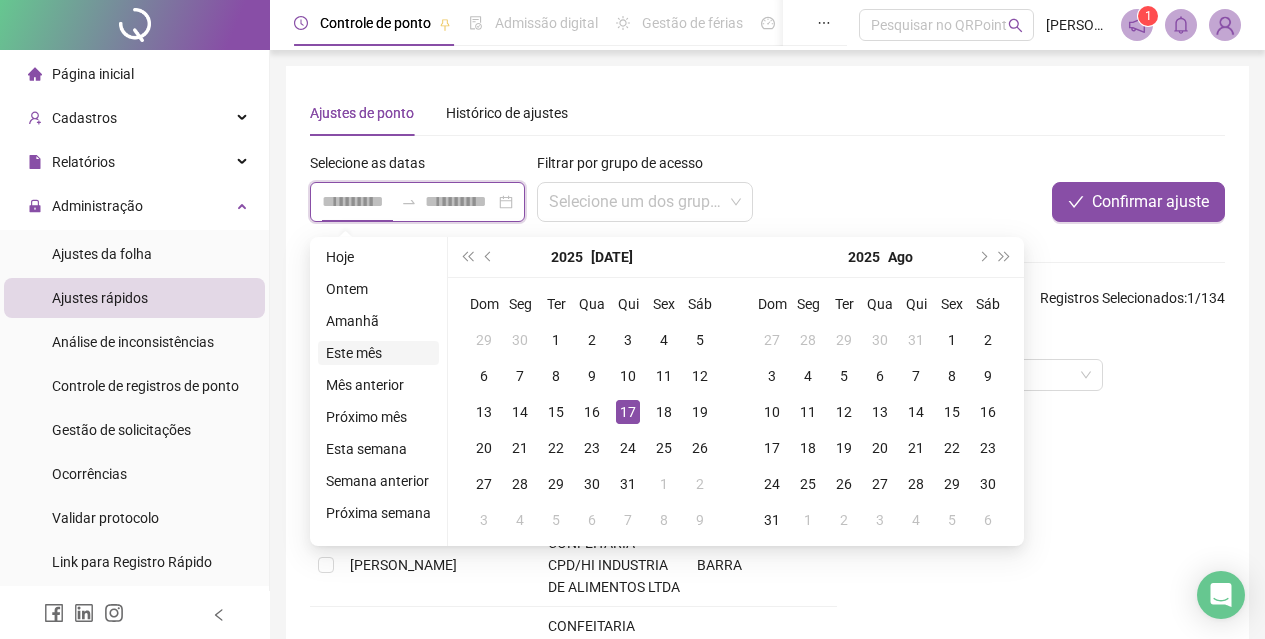 type on "**********" 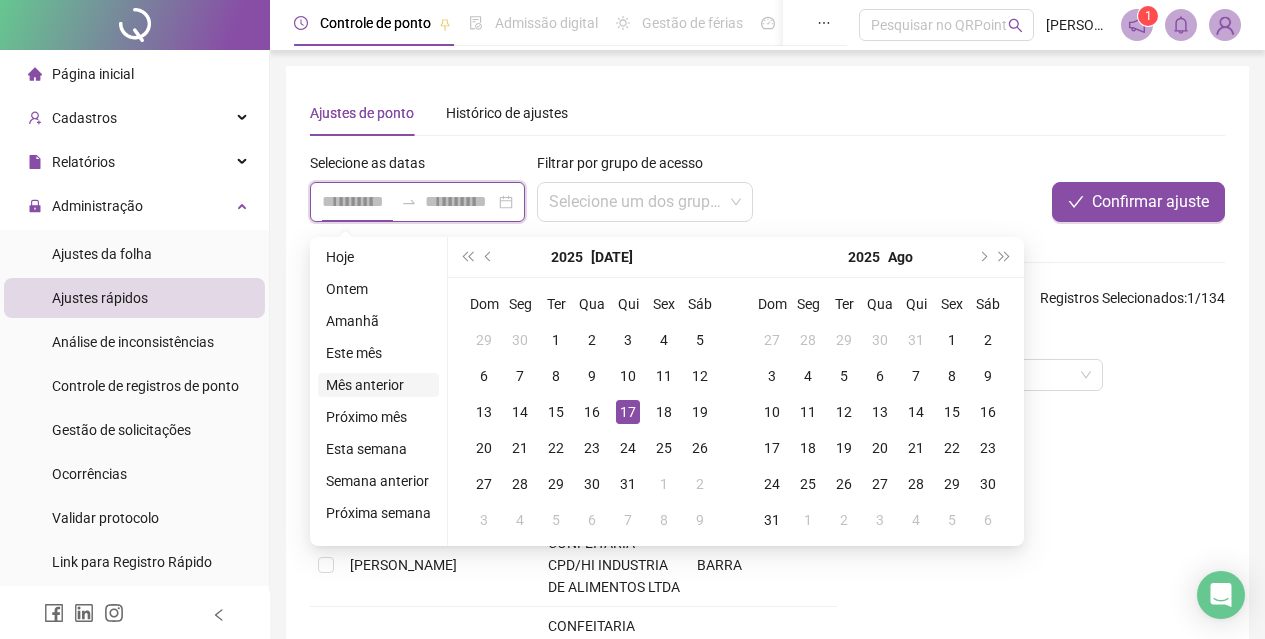 type on "**********" 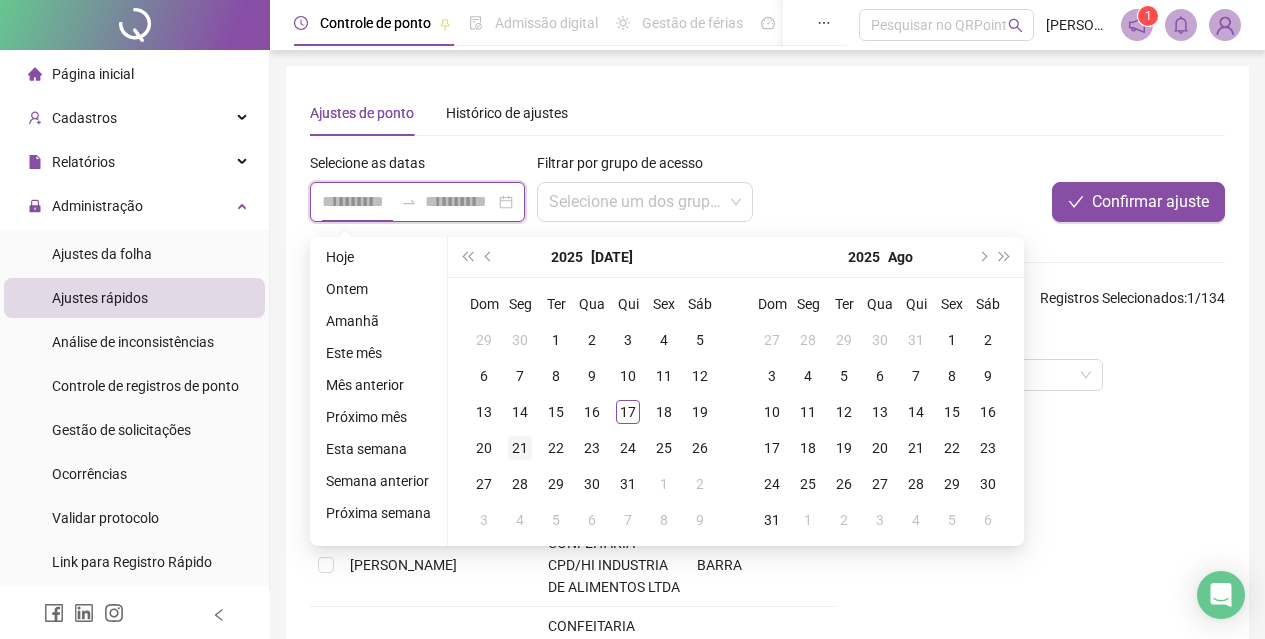 type on "**********" 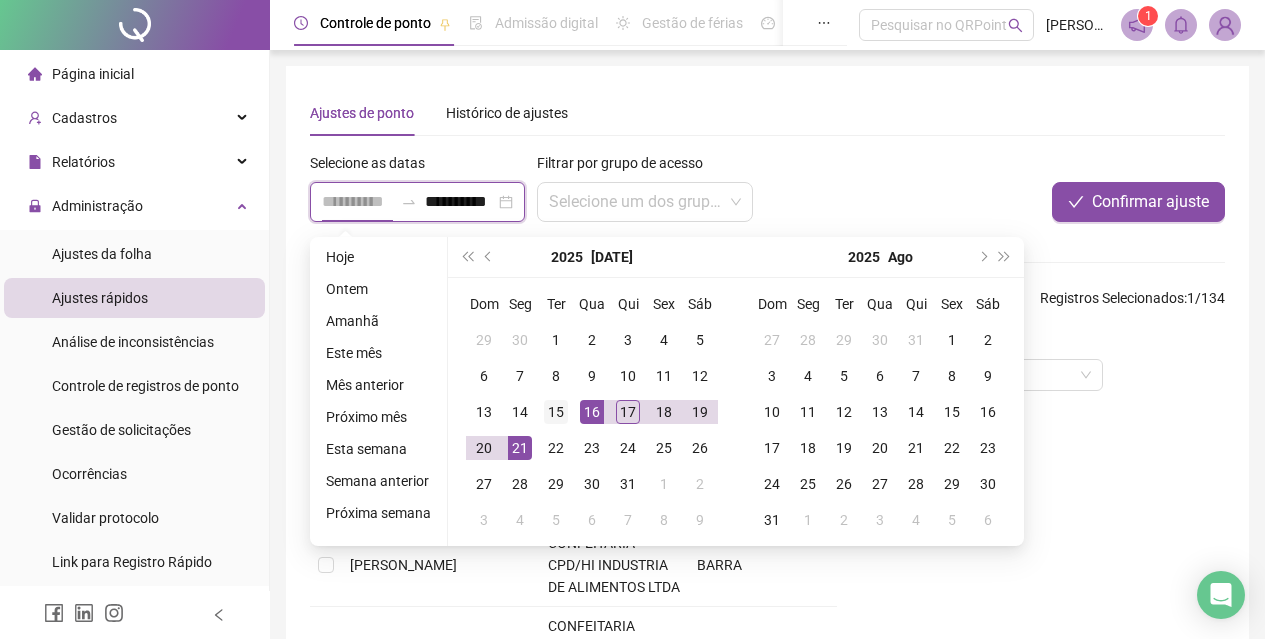 type on "**********" 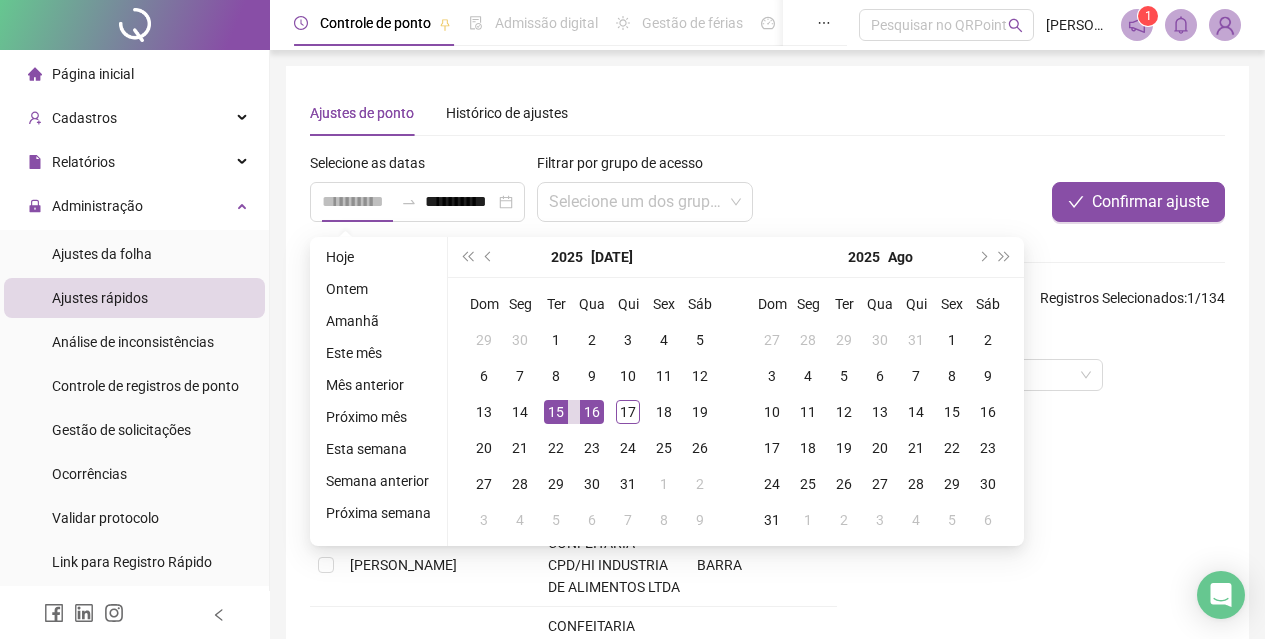 click on "15" at bounding box center [556, 412] 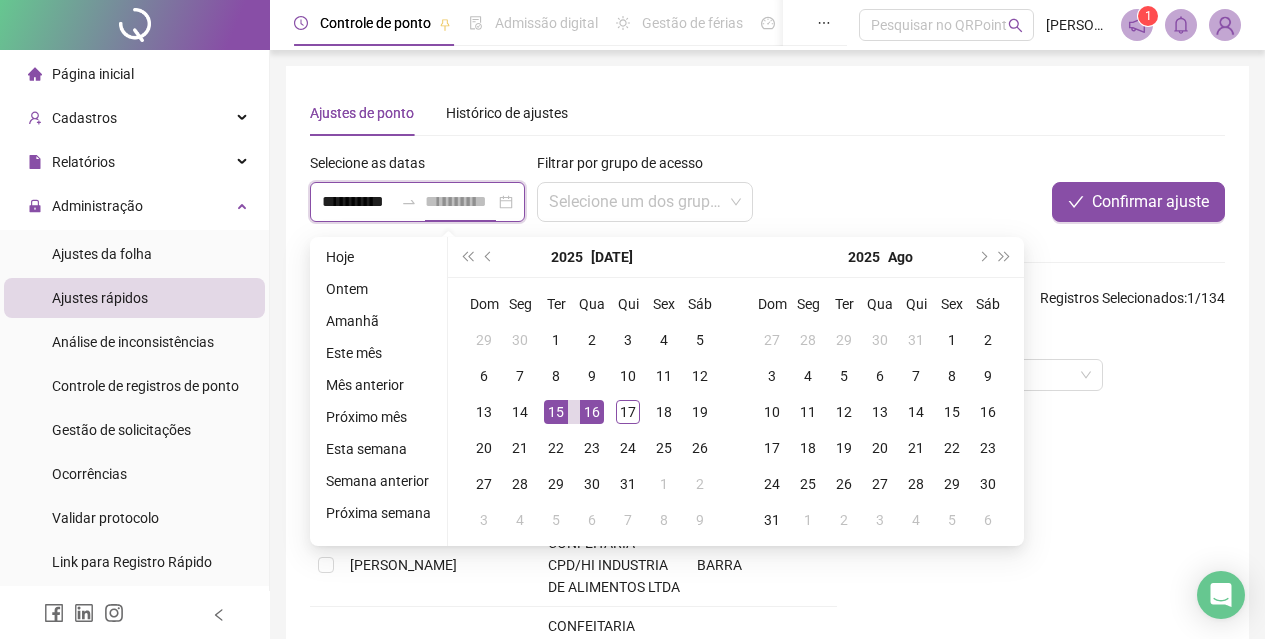 scroll, scrollTop: 0, scrollLeft: 10, axis: horizontal 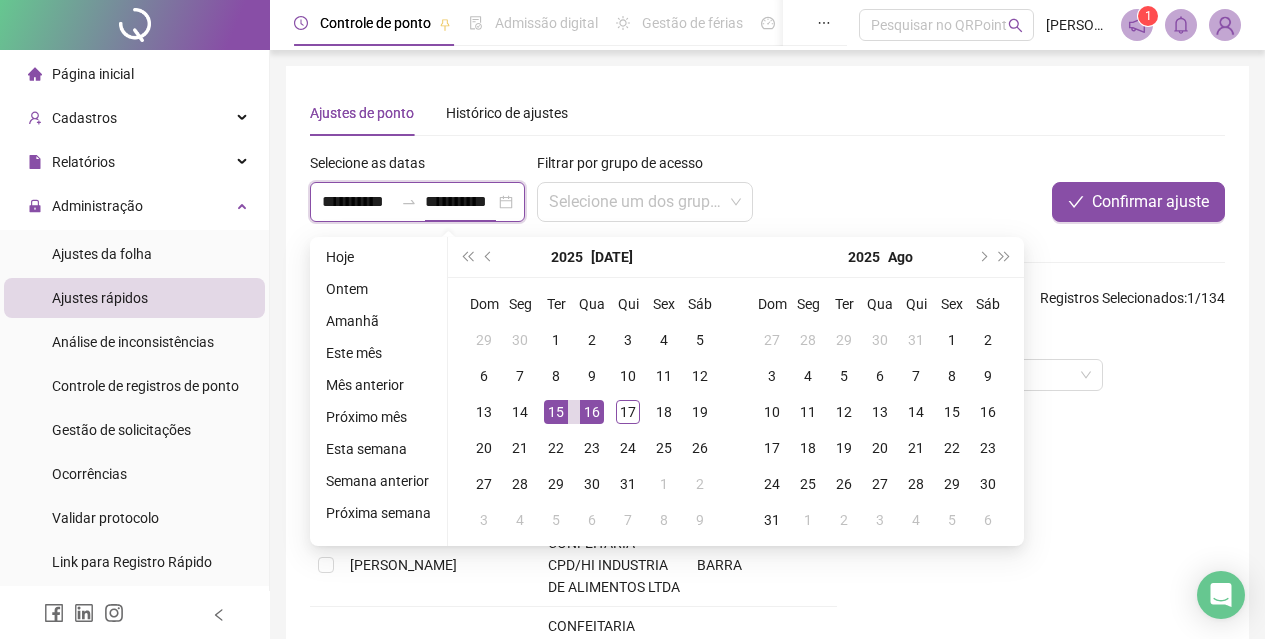 click on "**********" at bounding box center [460, 202] 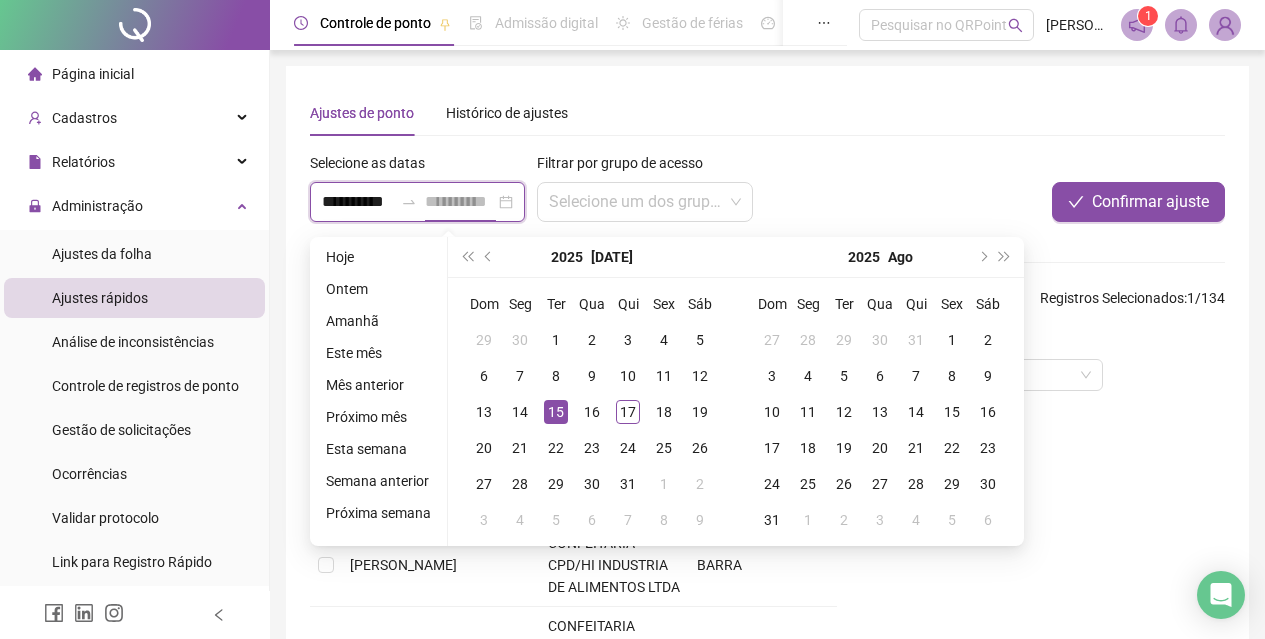 type on "**********" 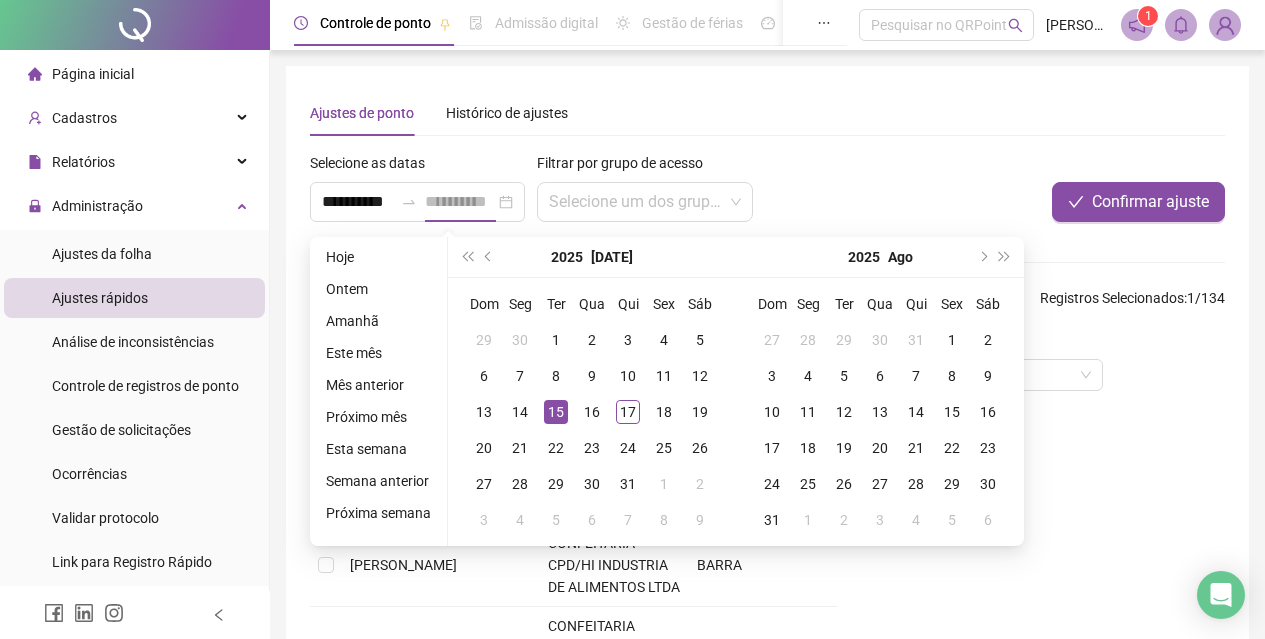 scroll, scrollTop: 0, scrollLeft: 0, axis: both 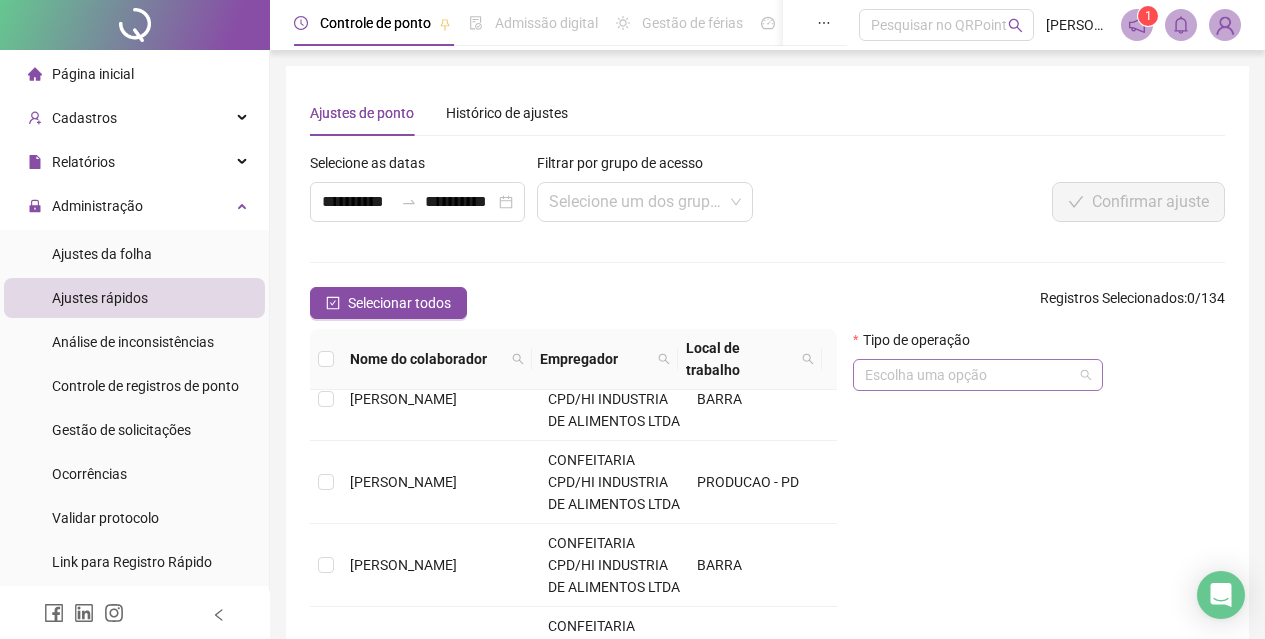 click at bounding box center (972, 375) 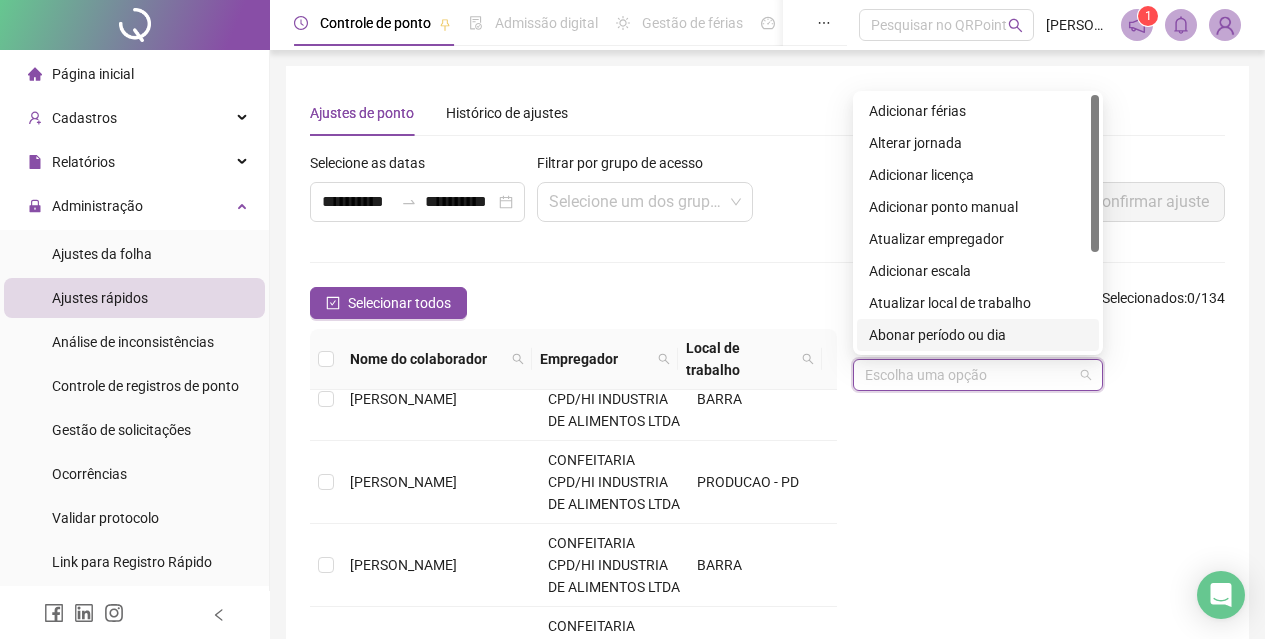 click on "Abonar período ou dia" at bounding box center [978, 335] 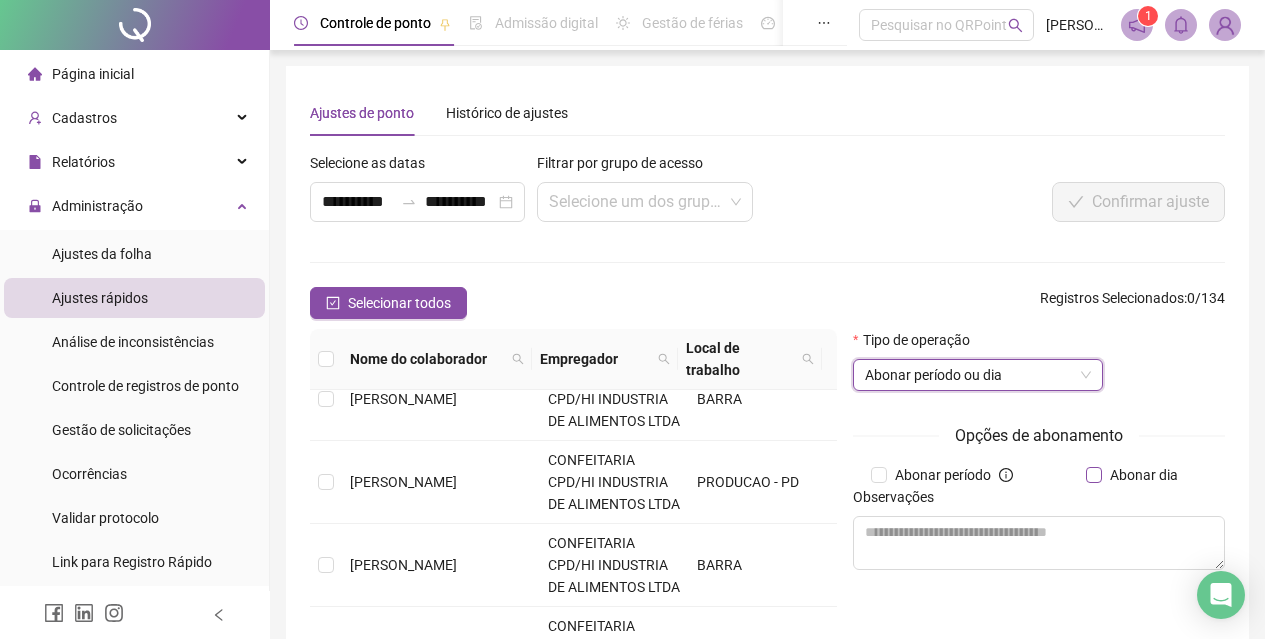 click on "Abonar dia" at bounding box center (1144, 475) 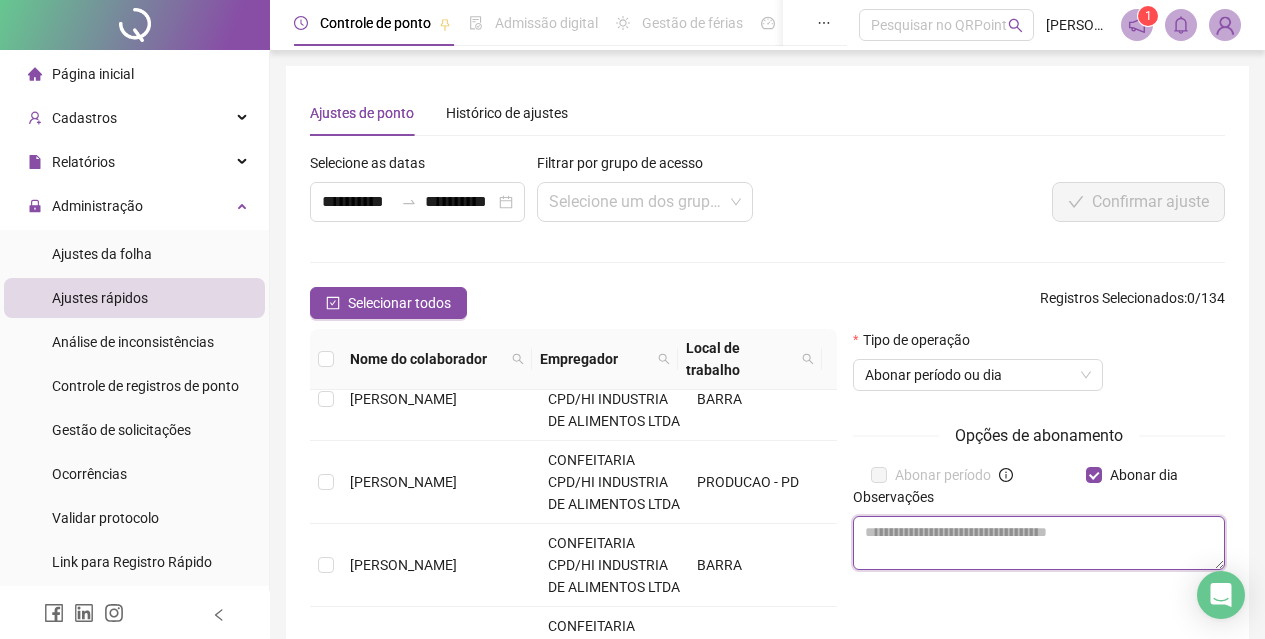 click at bounding box center [1039, 543] 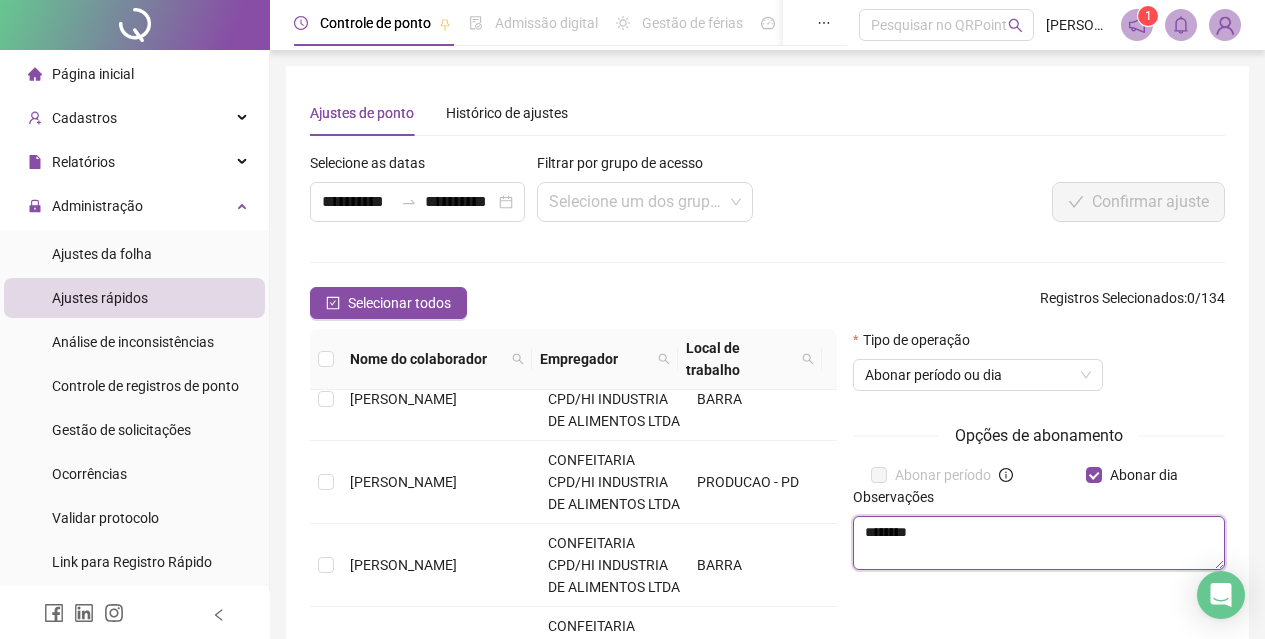 type on "********" 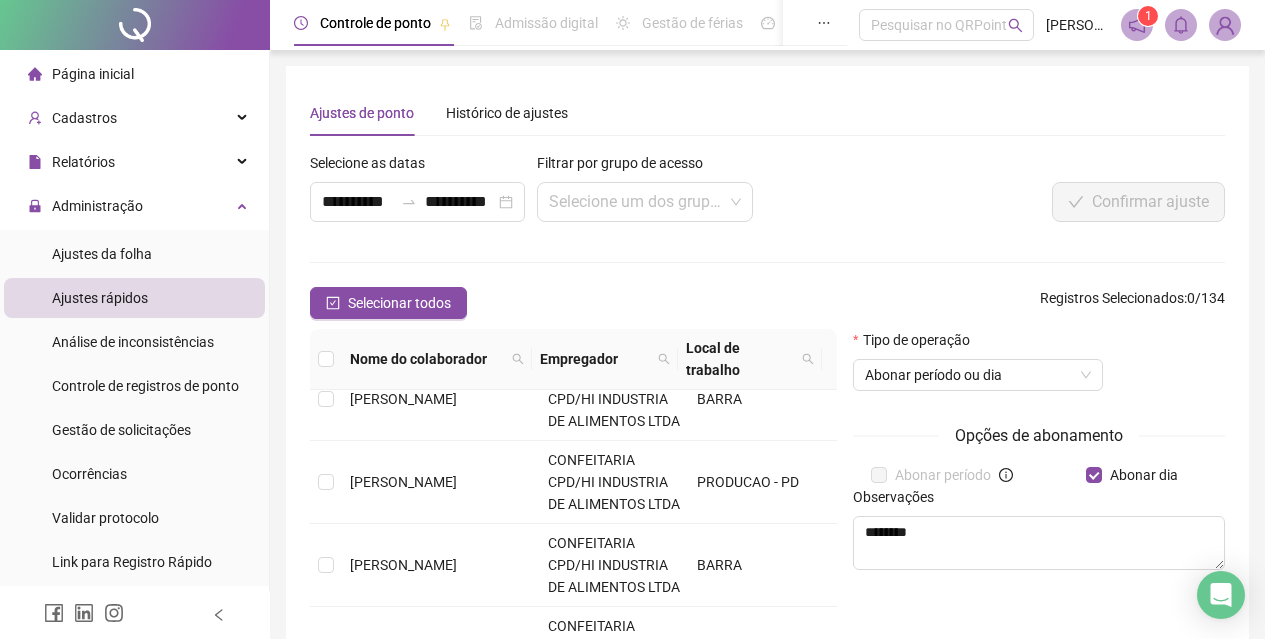 click on "Tipo de operação Abonar período ou dia" at bounding box center [1039, 368] 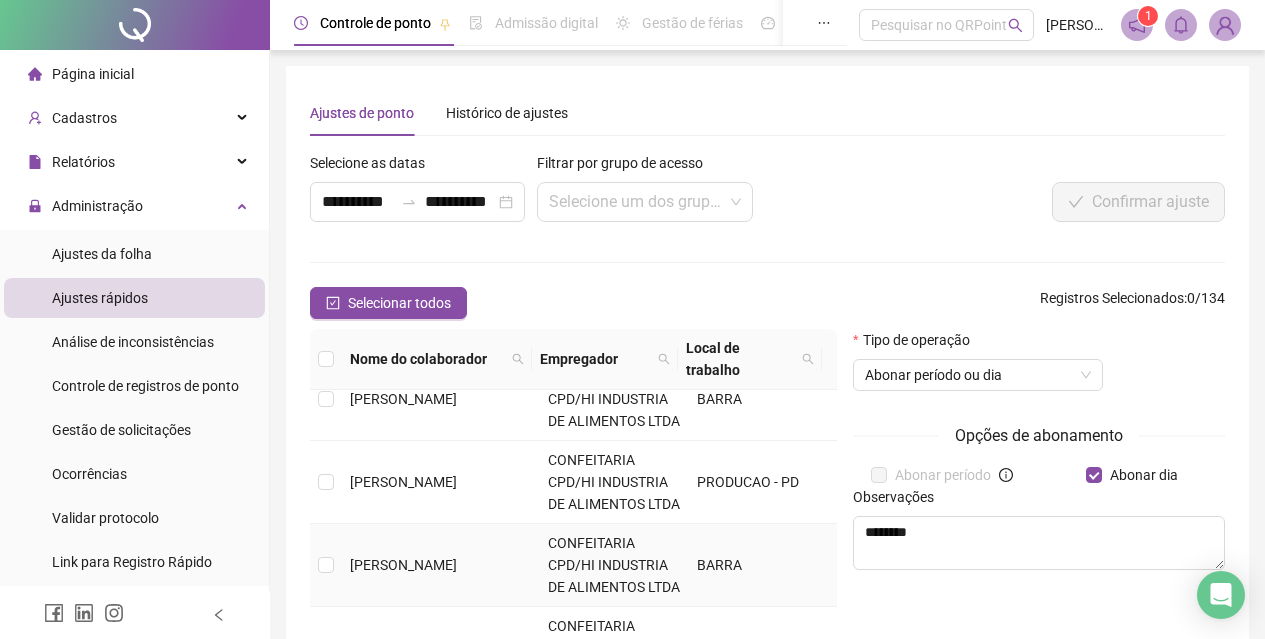 scroll, scrollTop: 1131, scrollLeft: 0, axis: vertical 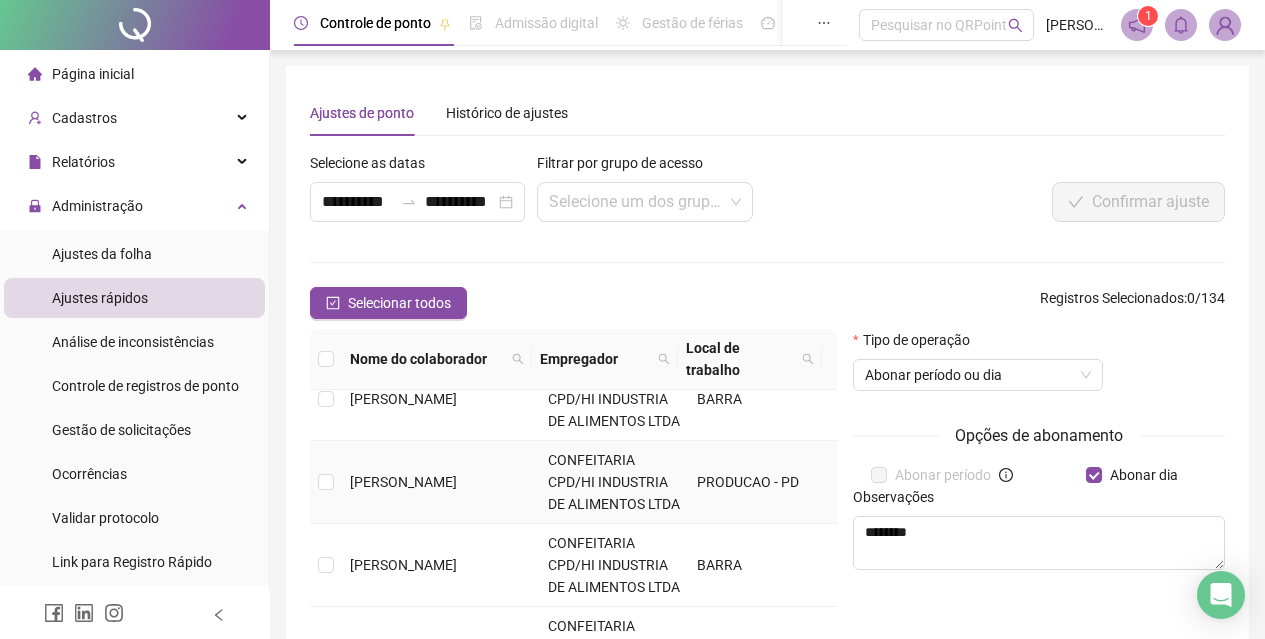 click on "[PERSON_NAME]" at bounding box center (403, 482) 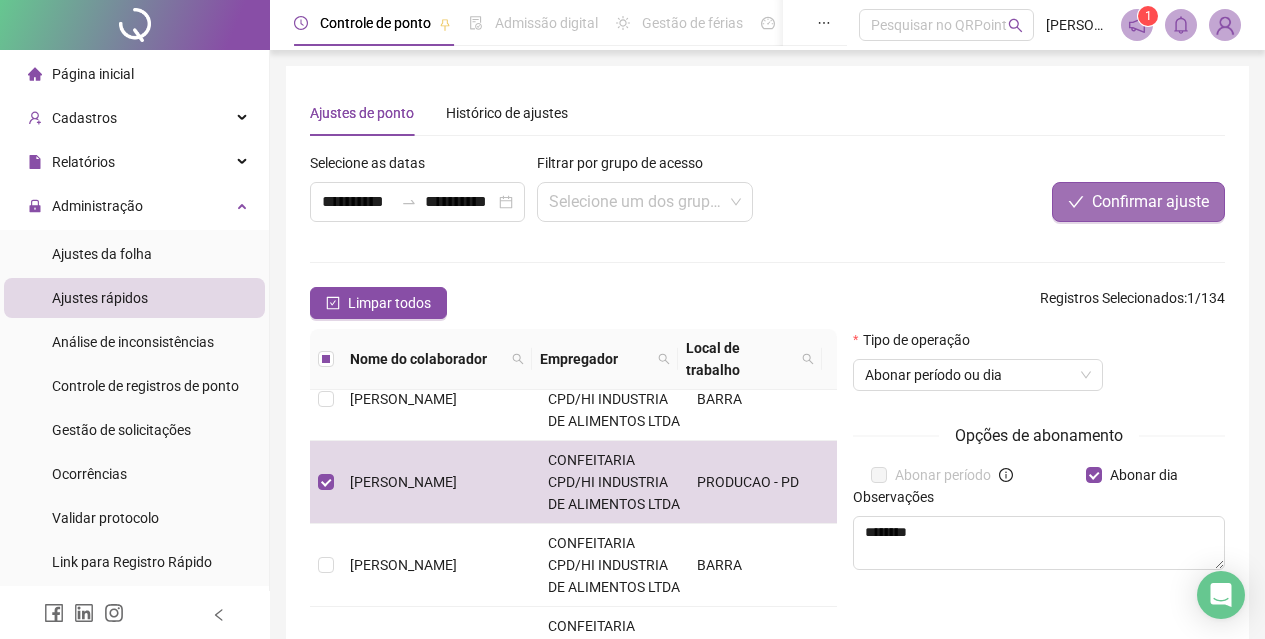 click on "Confirmar ajuste" at bounding box center [1150, 202] 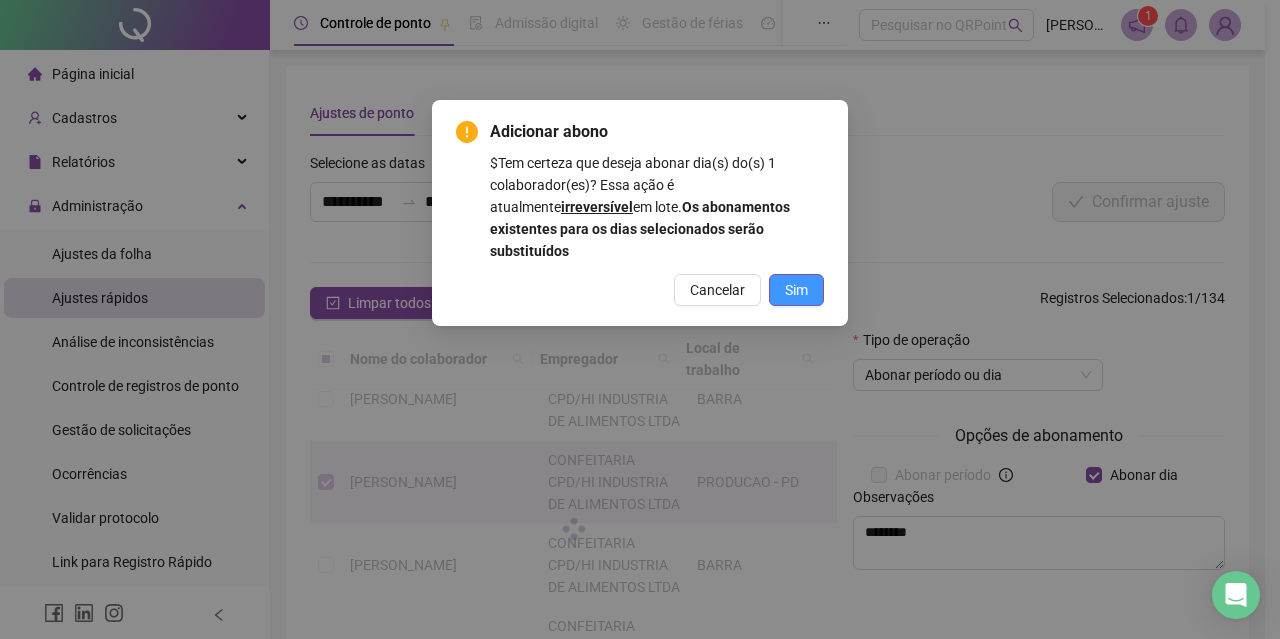 click on "Sim" at bounding box center [796, 290] 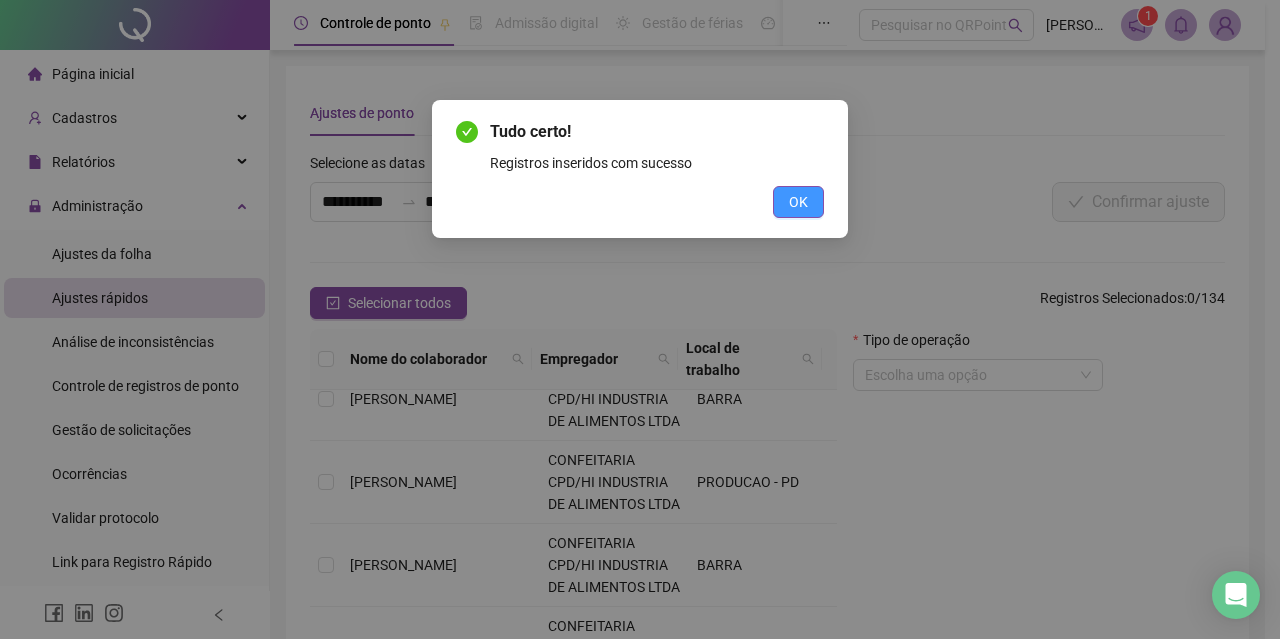 click on "OK" at bounding box center (798, 202) 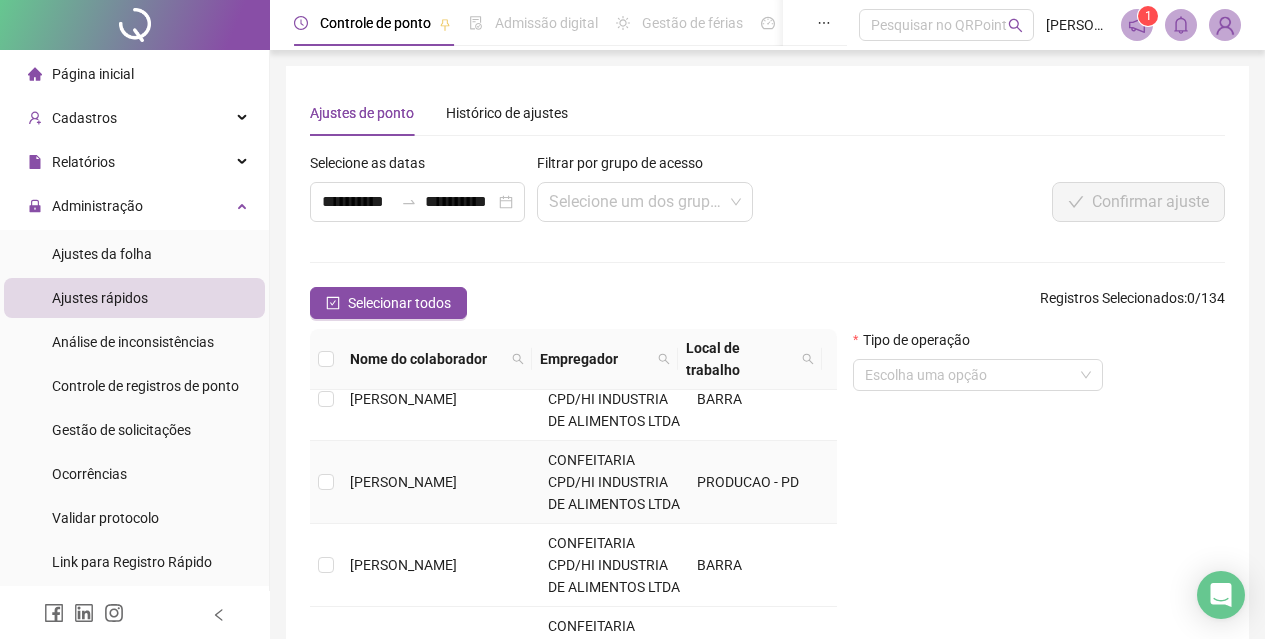 scroll, scrollTop: 1231, scrollLeft: 0, axis: vertical 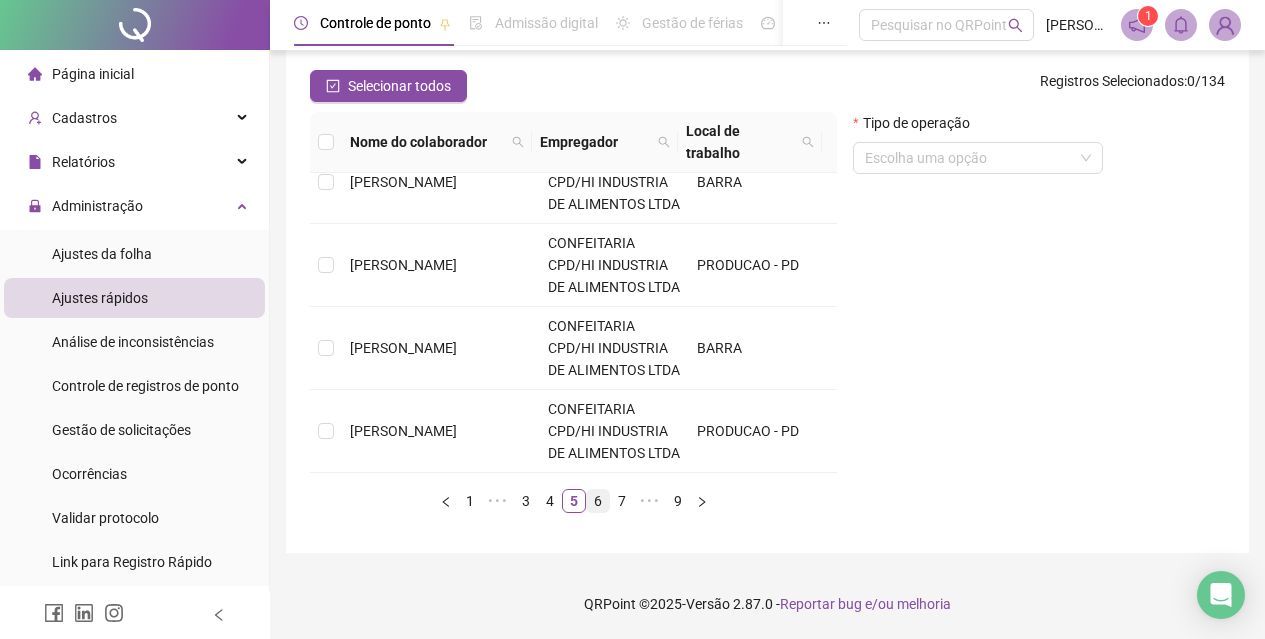 click on "6" at bounding box center [598, 501] 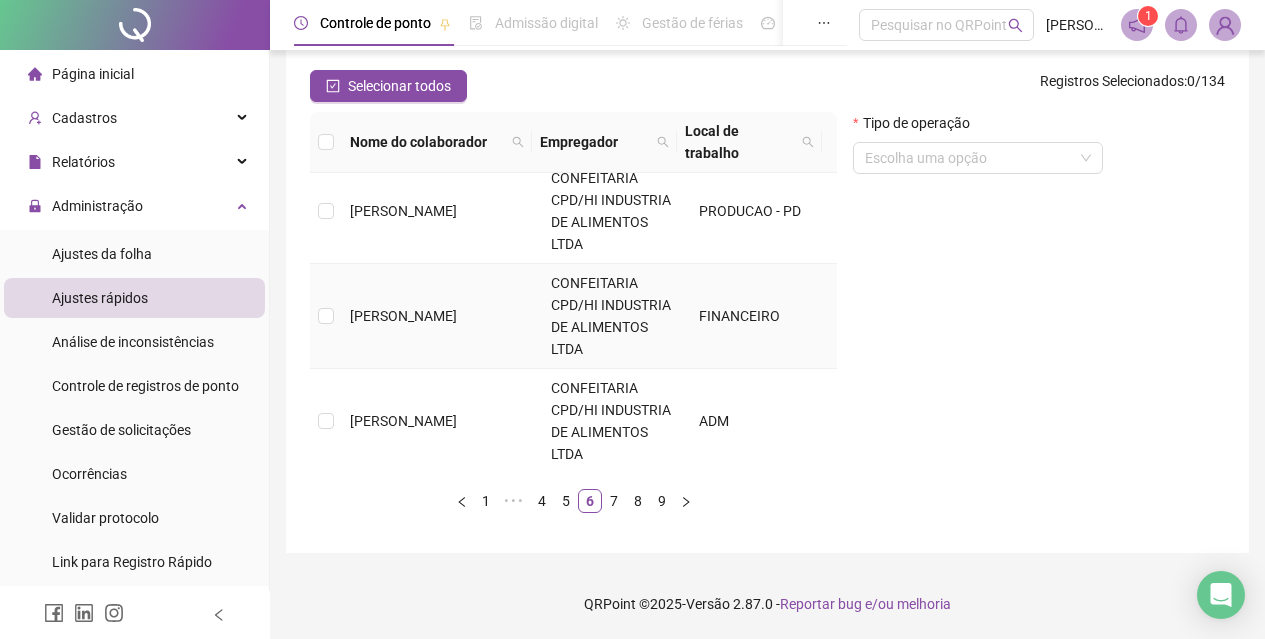 scroll, scrollTop: 0, scrollLeft: 0, axis: both 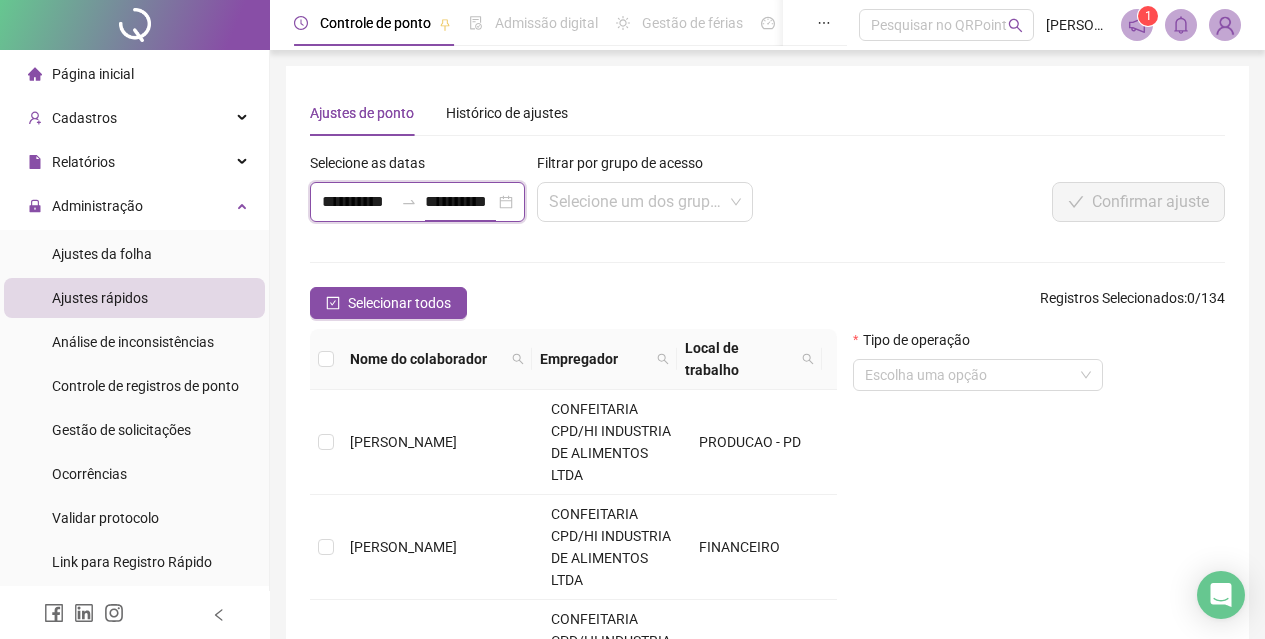 click on "**********" at bounding box center [460, 202] 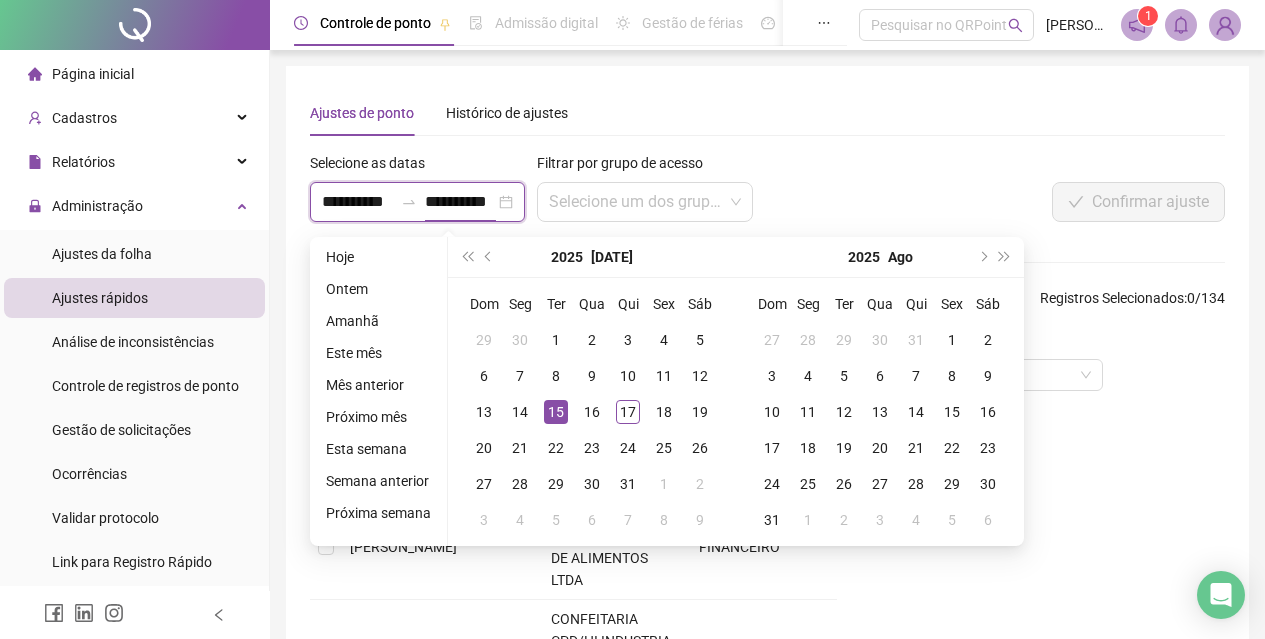 type on "**********" 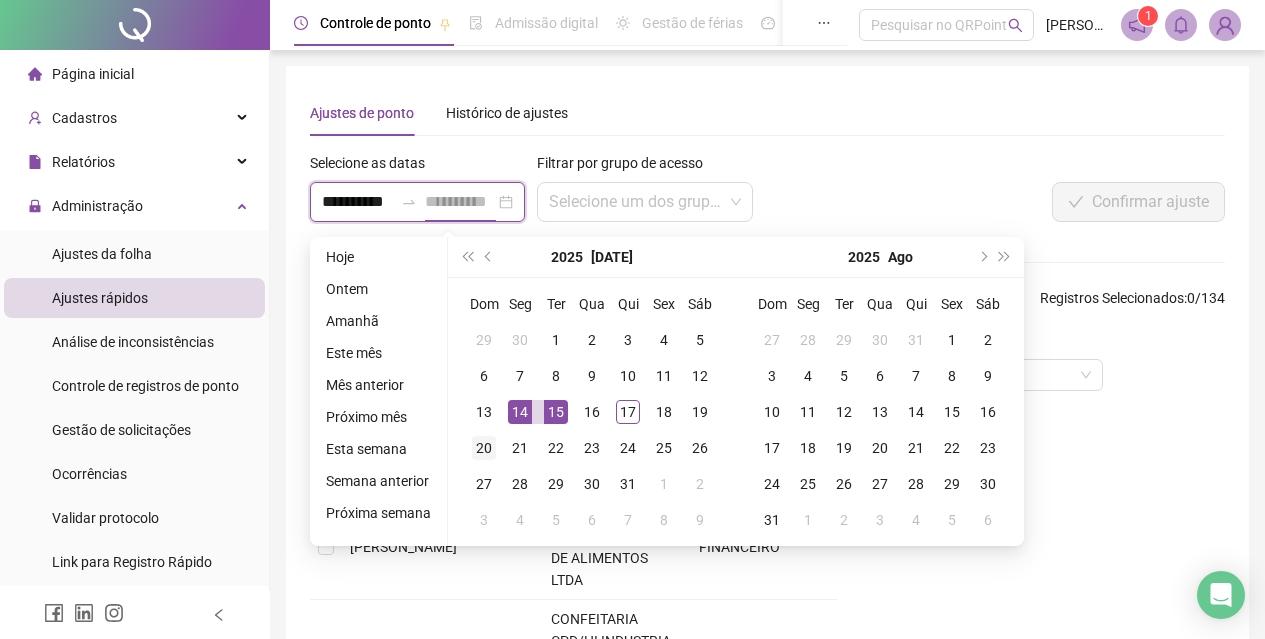 type on "**********" 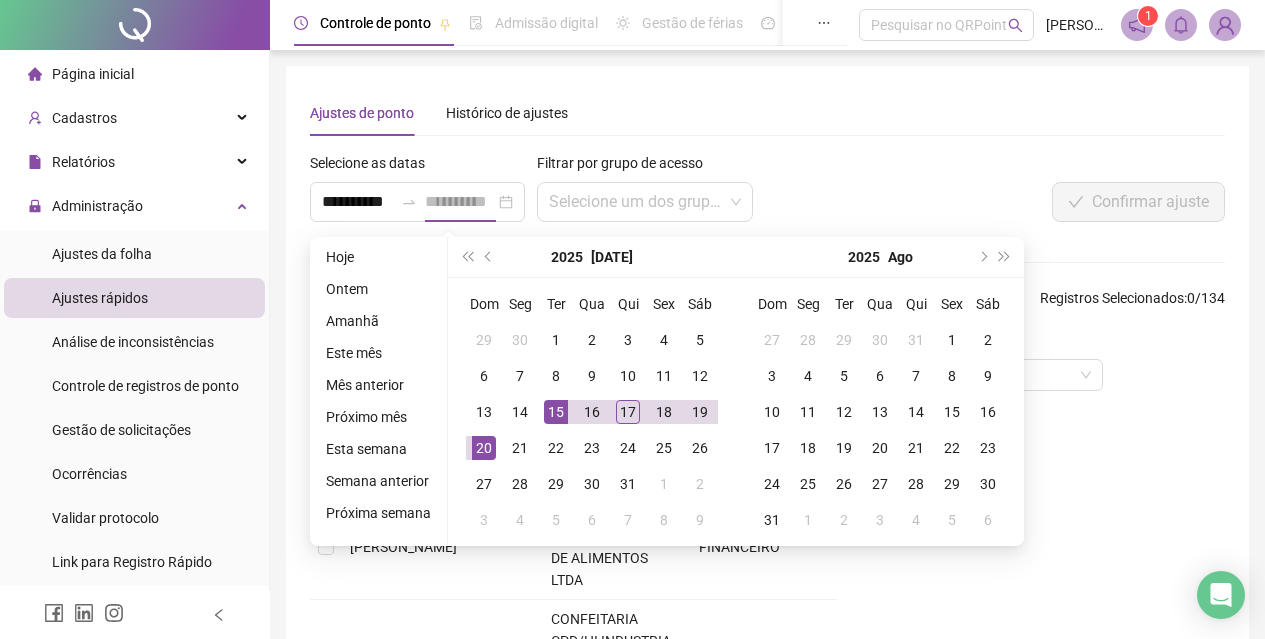 click on "20" at bounding box center (484, 448) 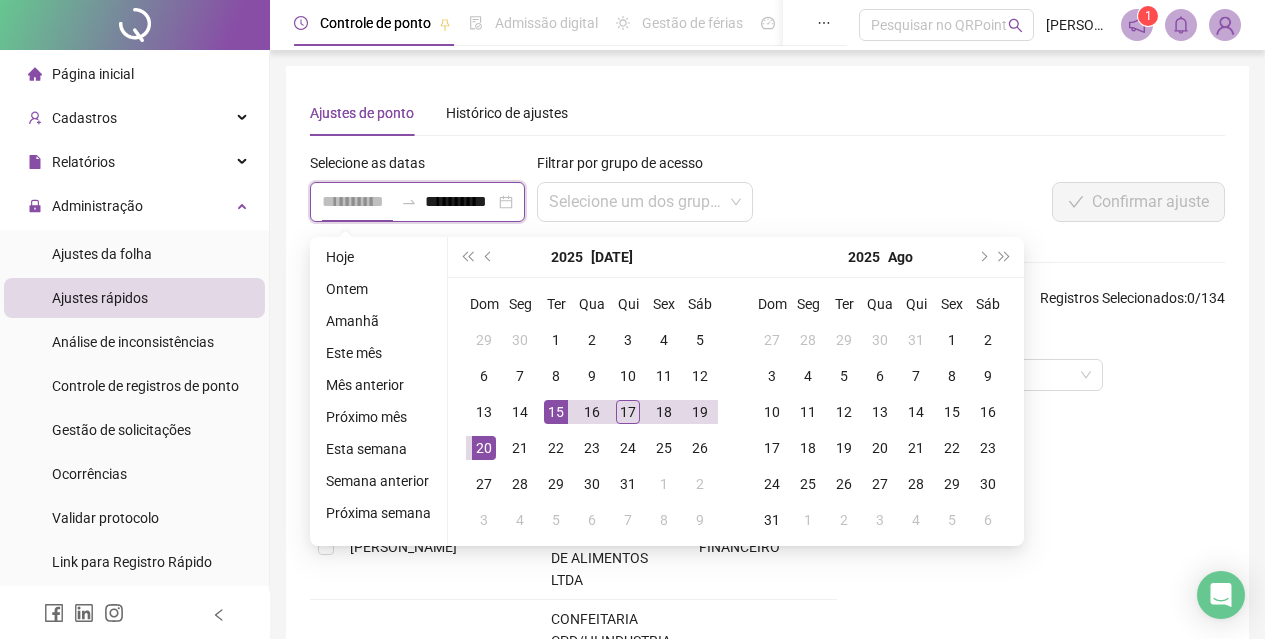 scroll, scrollTop: 0, scrollLeft: 10, axis: horizontal 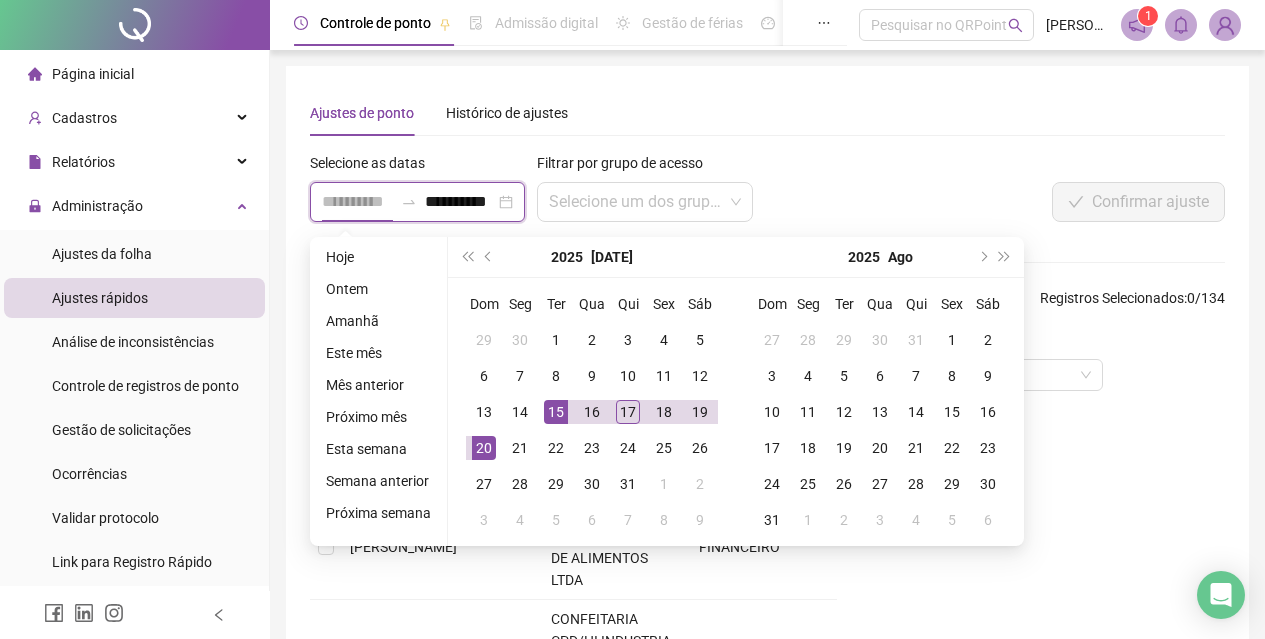 type on "**********" 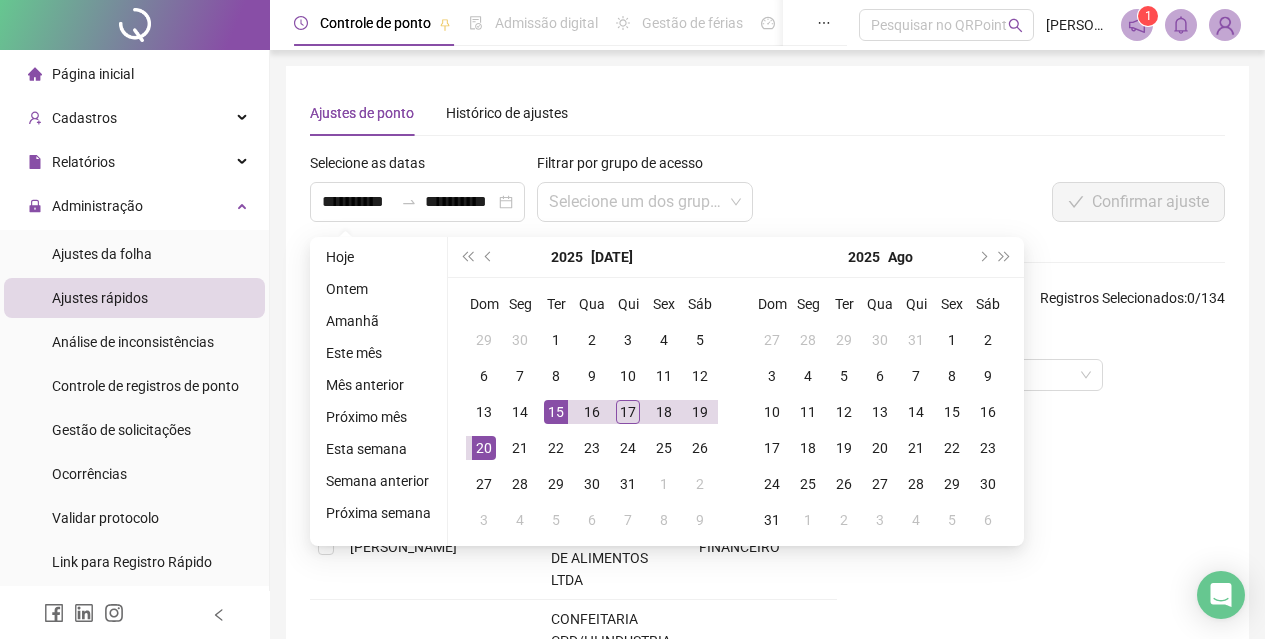 scroll, scrollTop: 0, scrollLeft: 0, axis: both 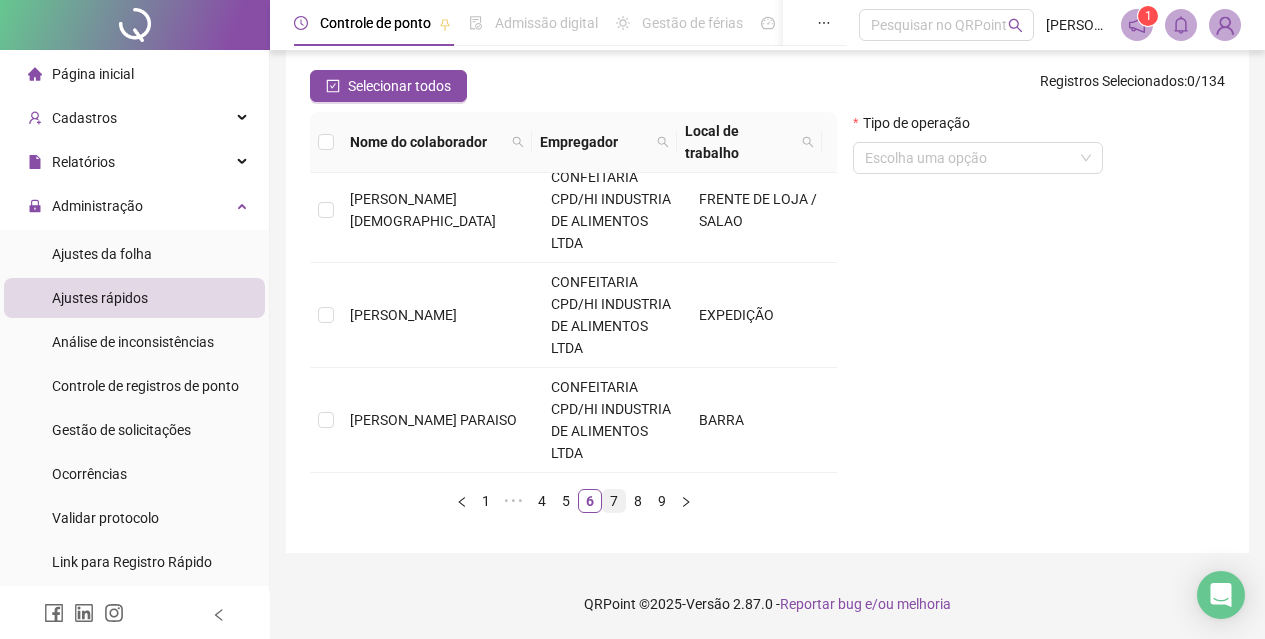 click on "7" at bounding box center (614, 501) 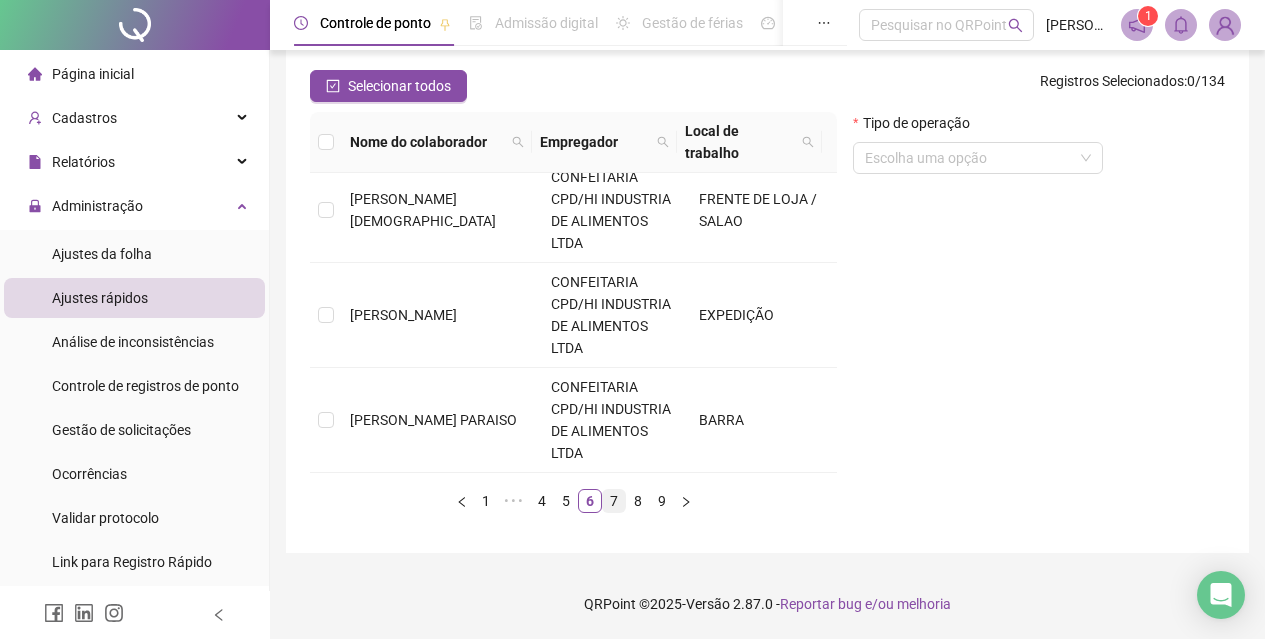 scroll, scrollTop: 1000, scrollLeft: 0, axis: vertical 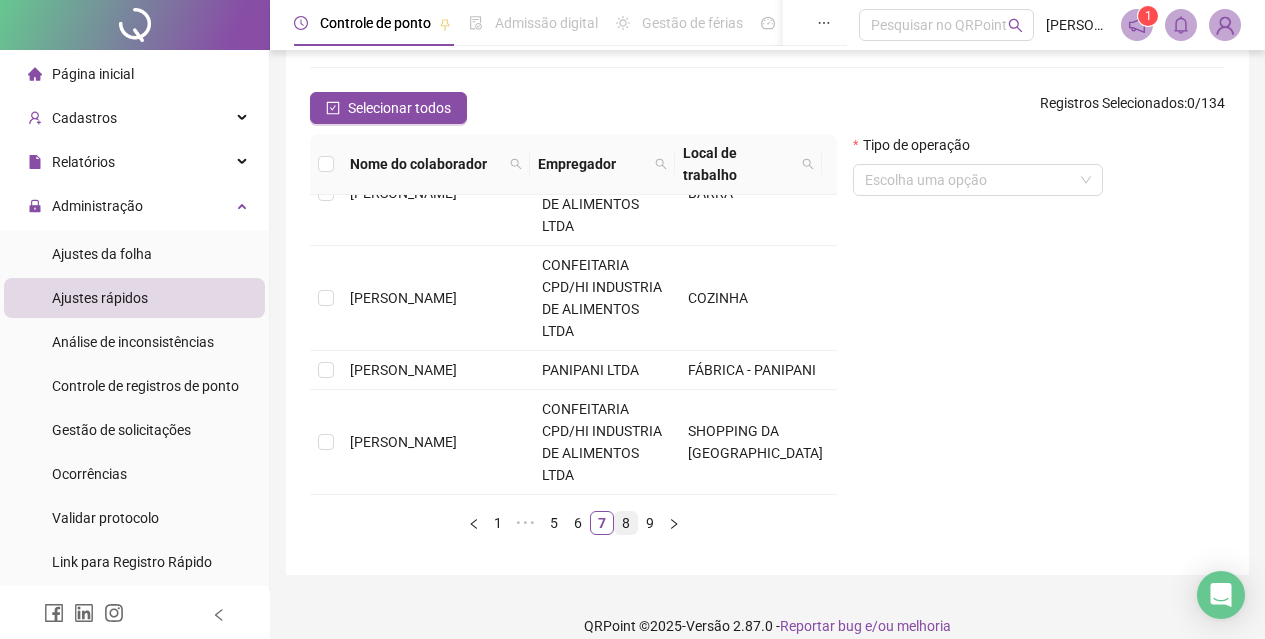 click on "8" at bounding box center [626, 523] 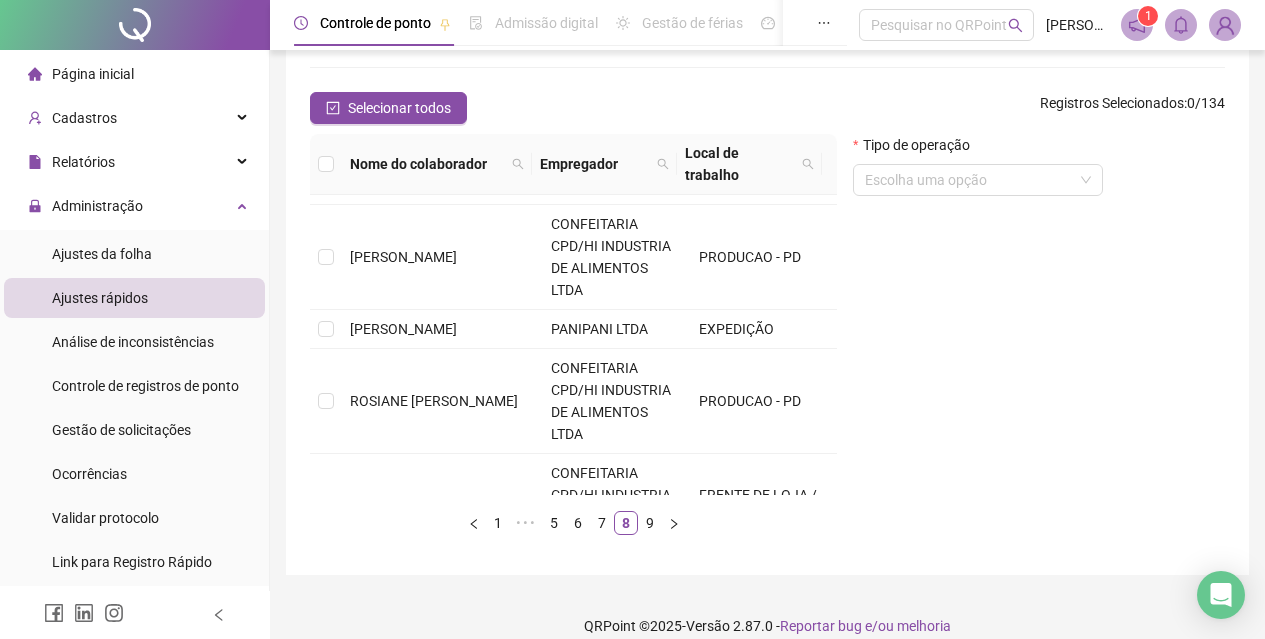 scroll, scrollTop: 1187, scrollLeft: 0, axis: vertical 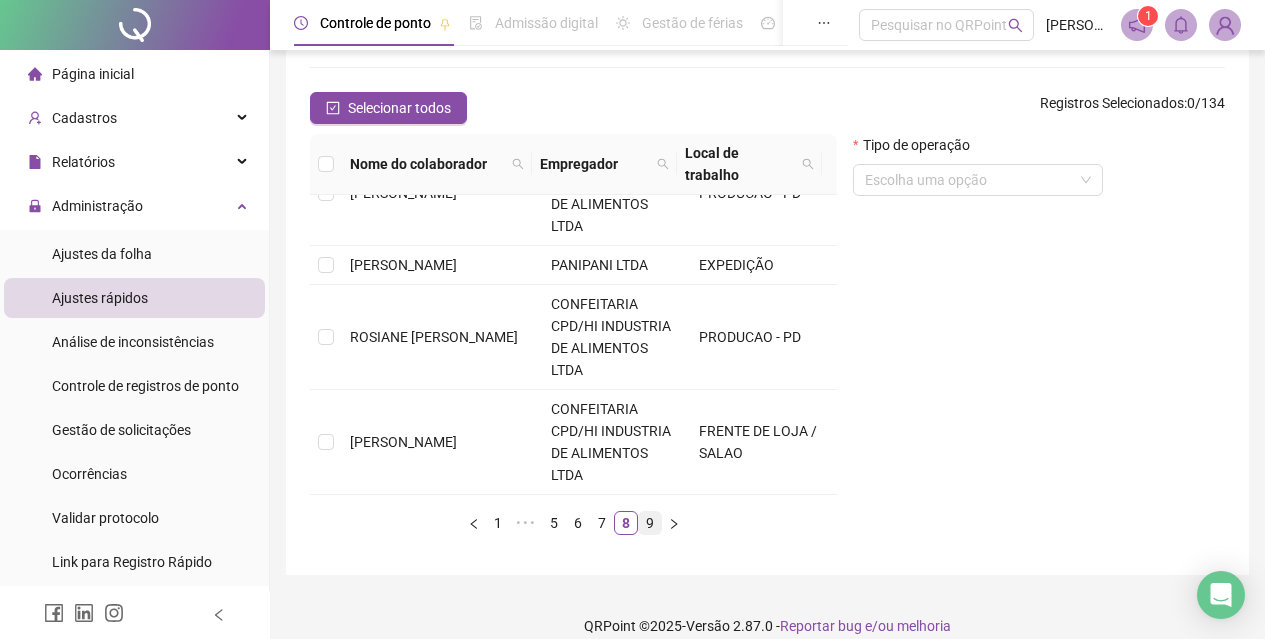 click on "9" at bounding box center [650, 523] 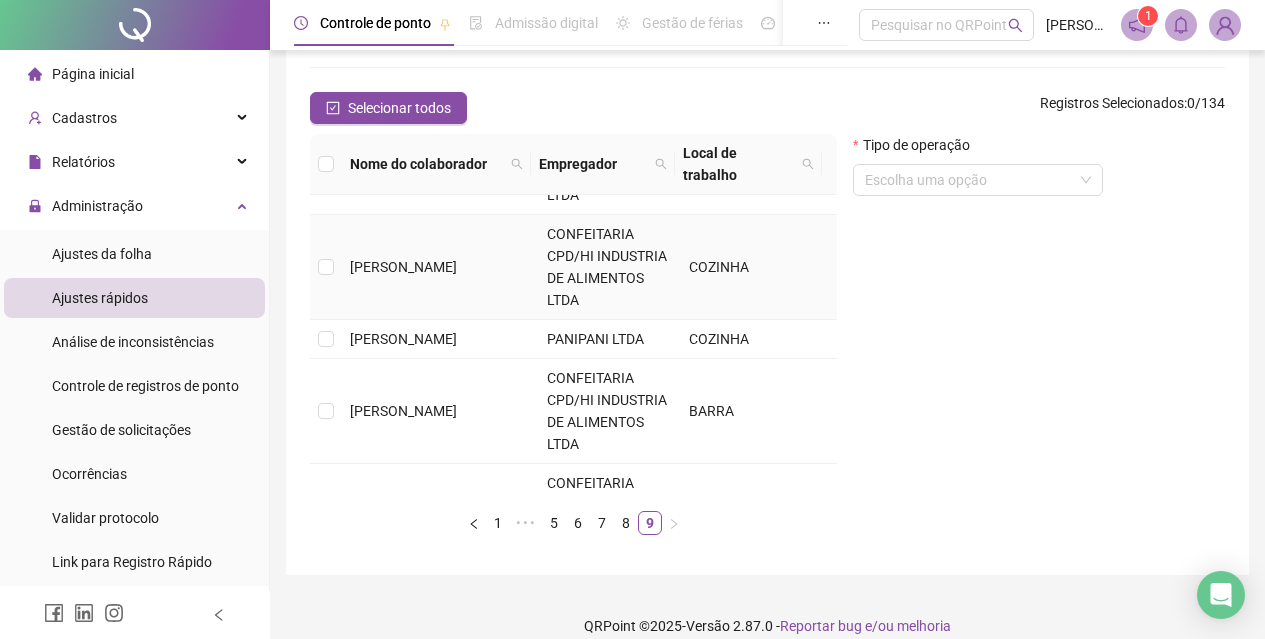 scroll, scrollTop: 500, scrollLeft: 0, axis: vertical 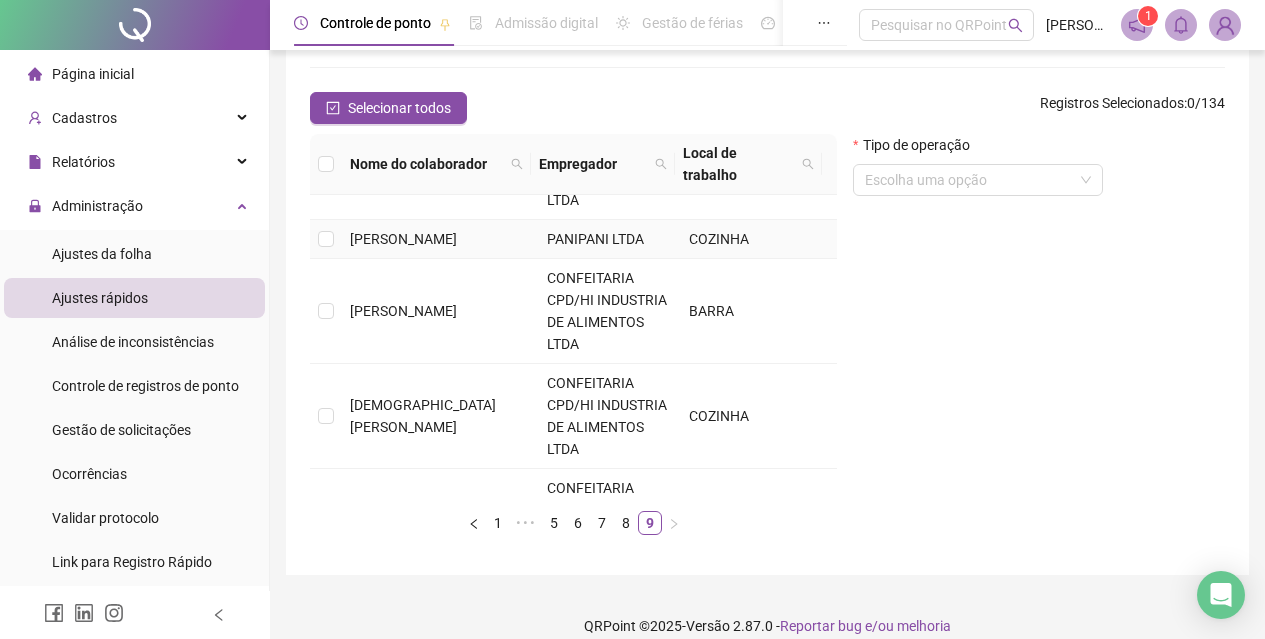 click on "[PERSON_NAME]" at bounding box center (440, 239) 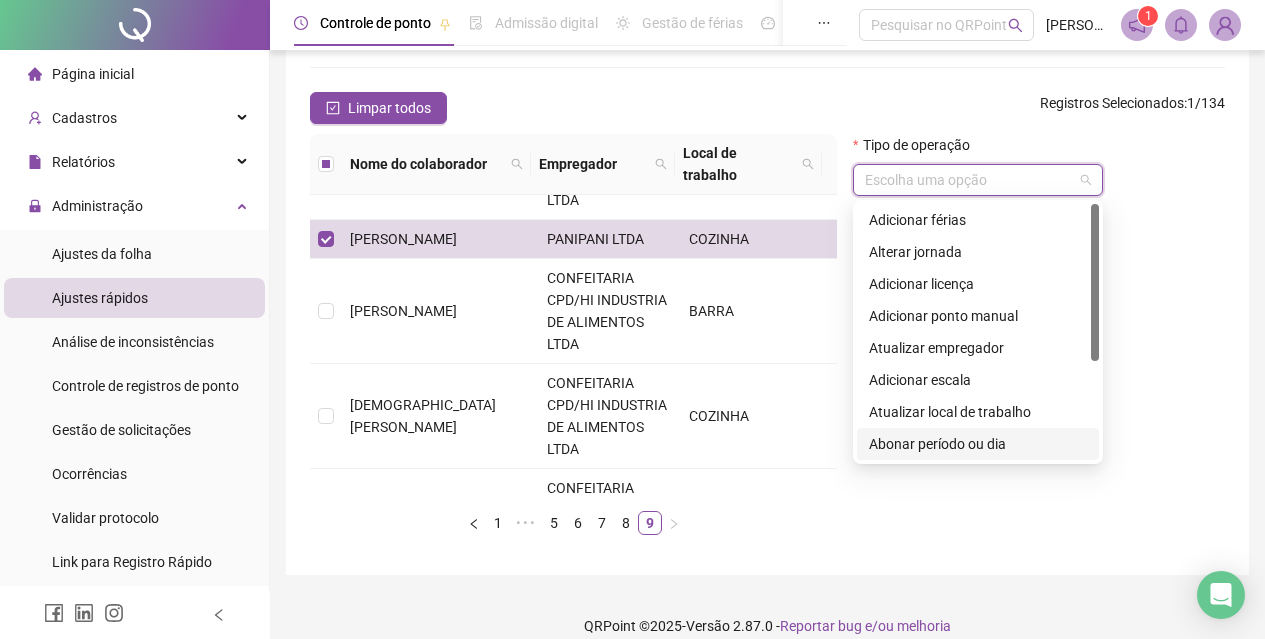 click at bounding box center (972, 180) 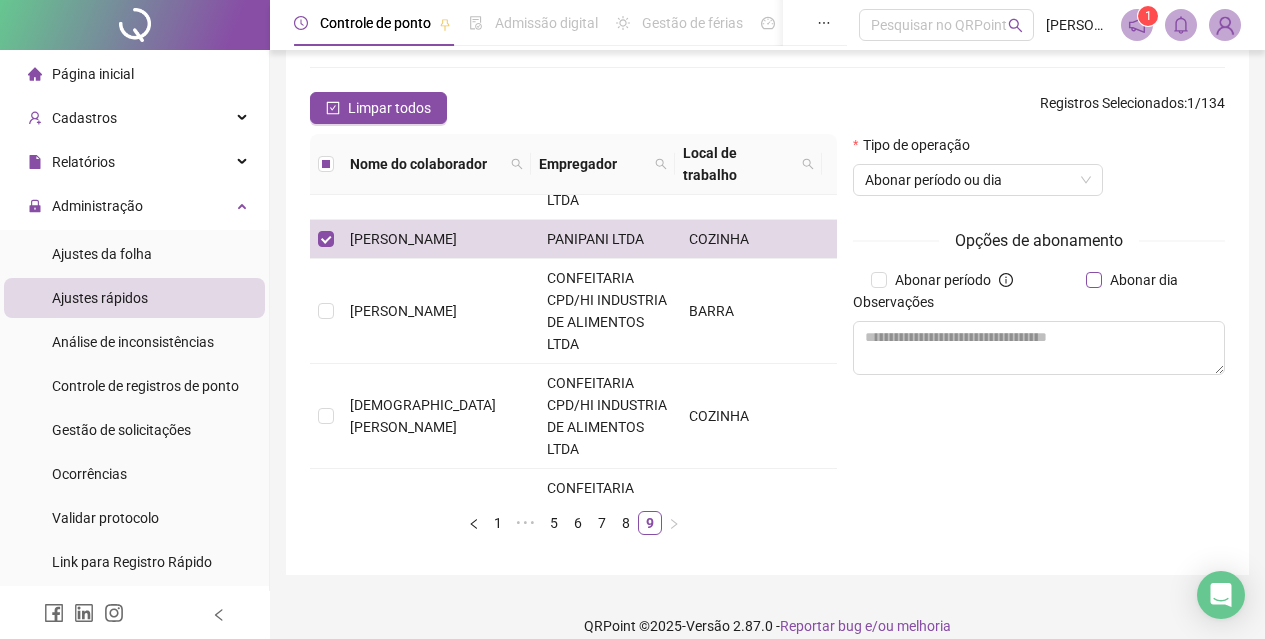 click on "Abonar dia" at bounding box center [1144, 280] 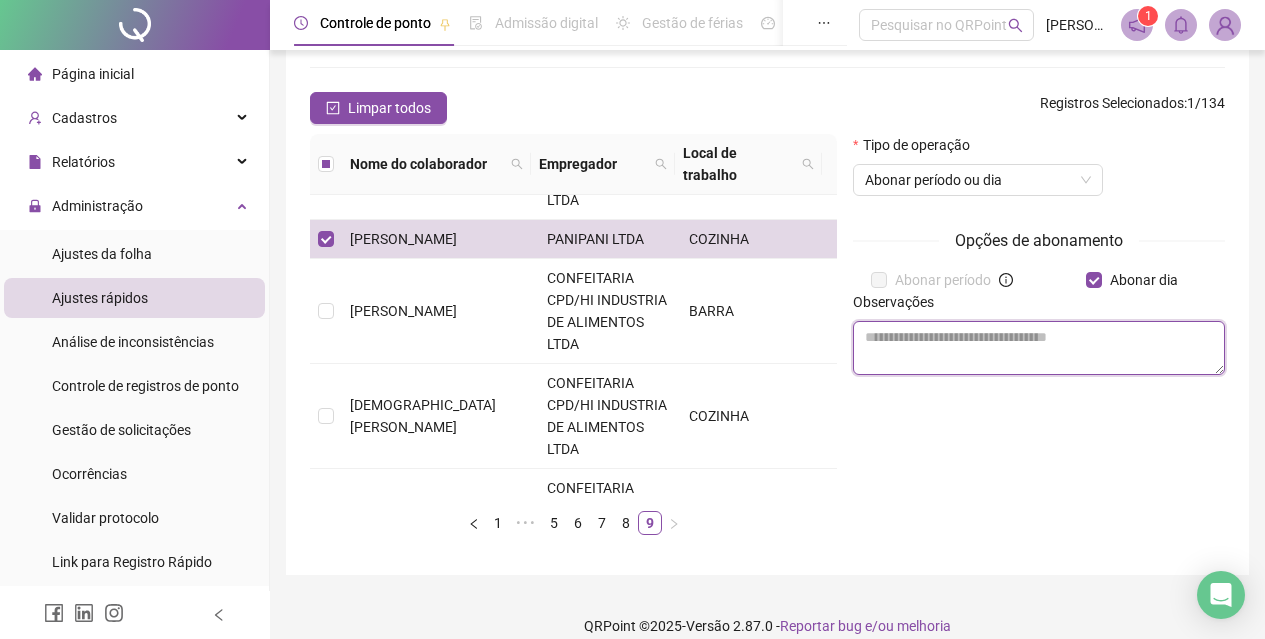 click at bounding box center (1039, 348) 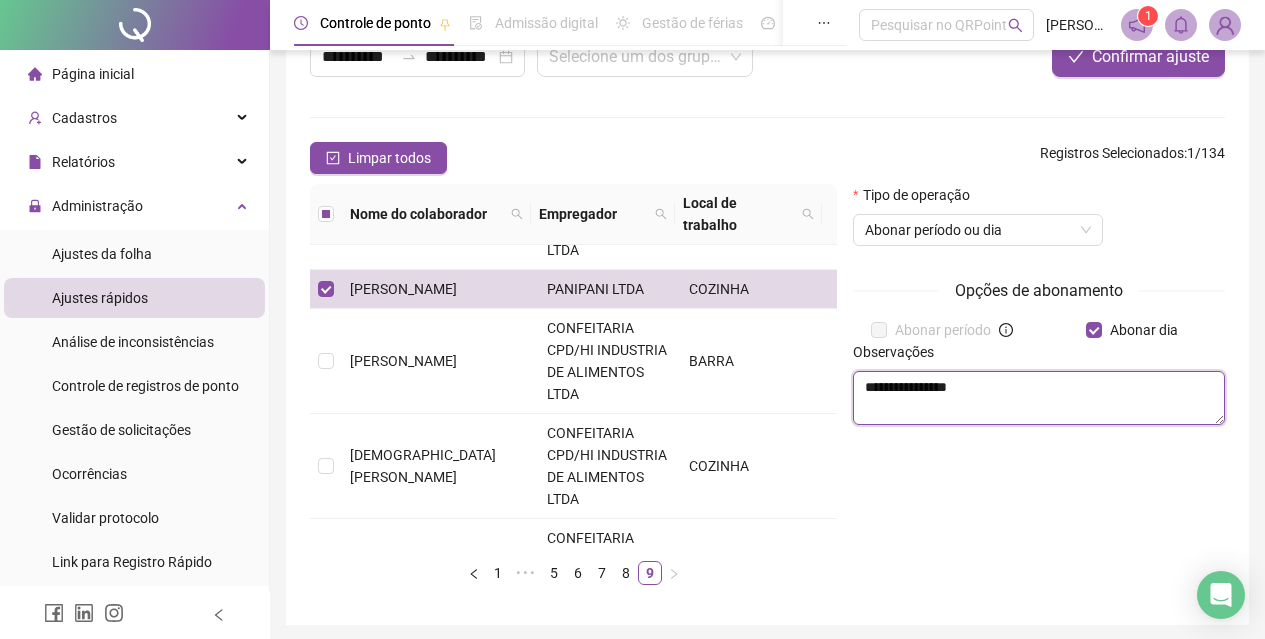 scroll, scrollTop: 95, scrollLeft: 0, axis: vertical 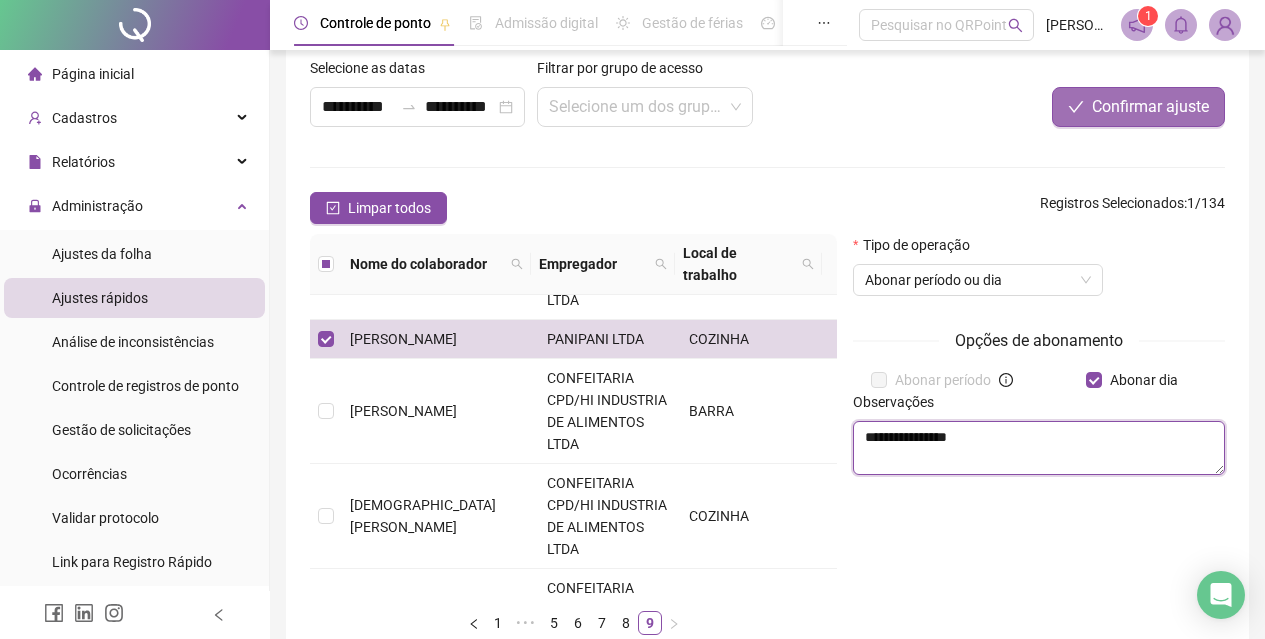 type on "**********" 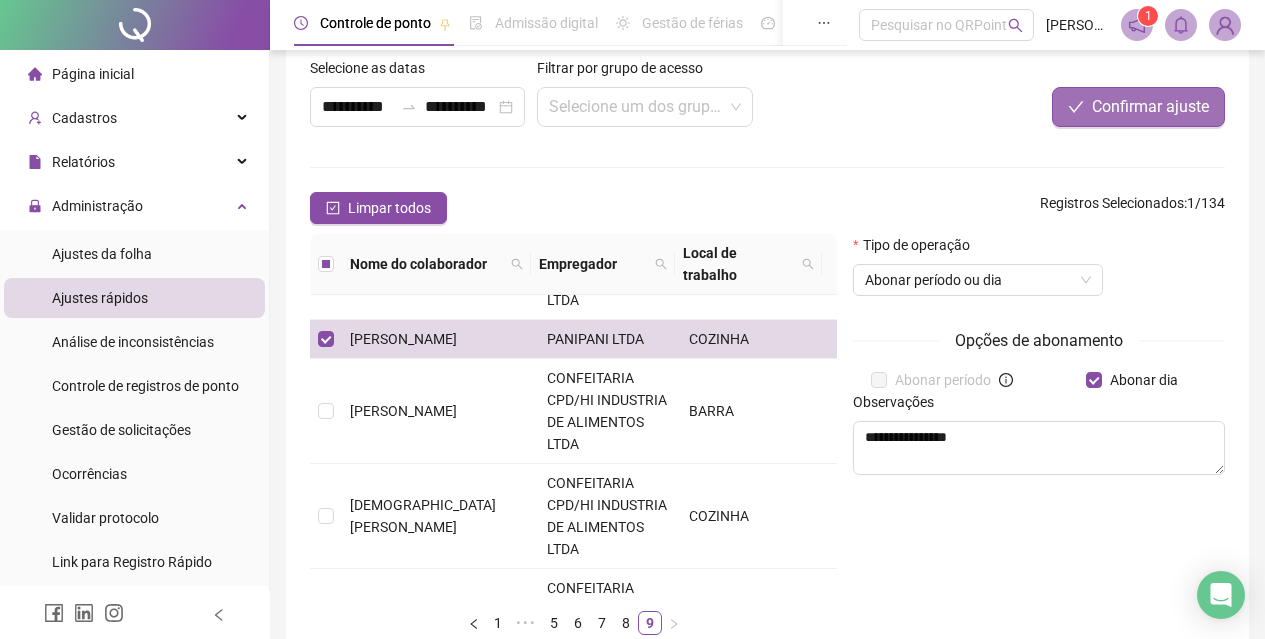 click on "Confirmar ajuste" at bounding box center [1150, 107] 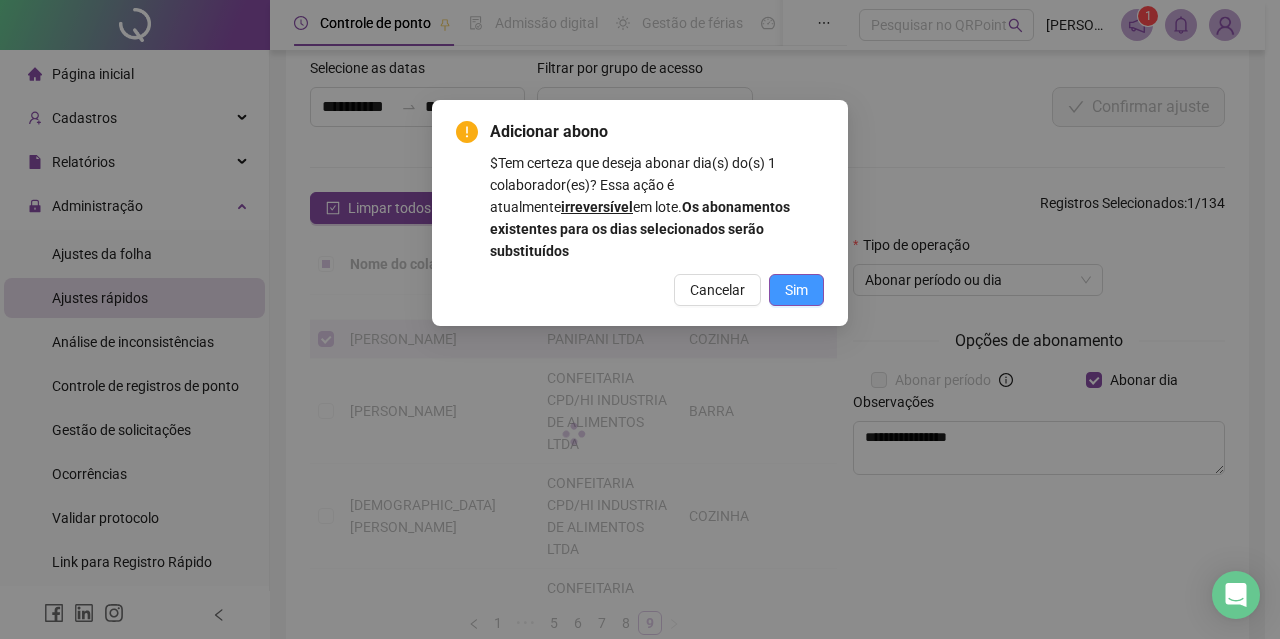 click on "Sim" at bounding box center (796, 290) 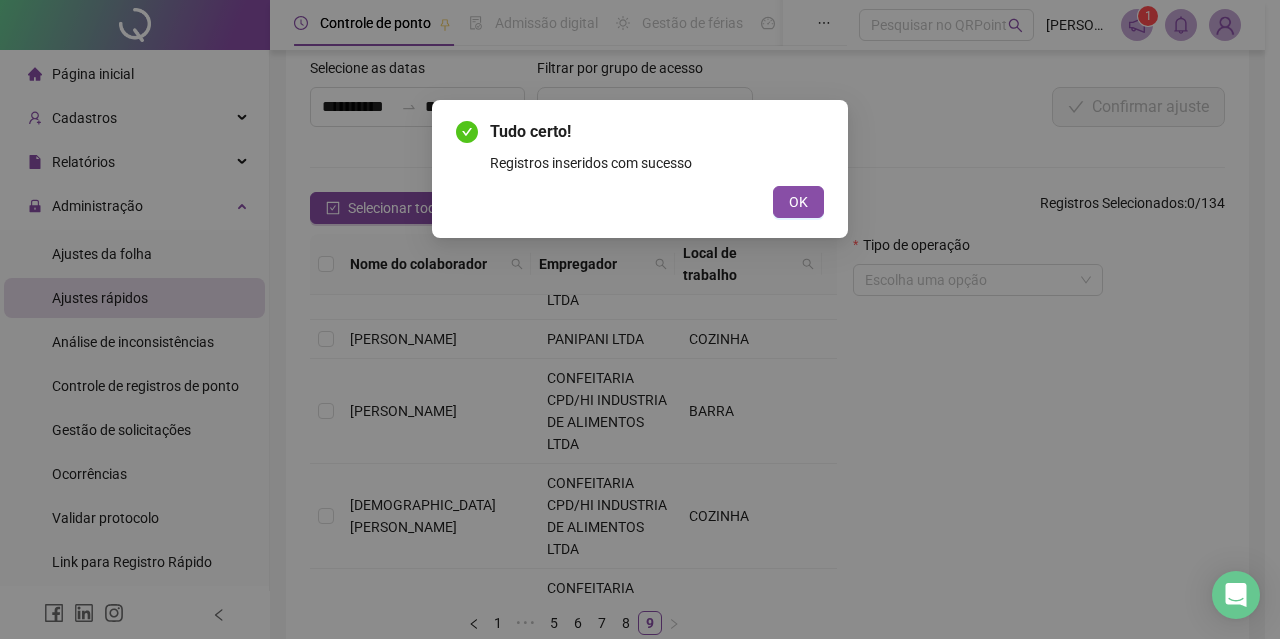 click on "OK" at bounding box center (798, 202) 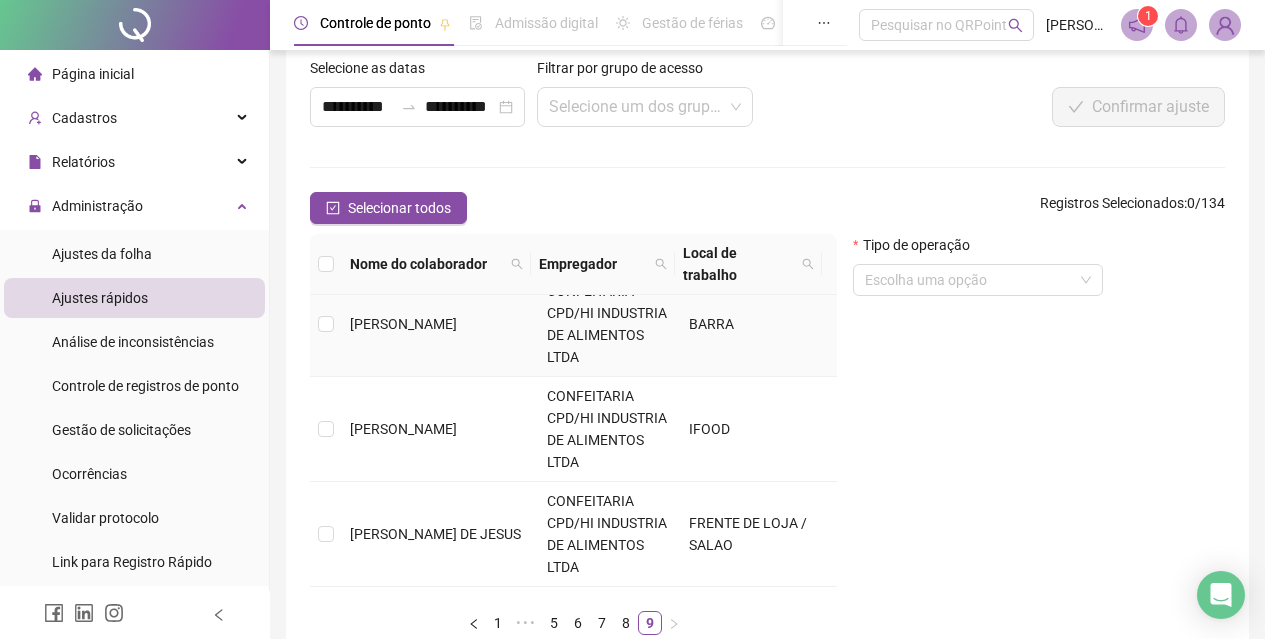 scroll, scrollTop: 0, scrollLeft: 0, axis: both 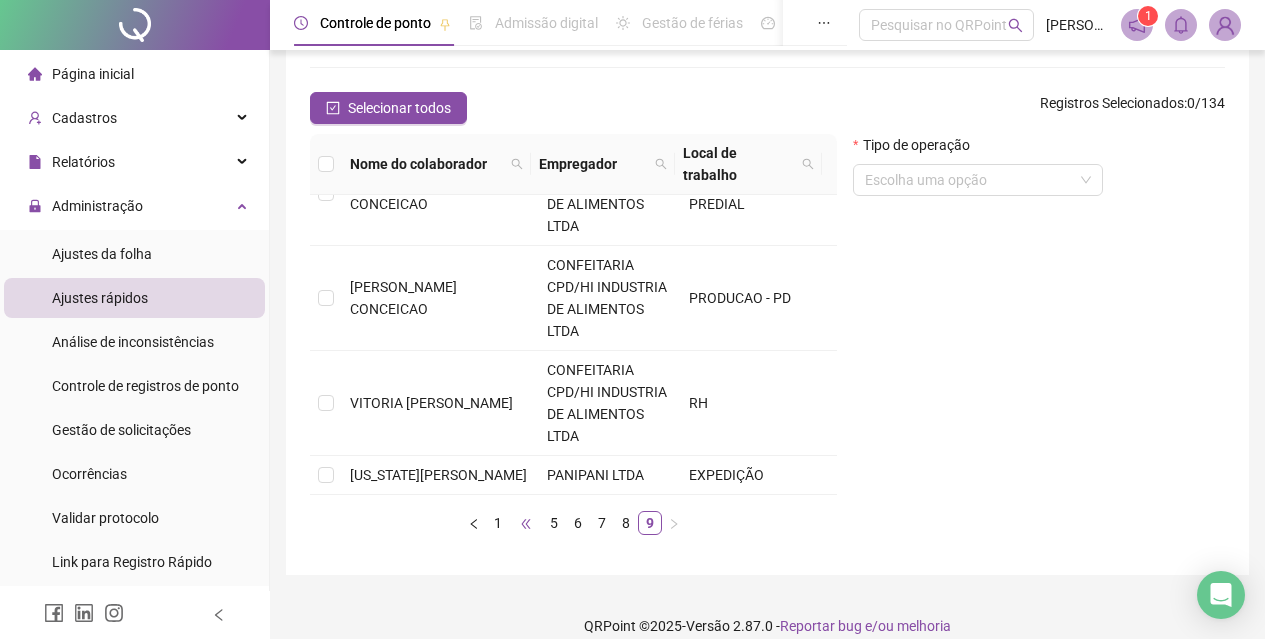 click on "•••" at bounding box center [526, 523] 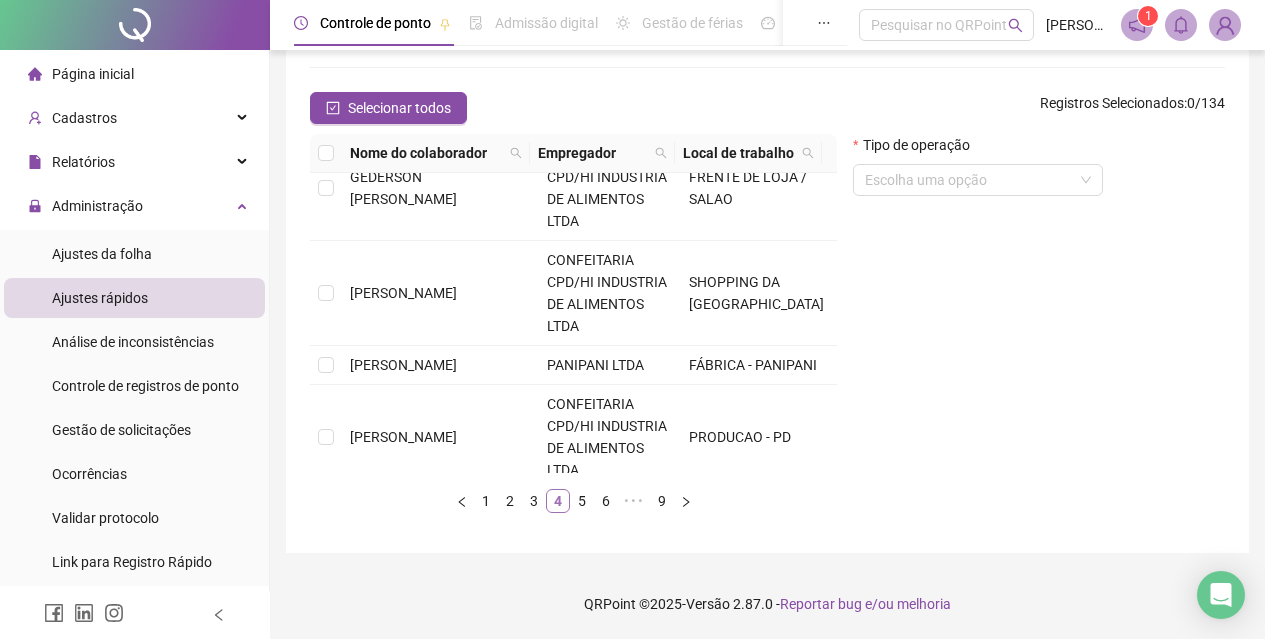scroll, scrollTop: 0, scrollLeft: 0, axis: both 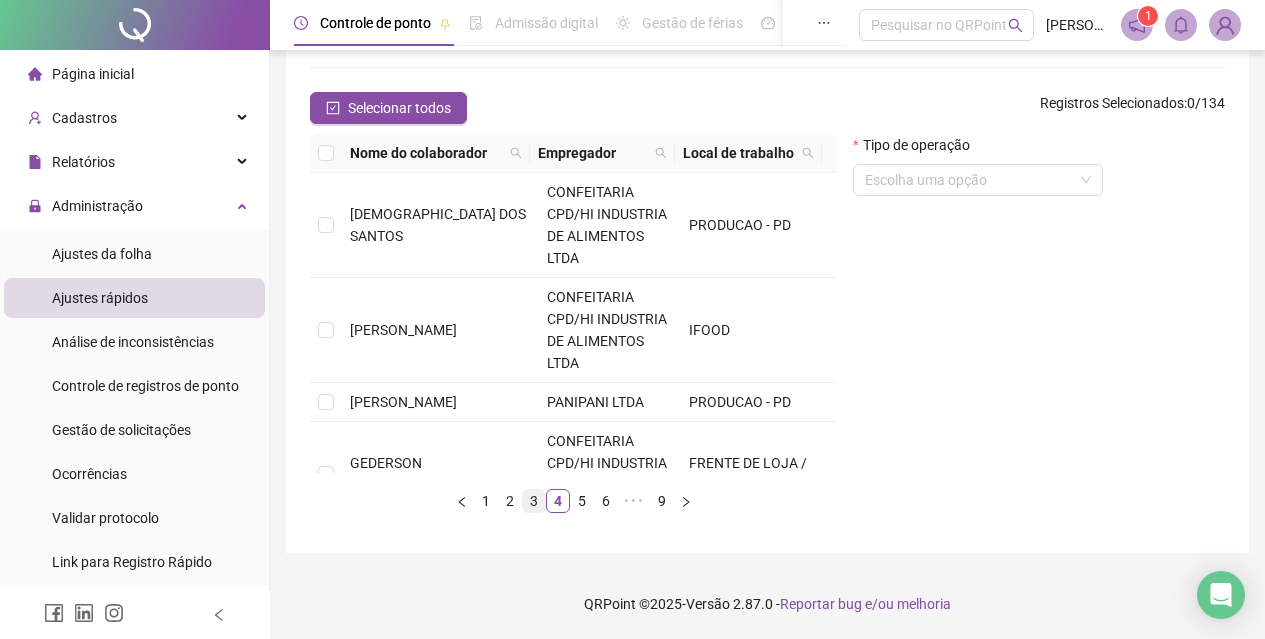 click on "3" at bounding box center [534, 501] 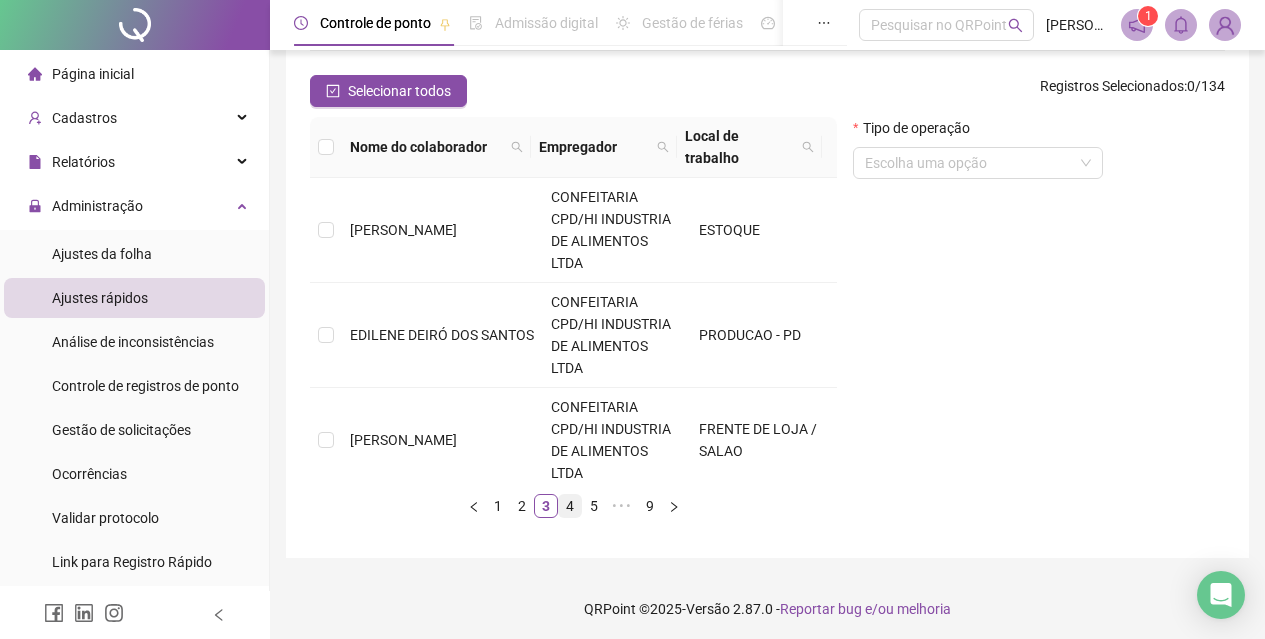 scroll, scrollTop: 217, scrollLeft: 0, axis: vertical 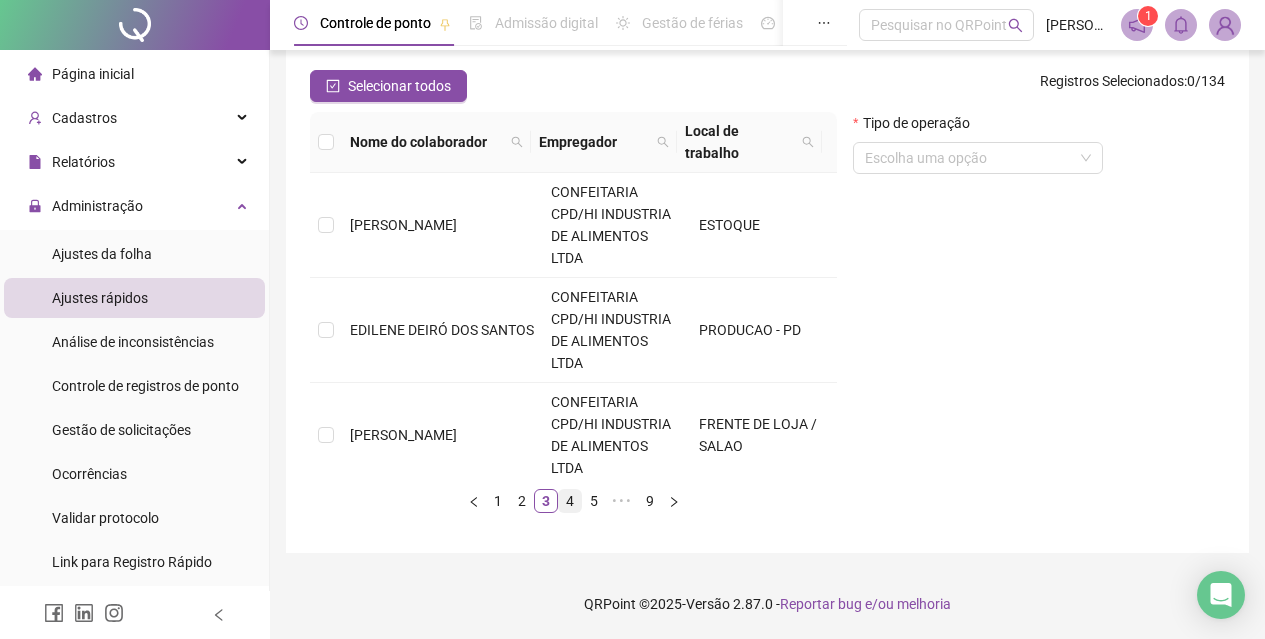 click on "4" at bounding box center (570, 501) 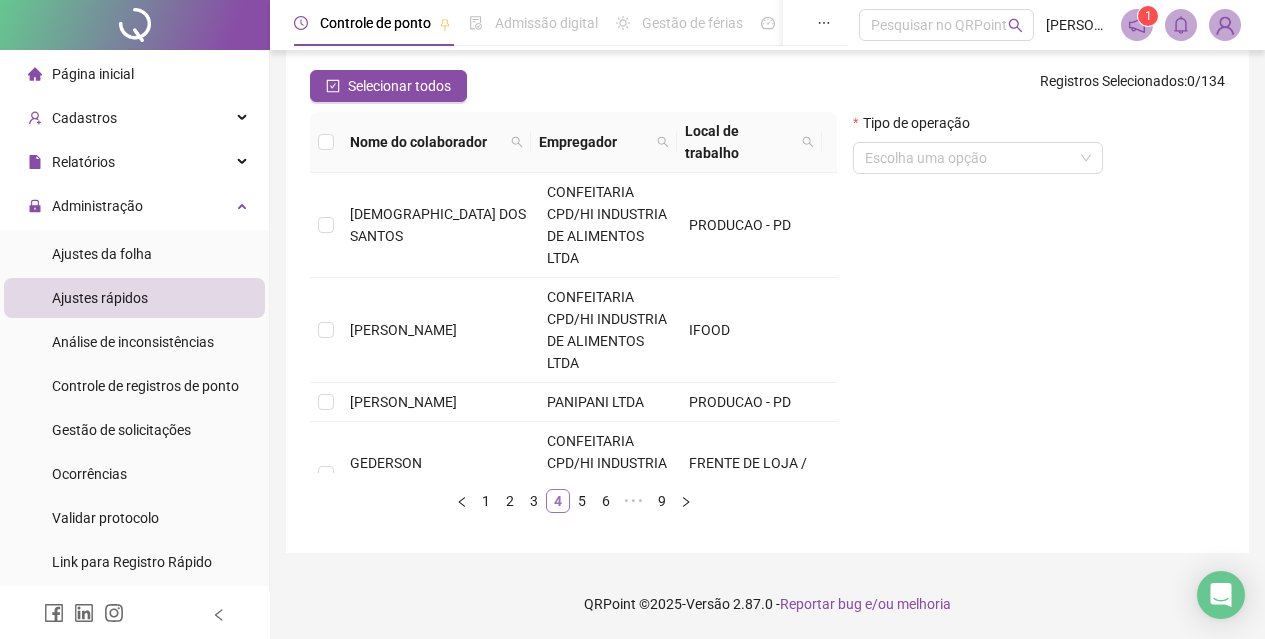 scroll, scrollTop: 195, scrollLeft: 0, axis: vertical 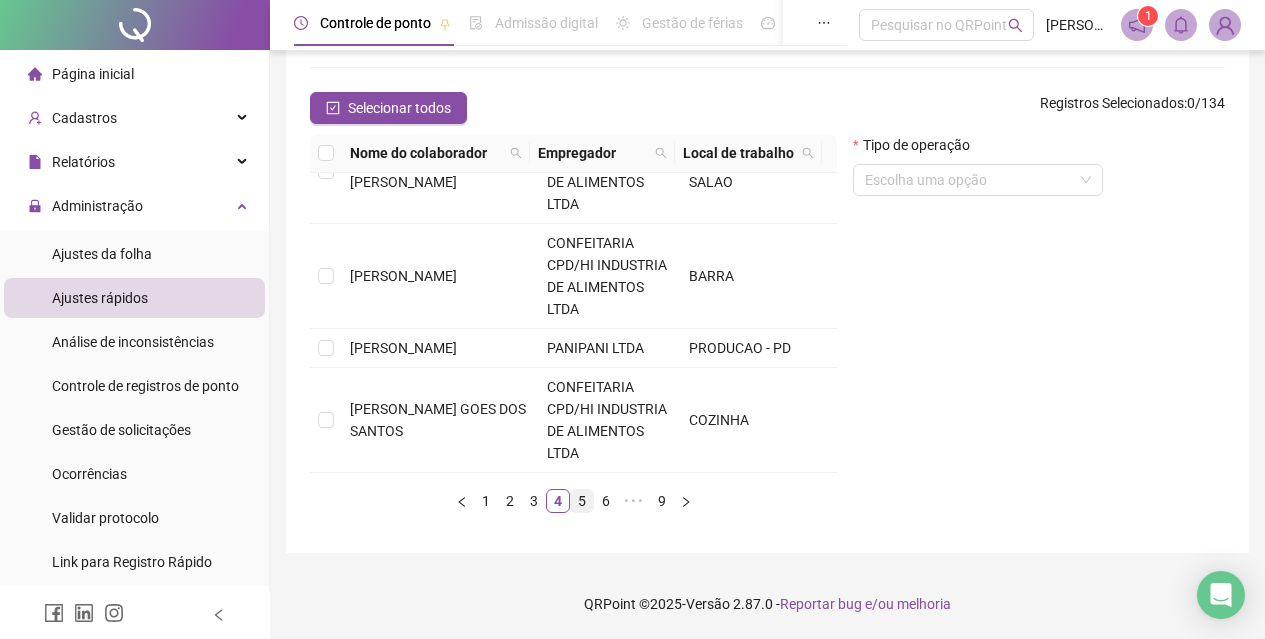 click on "5" at bounding box center [582, 501] 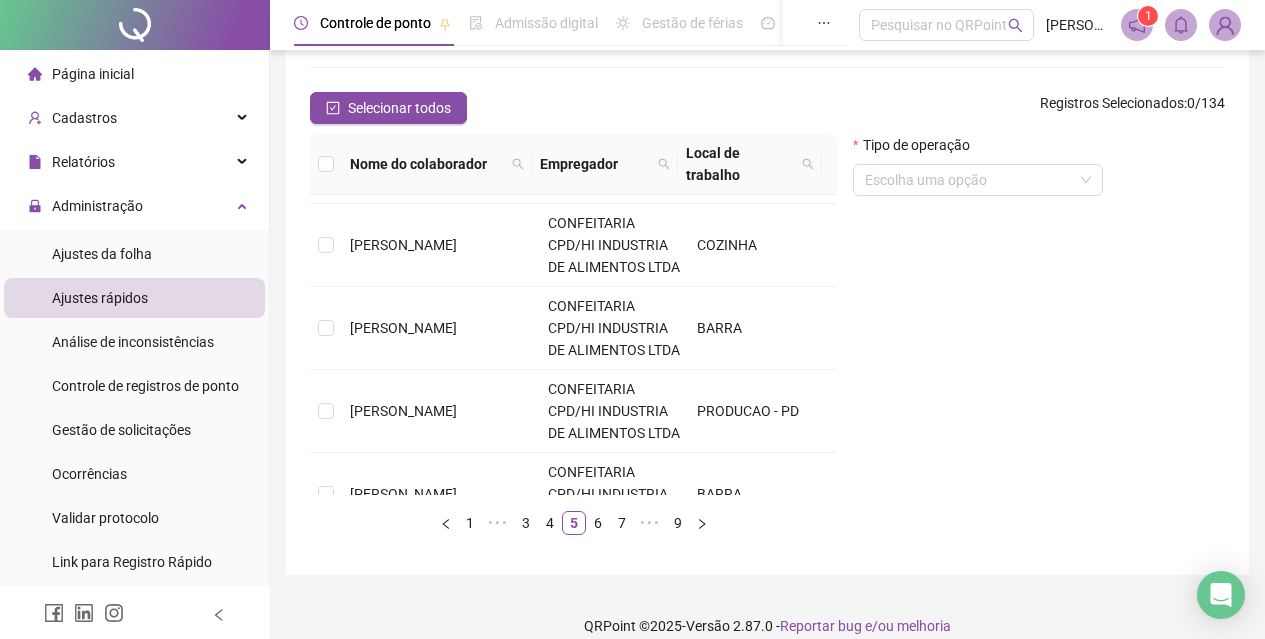 scroll, scrollTop: 800, scrollLeft: 0, axis: vertical 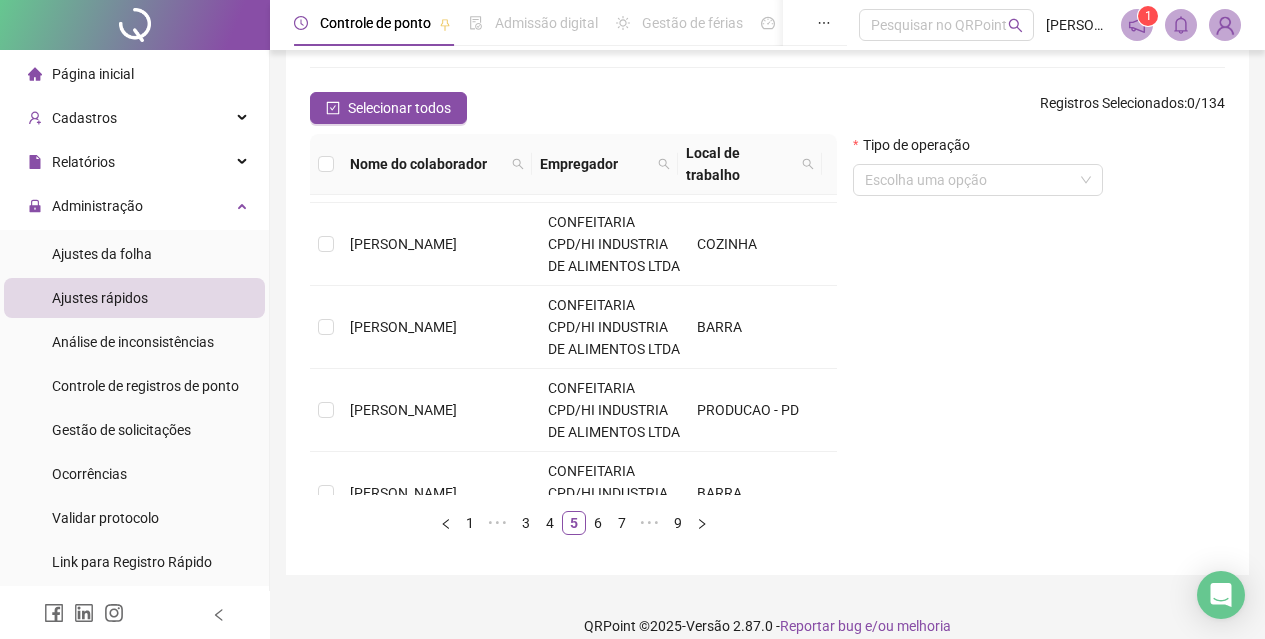 click on "[PERSON_NAME]" at bounding box center (441, 78) 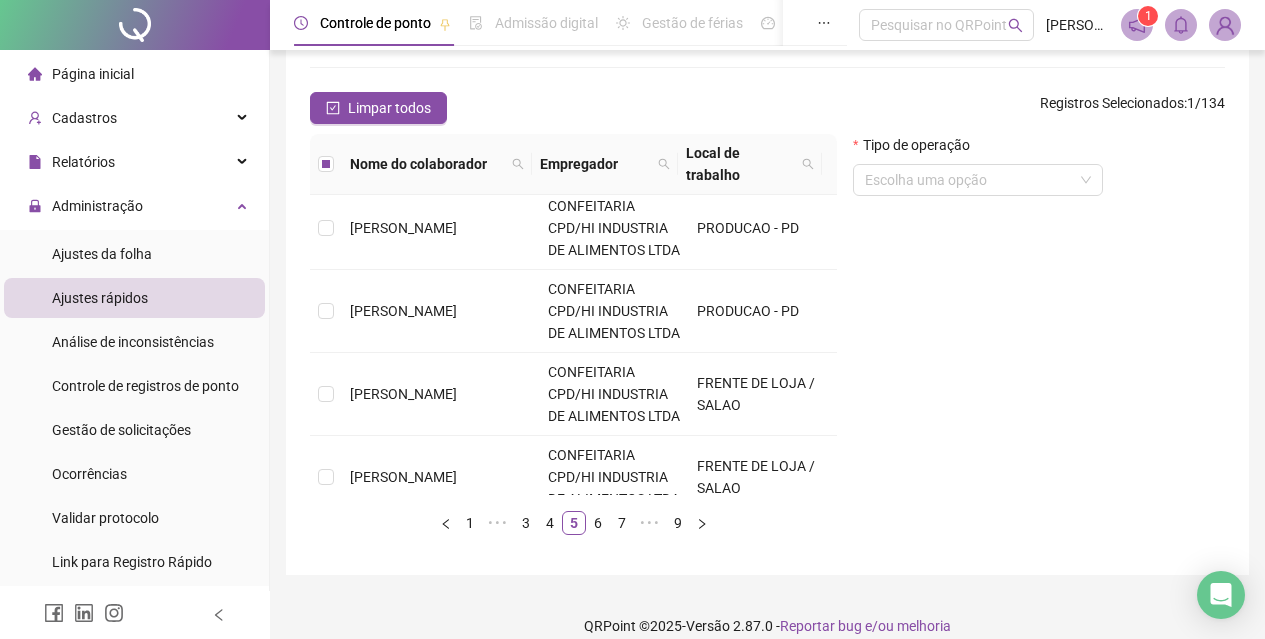 scroll, scrollTop: 0, scrollLeft: 0, axis: both 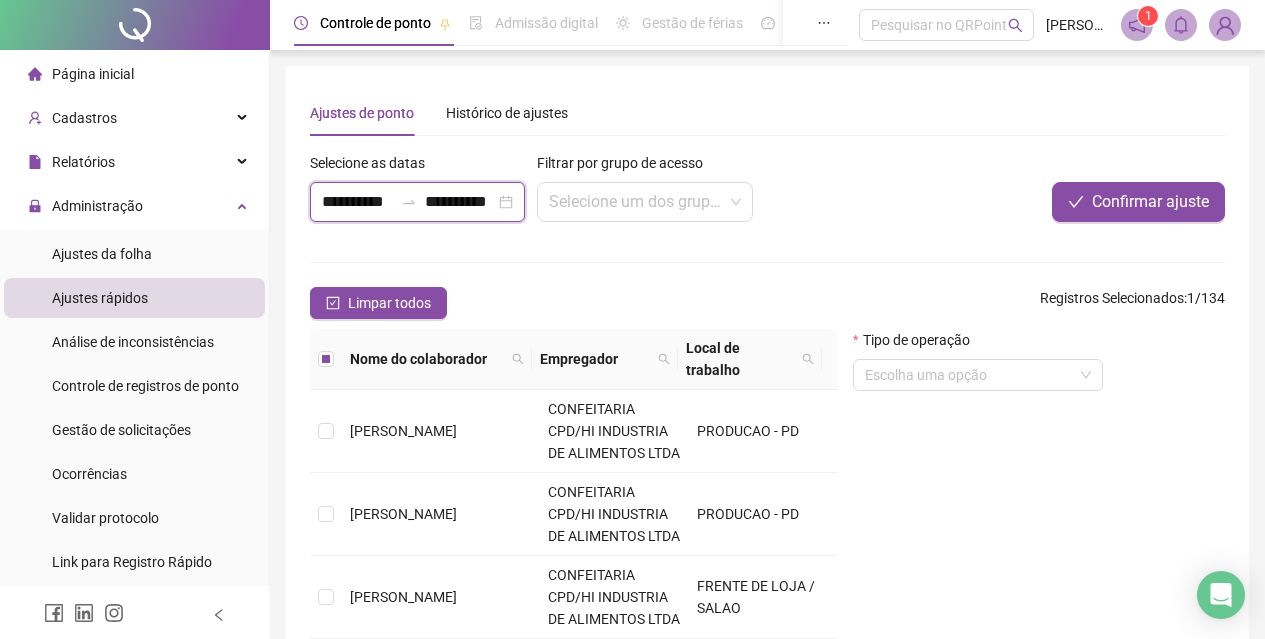 click on "**********" at bounding box center (357, 202) 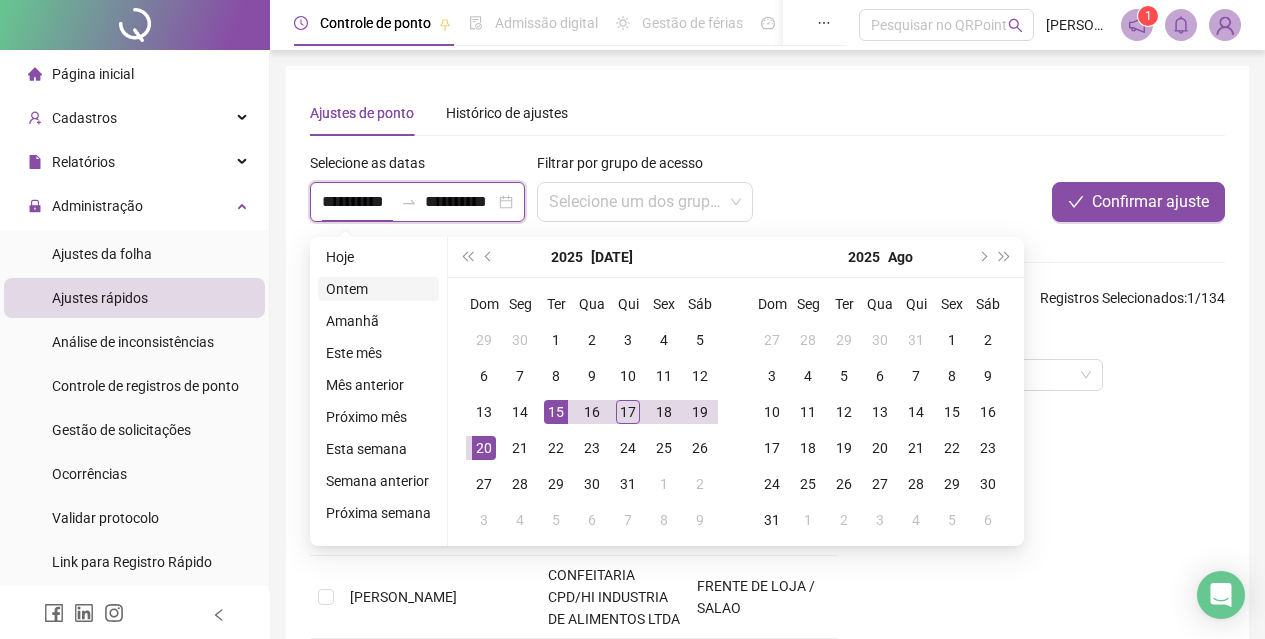 type on "**********" 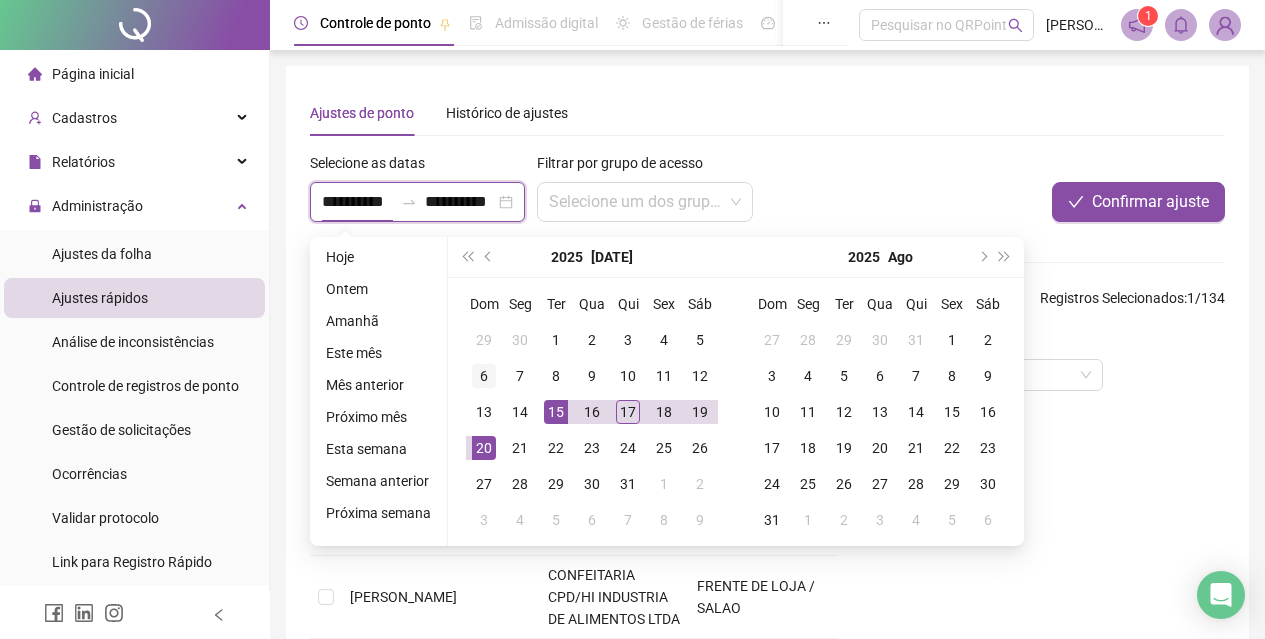type on "**********" 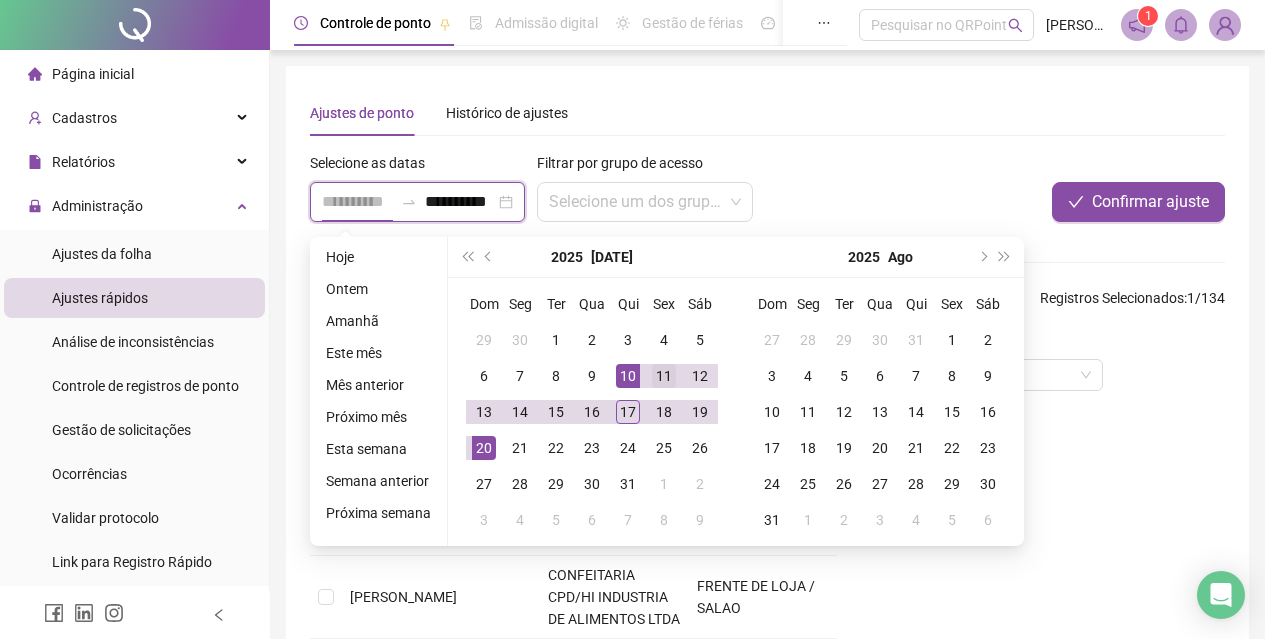 type on "**********" 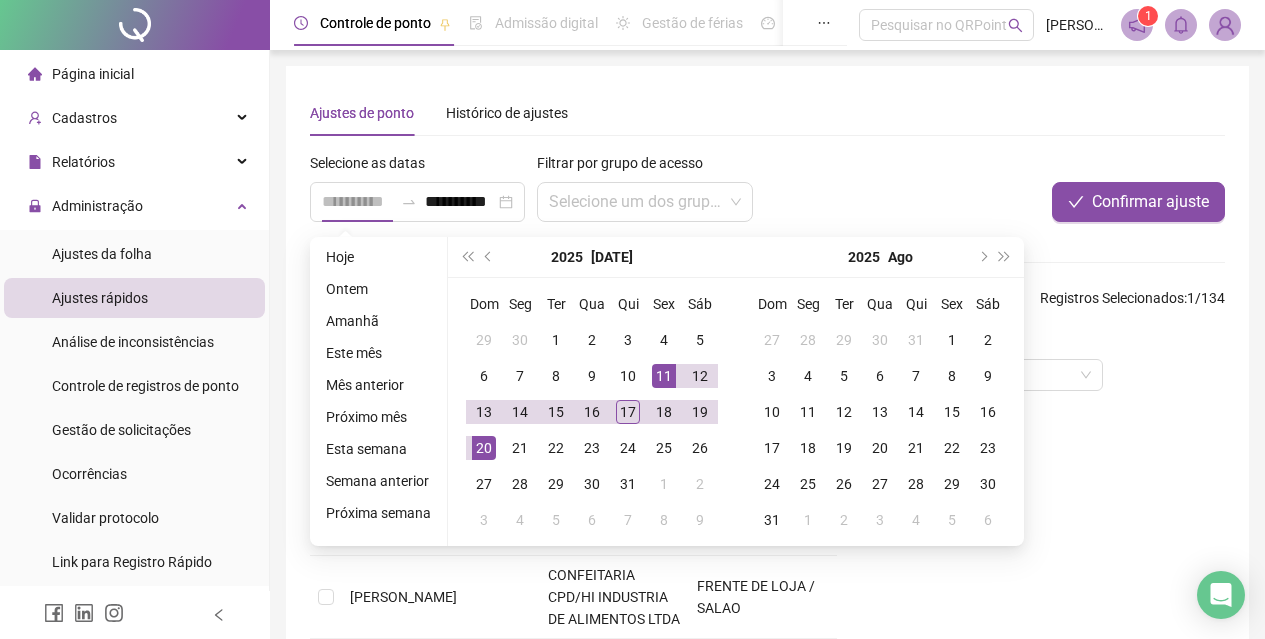 click on "11" at bounding box center [664, 376] 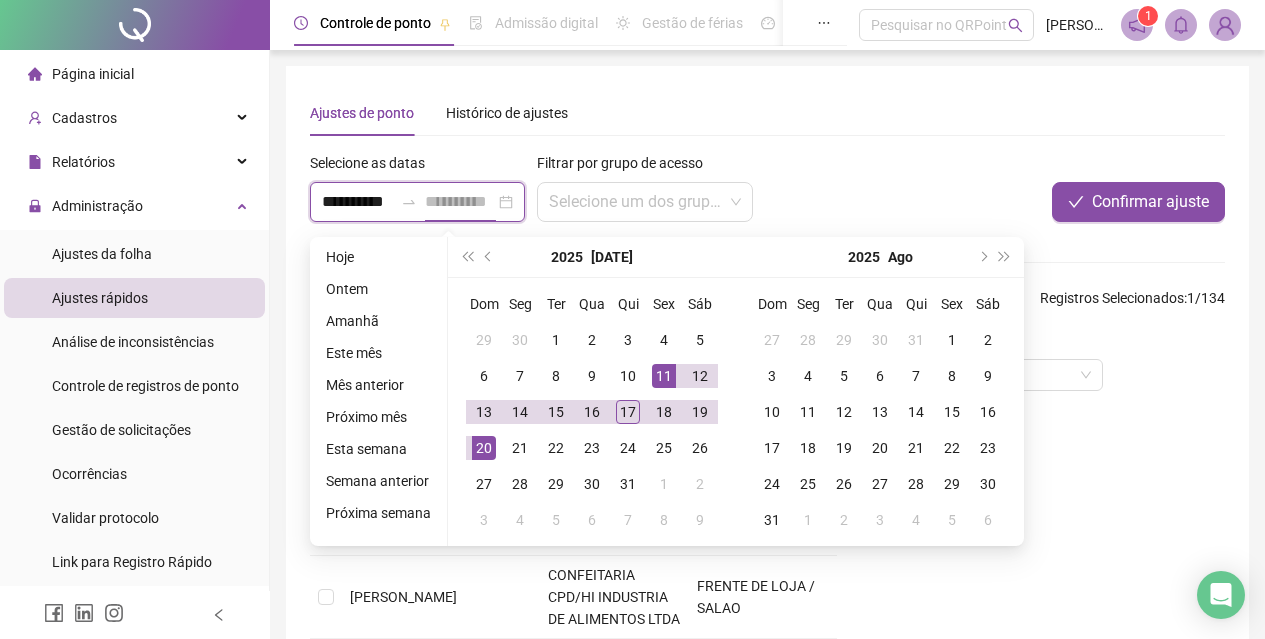 scroll, scrollTop: 0, scrollLeft: 10, axis: horizontal 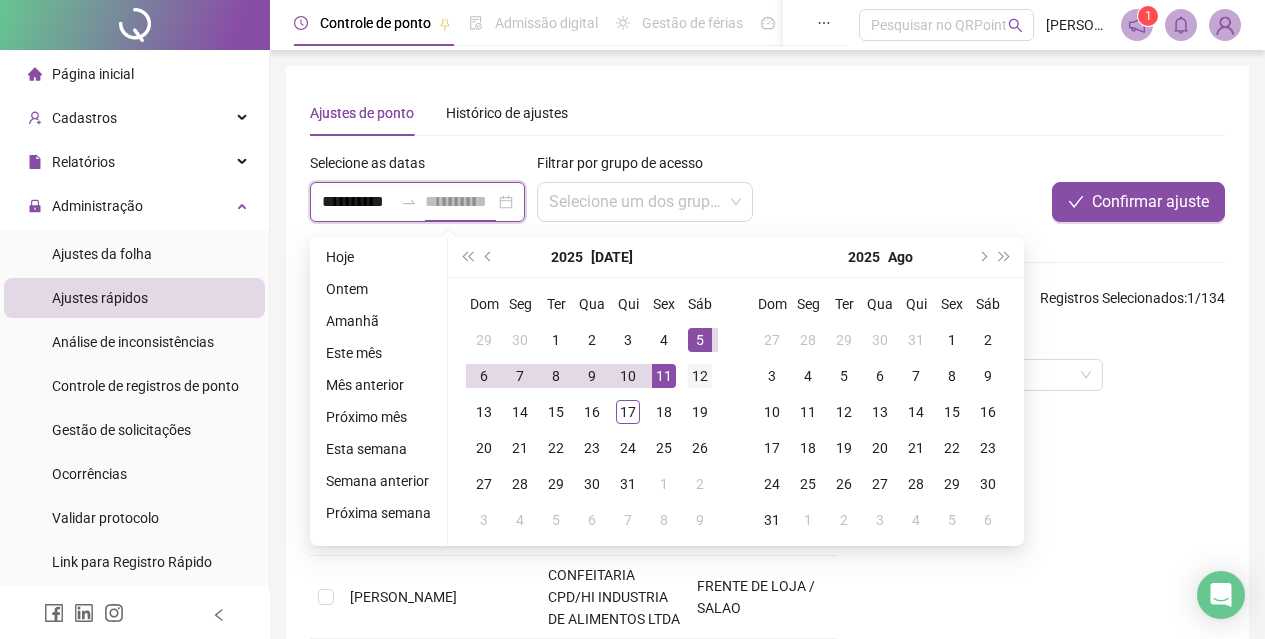 type on "**********" 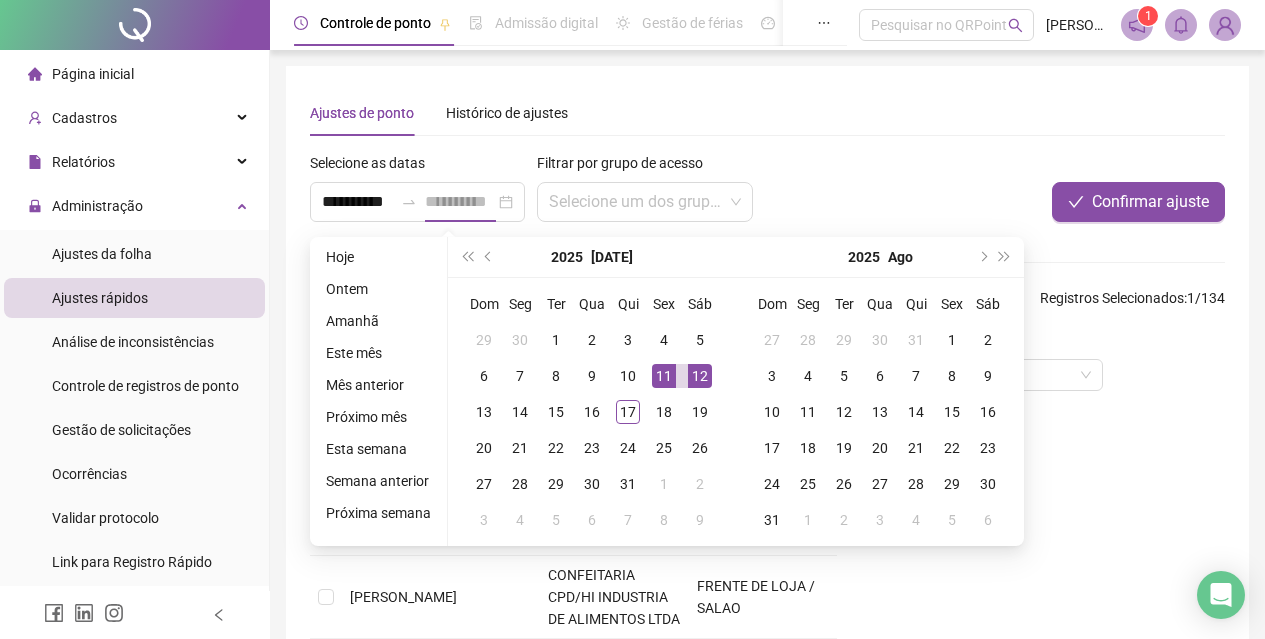 scroll, scrollTop: 0, scrollLeft: 0, axis: both 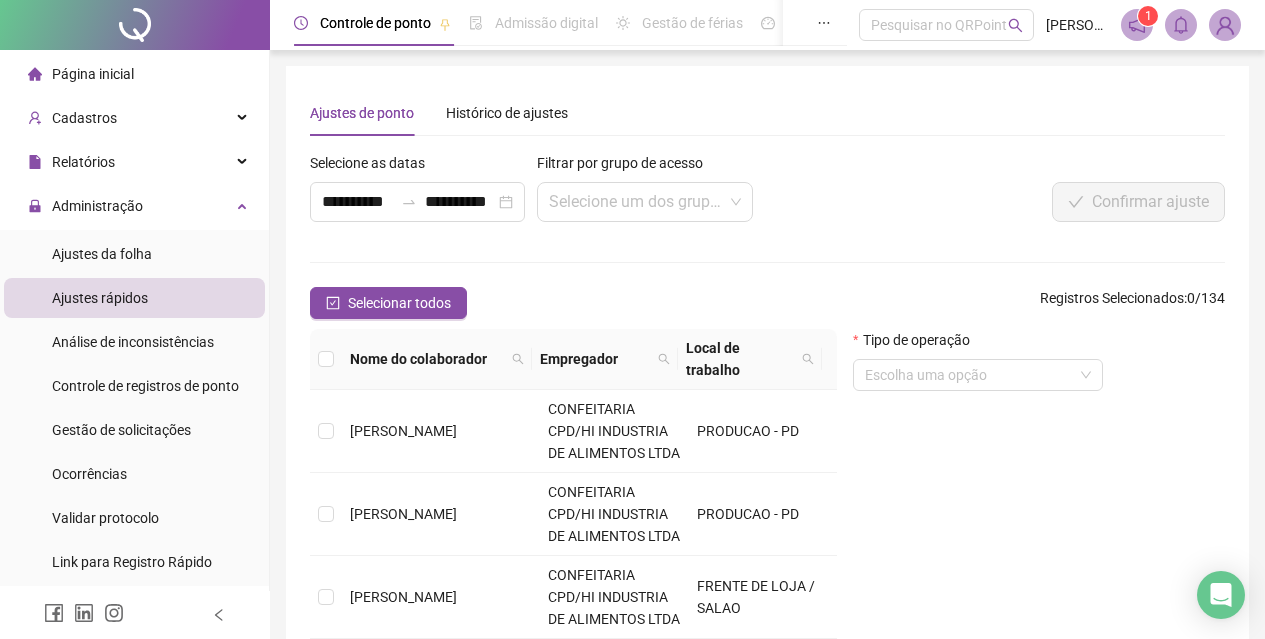 drag, startPoint x: 962, startPoint y: 376, endPoint x: 1033, endPoint y: 425, distance: 86.26703 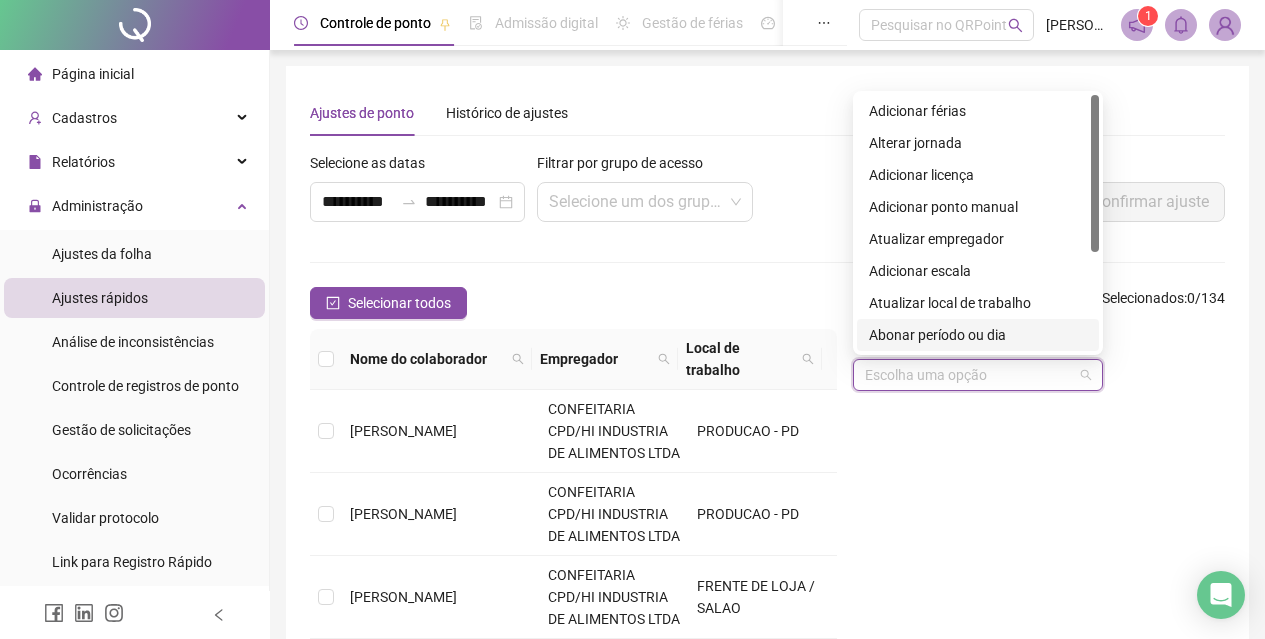 click on "Abonar período ou dia" at bounding box center (978, 335) 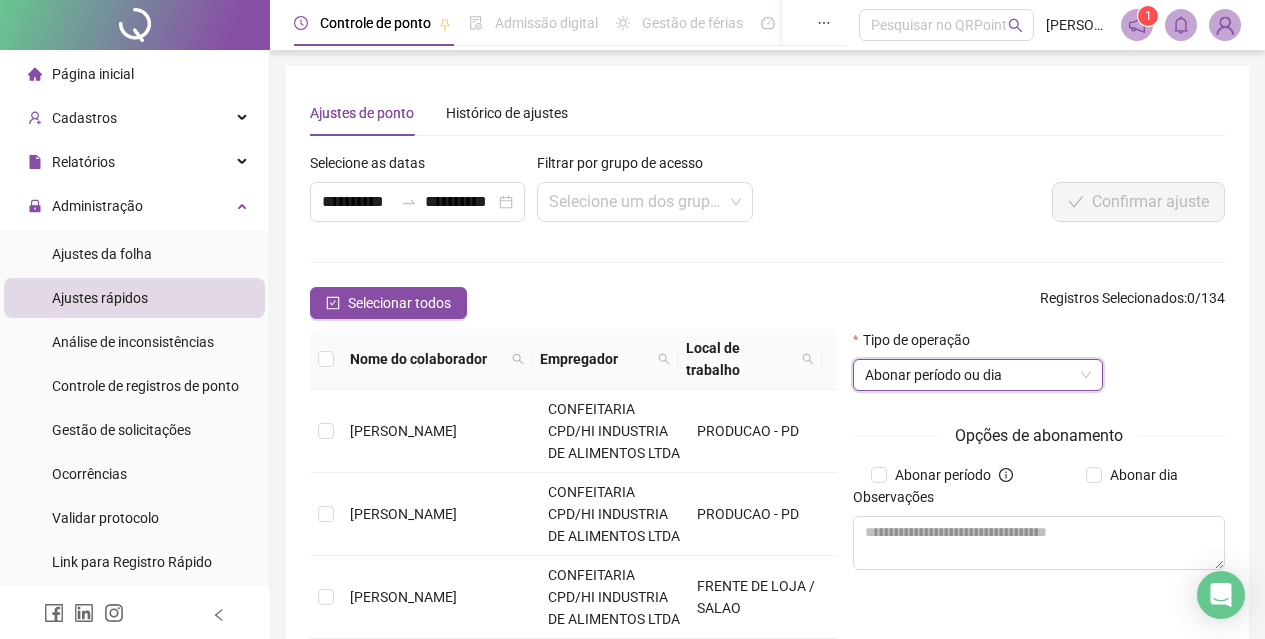 drag, startPoint x: 1120, startPoint y: 472, endPoint x: 1042, endPoint y: 514, distance: 88.588936 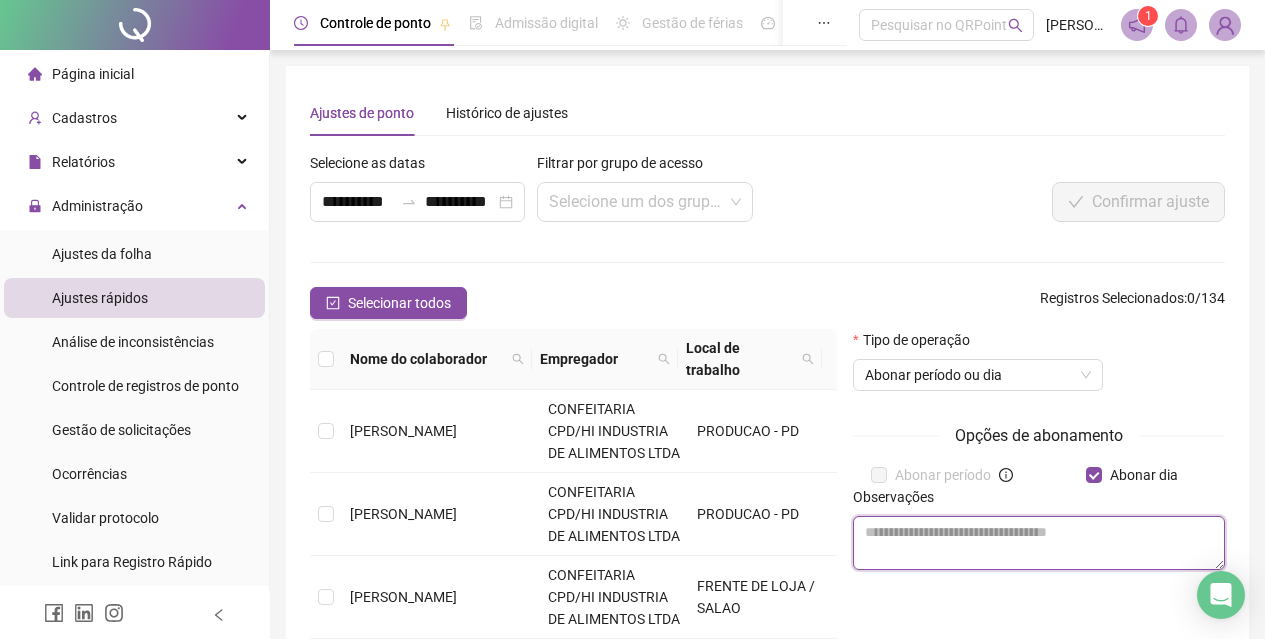 click at bounding box center [1039, 543] 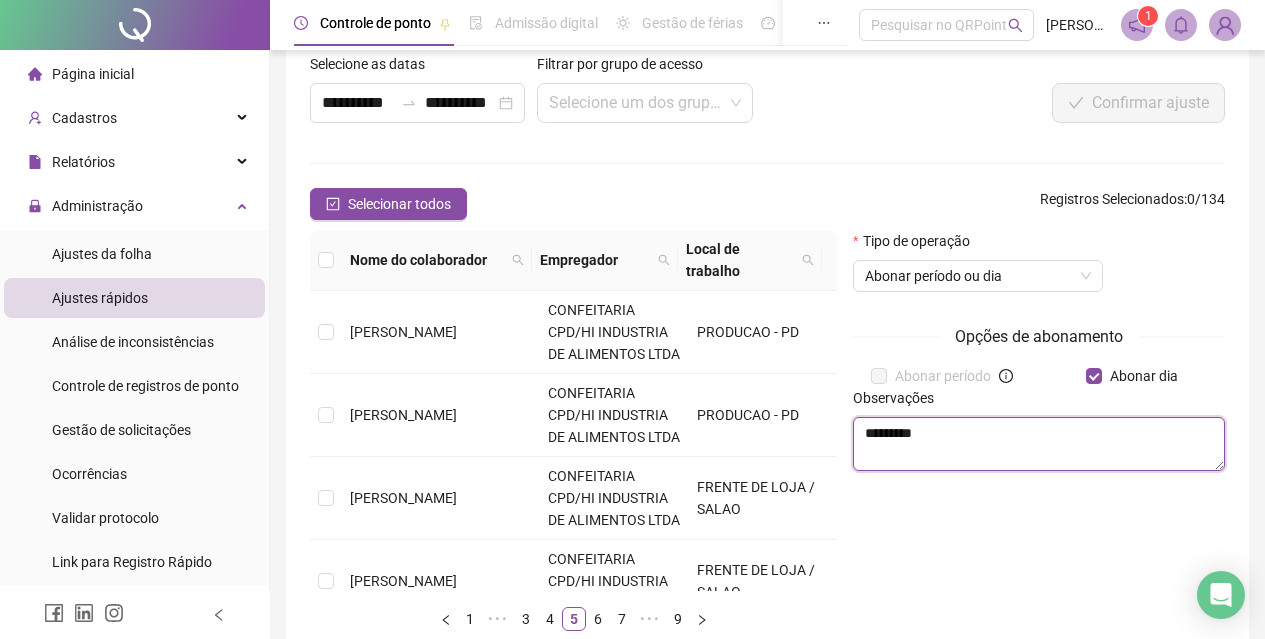 scroll, scrollTop: 100, scrollLeft: 0, axis: vertical 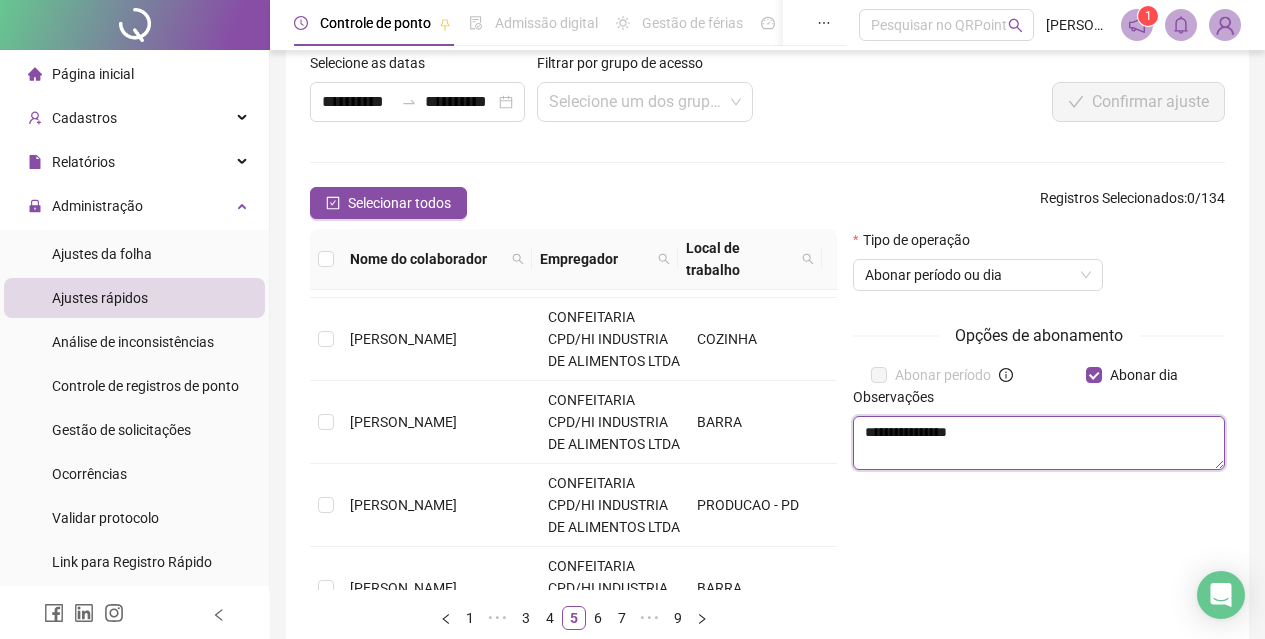 type on "**********" 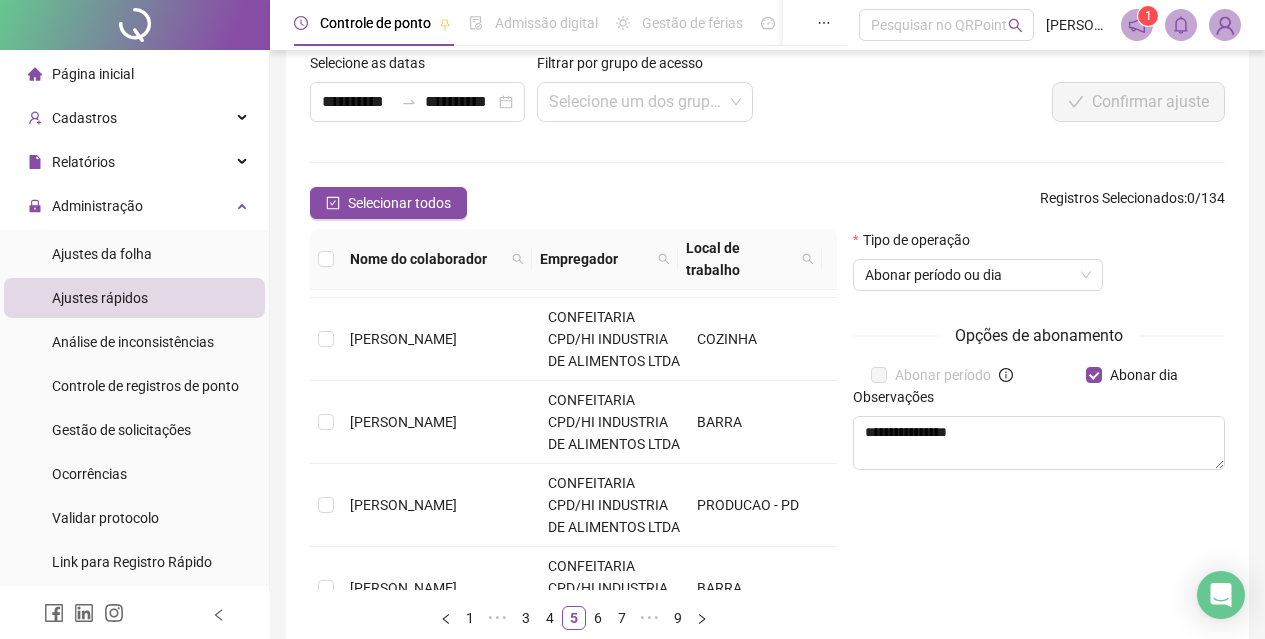 click on "[PERSON_NAME]" at bounding box center (441, 173) 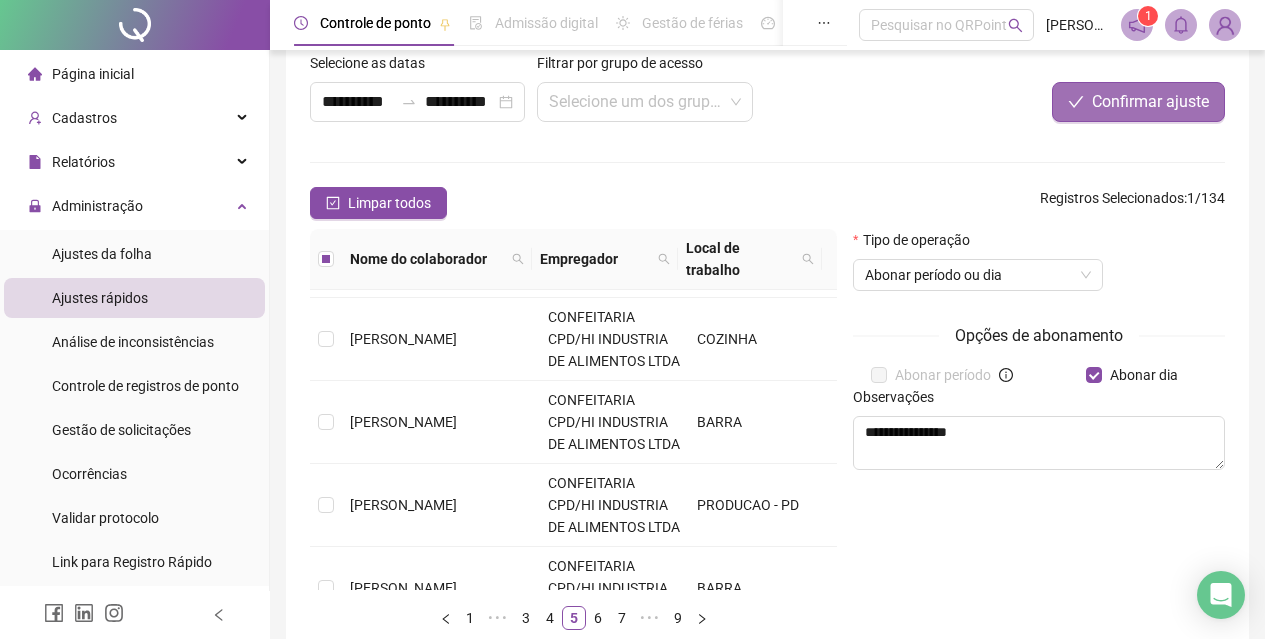 click on "Confirmar ajuste" at bounding box center (1150, 102) 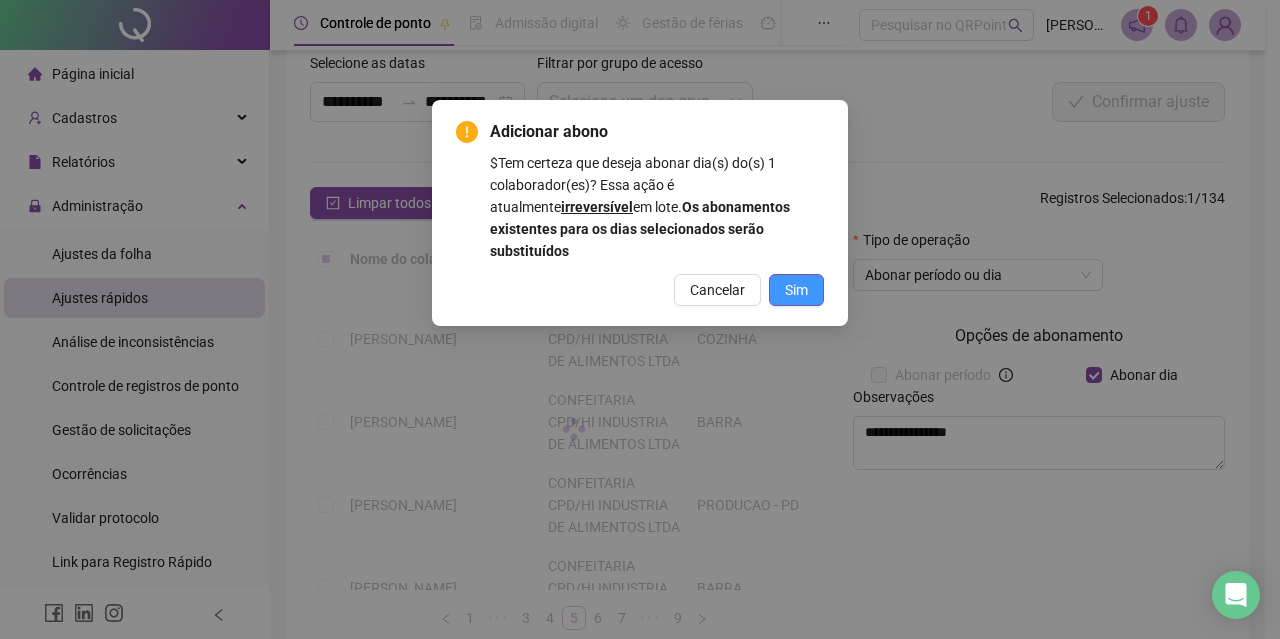 click on "Sim" at bounding box center [796, 290] 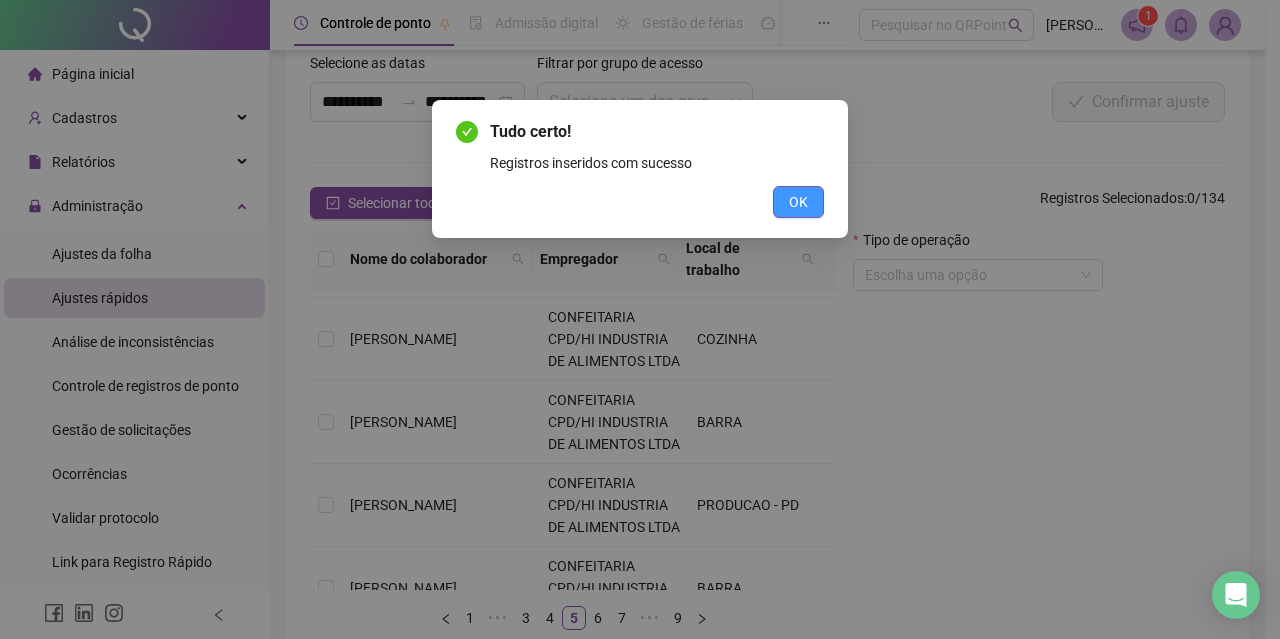 click on "OK" at bounding box center [798, 202] 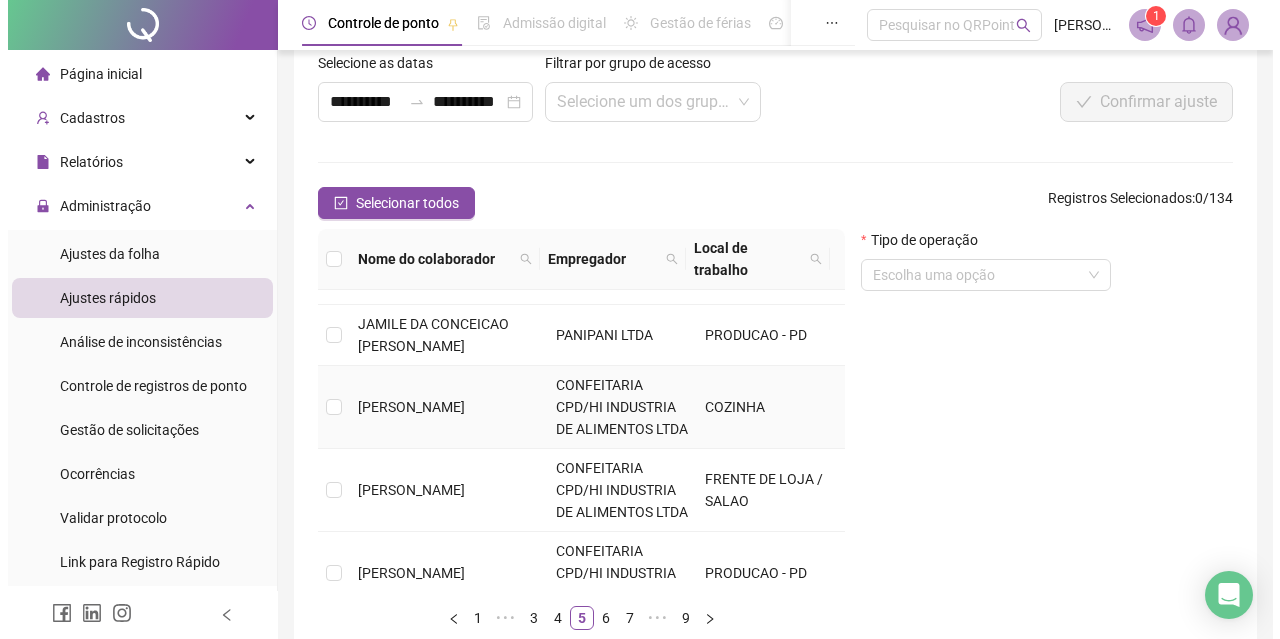 scroll, scrollTop: 300, scrollLeft: 0, axis: vertical 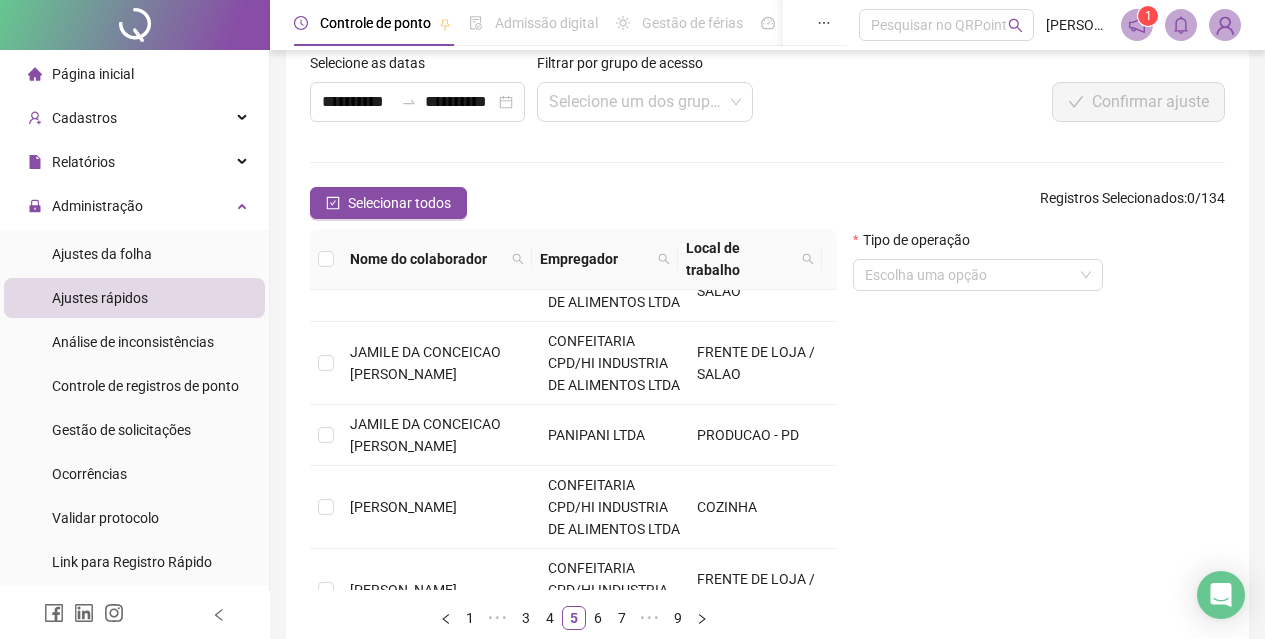 drag, startPoint x: 1238, startPoint y: 20, endPoint x: 1227, endPoint y: 27, distance: 13.038404 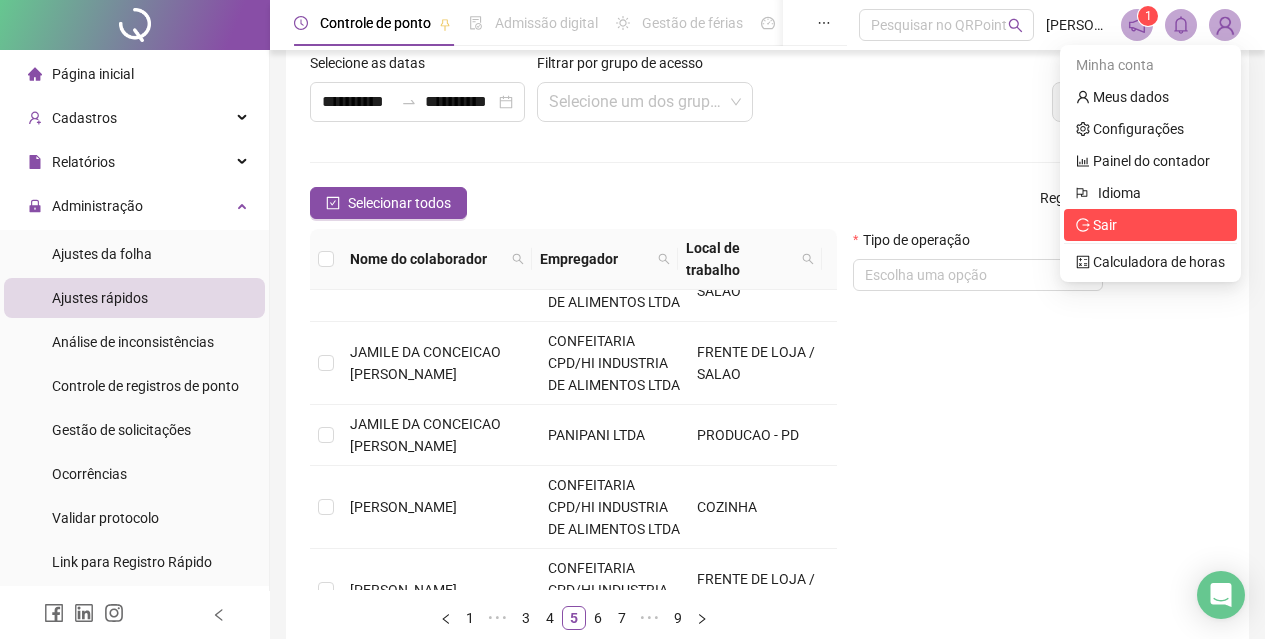 click on "Sair" at bounding box center [1150, 225] 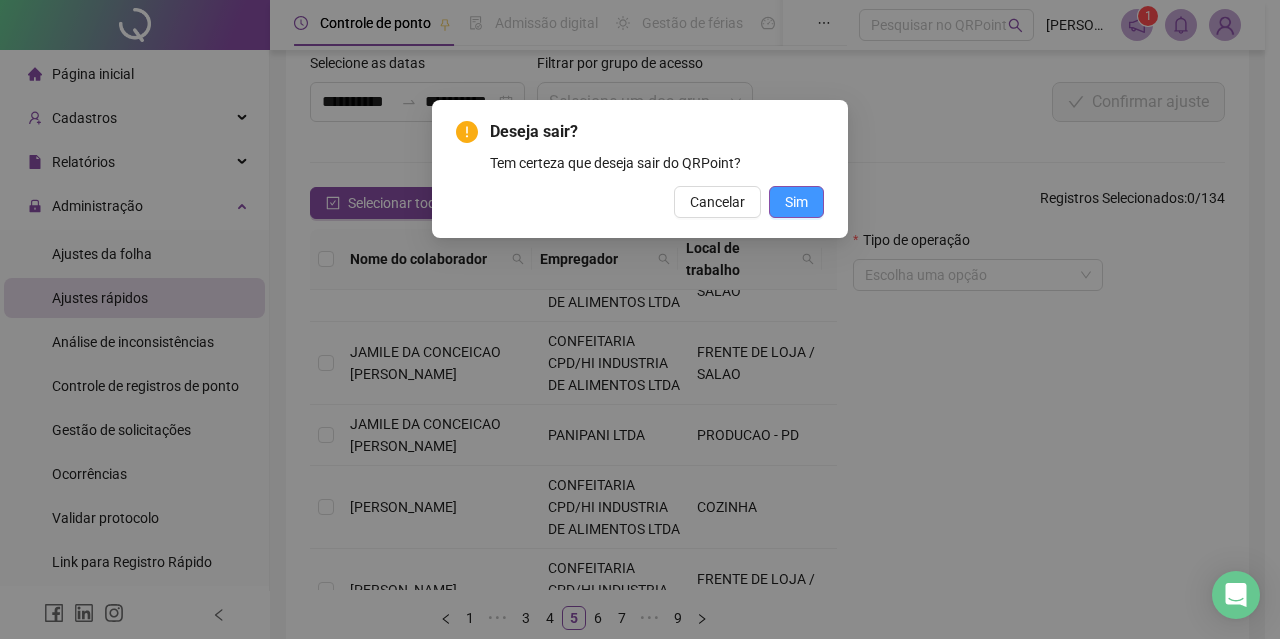 click on "Sim" at bounding box center [796, 202] 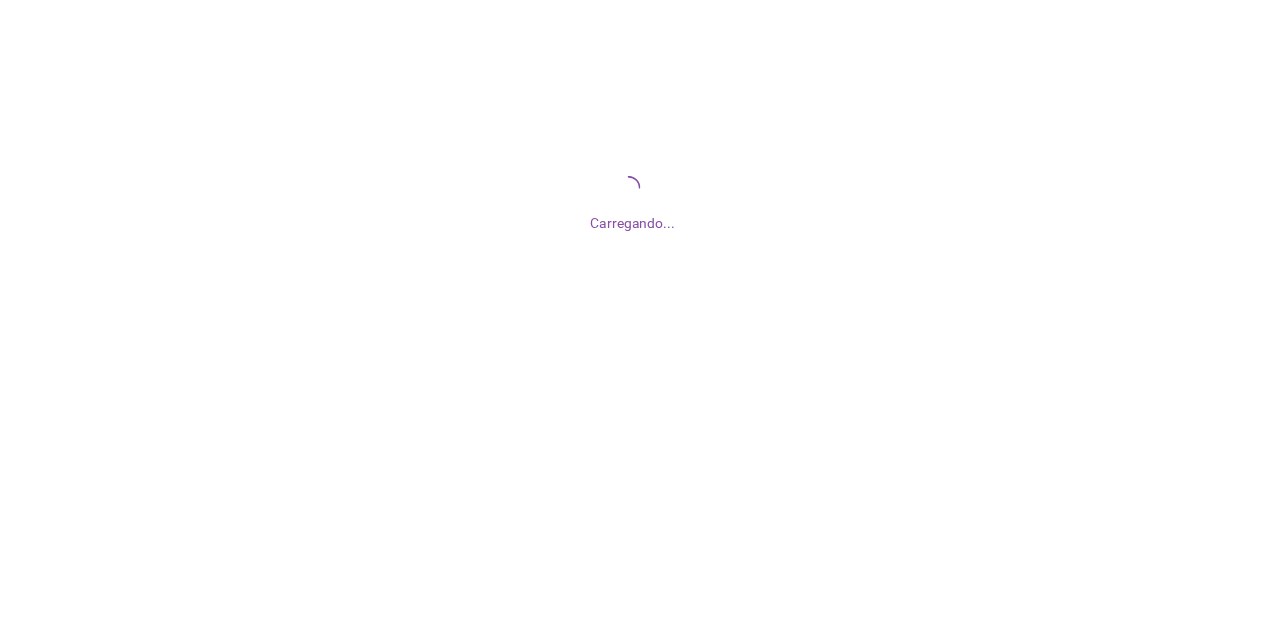 scroll, scrollTop: 0, scrollLeft: 0, axis: both 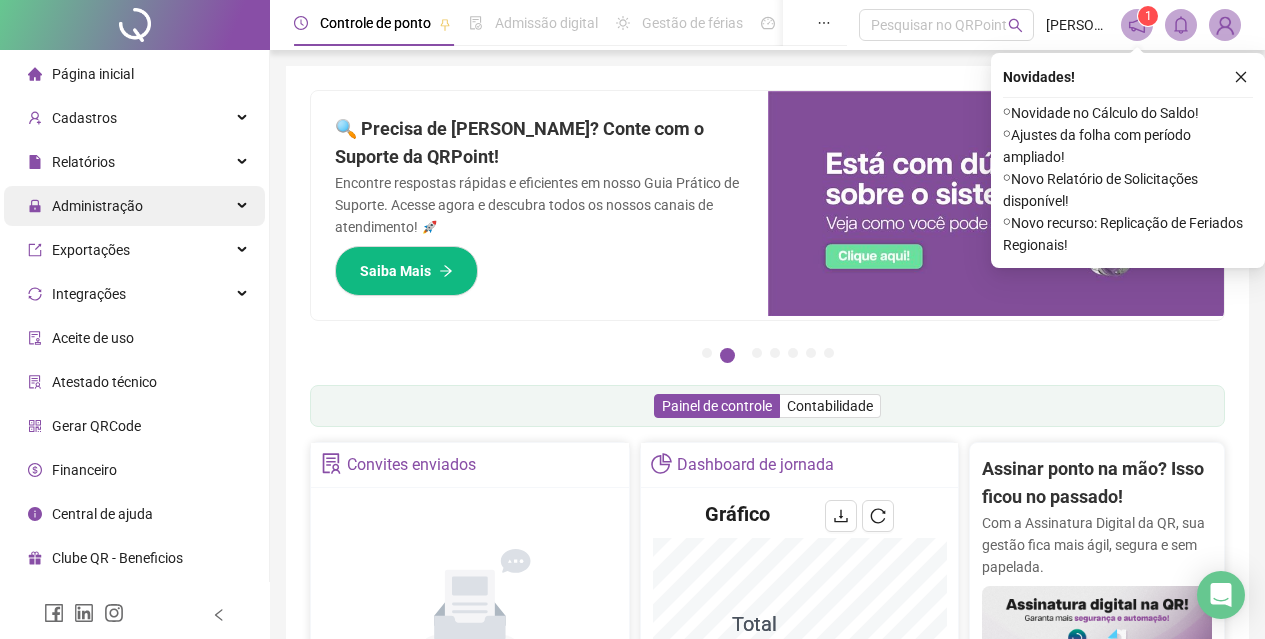click on "Administração" at bounding box center [134, 206] 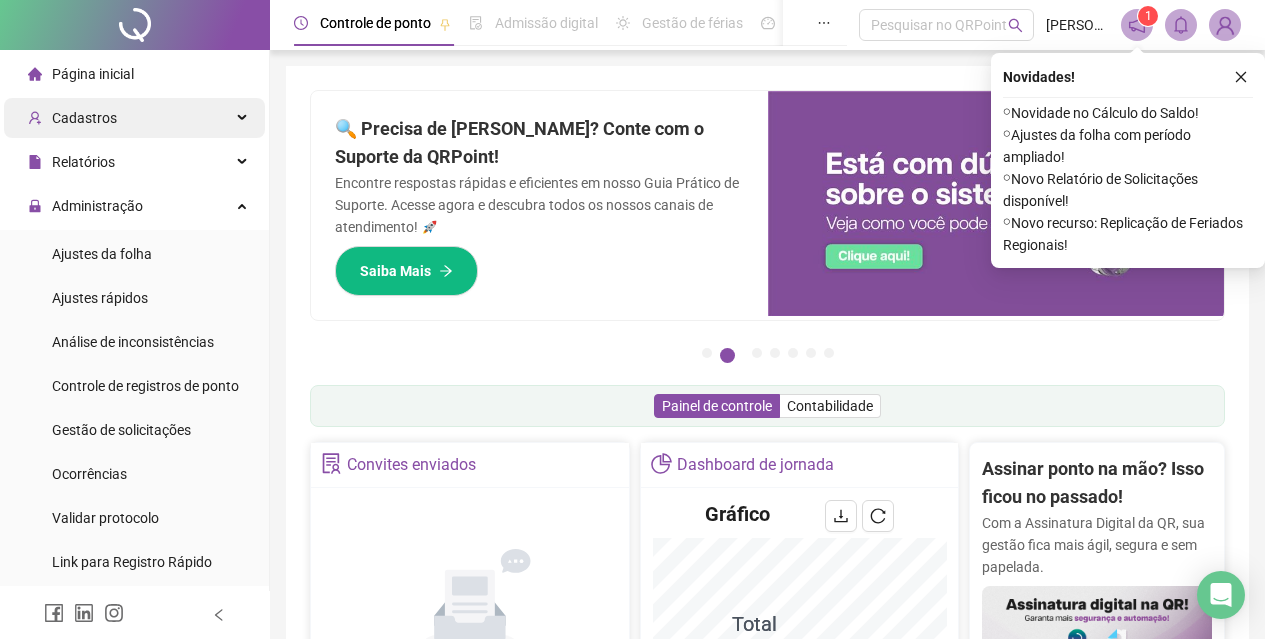 click on "Cadastros" at bounding box center [134, 118] 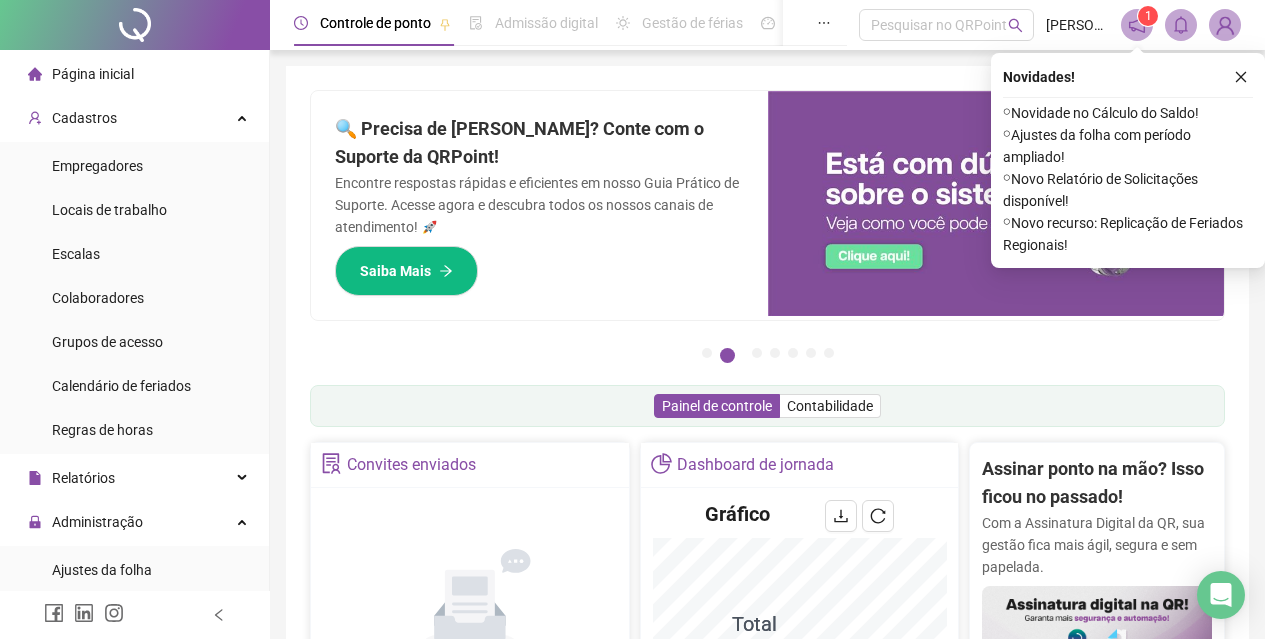 click on "Novidades ! ⚬  Novidade no Cálculo do Saldo! ⚬  Ajustes da folha com período ampliado! ⚬  Novo Relatório de Solicitações disponível! ⚬  Novo recurso: Replicação de Feriados Regionais!" at bounding box center (1128, 160) 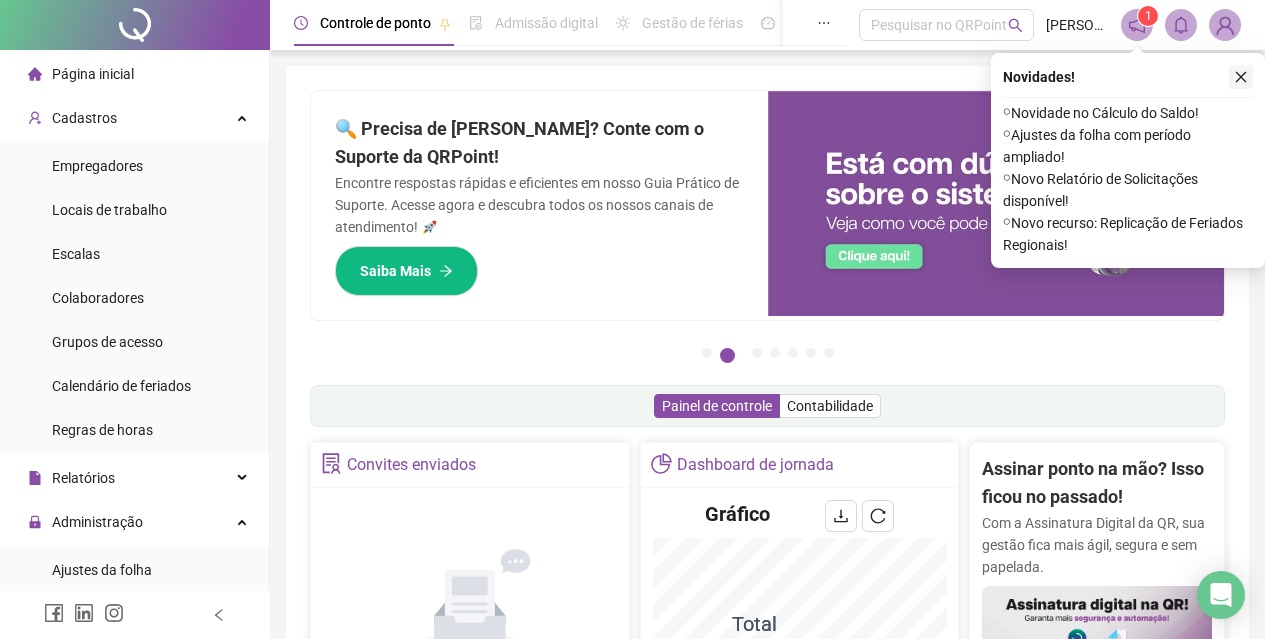click 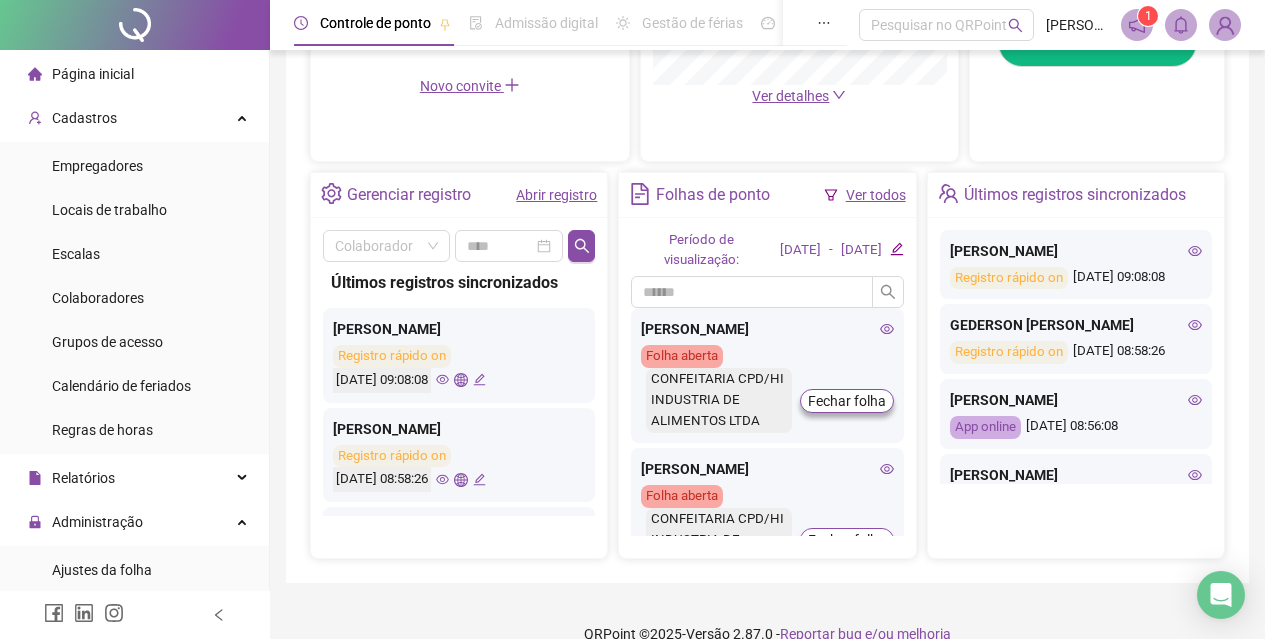 scroll, scrollTop: 683, scrollLeft: 0, axis: vertical 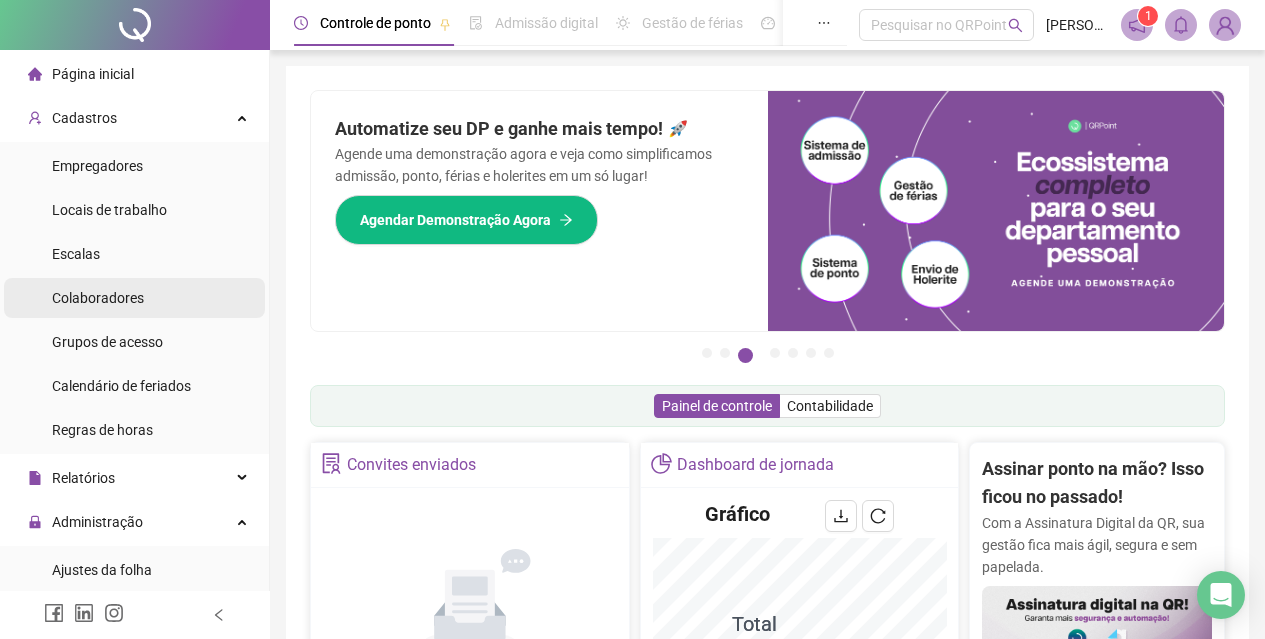 click on "Colaboradores" at bounding box center (98, 298) 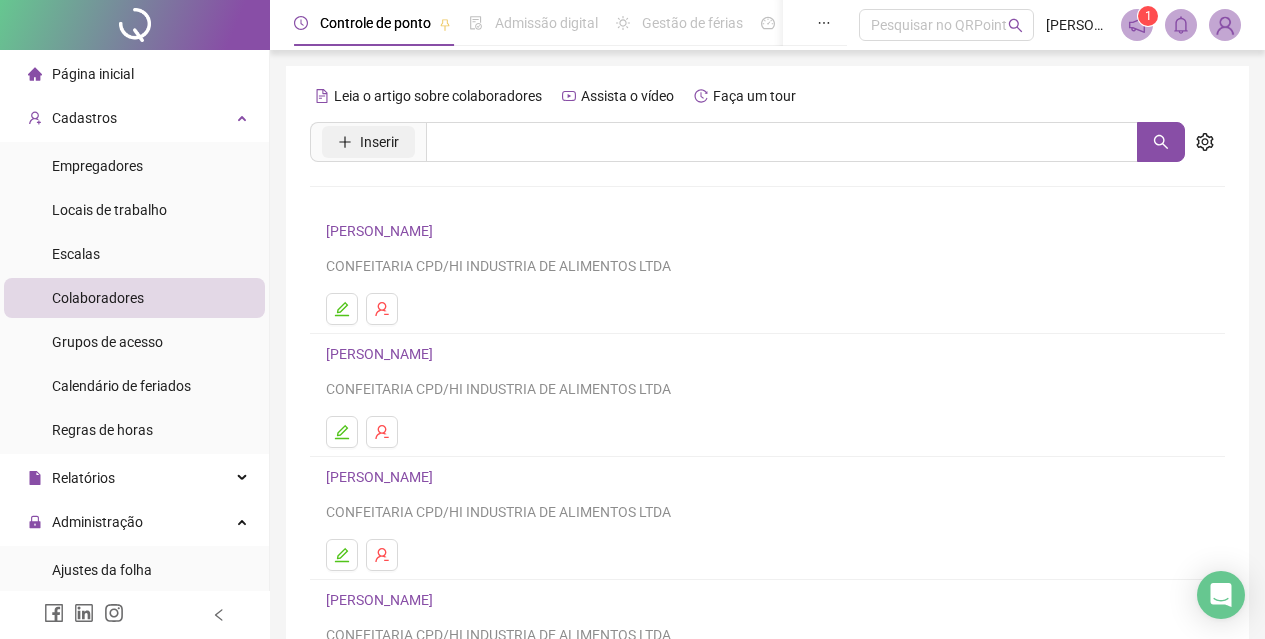 click 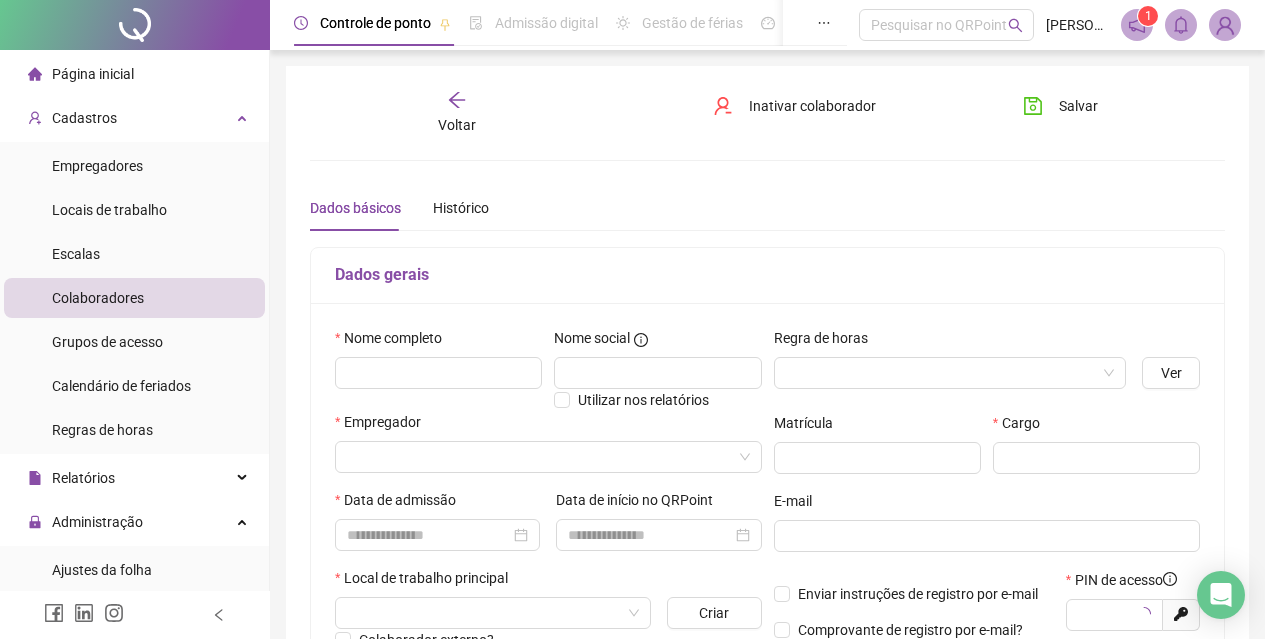 type on "*****" 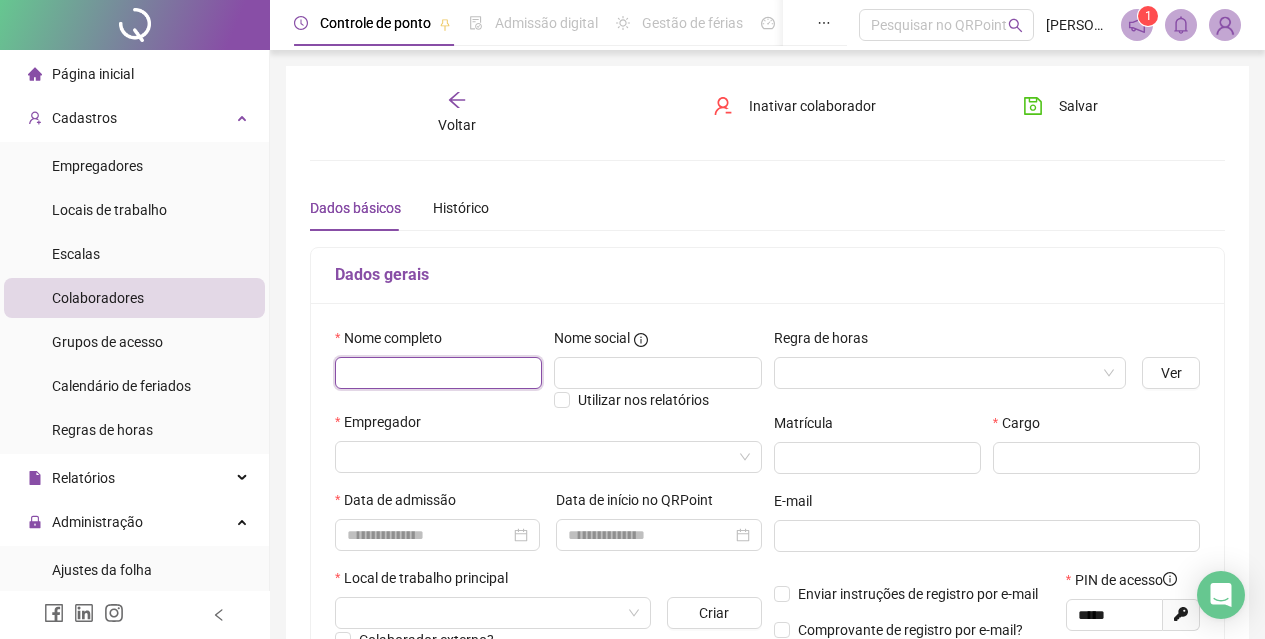 drag, startPoint x: 422, startPoint y: 379, endPoint x: 415, endPoint y: 359, distance: 21.189621 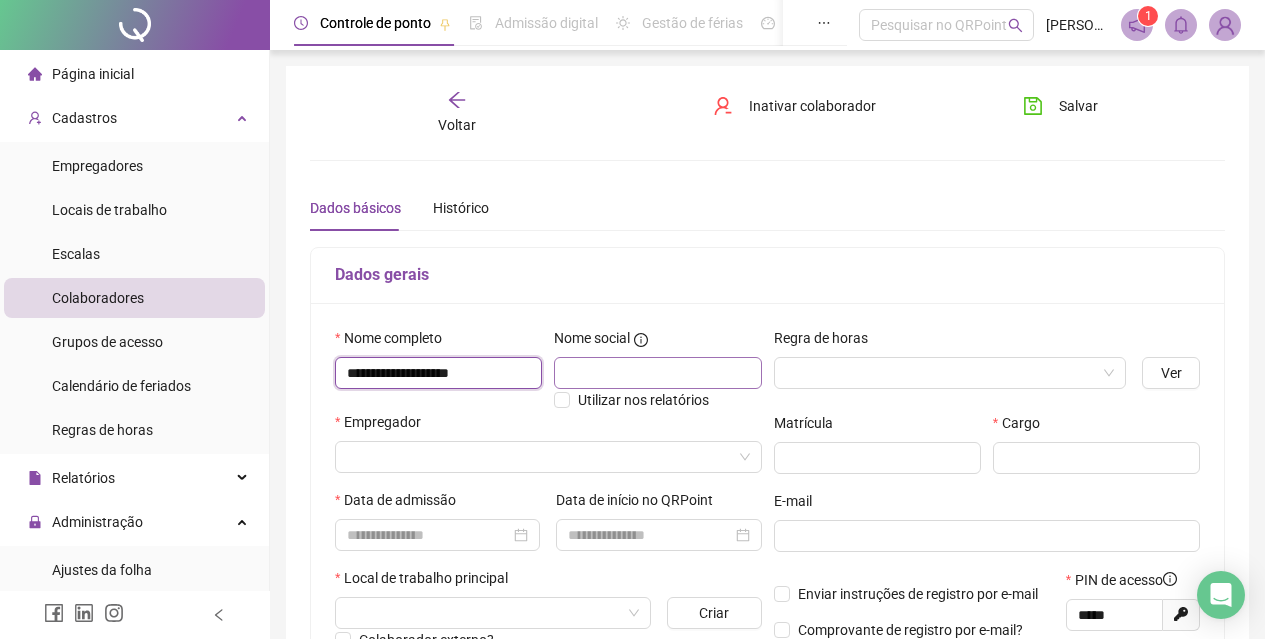 type on "**********" 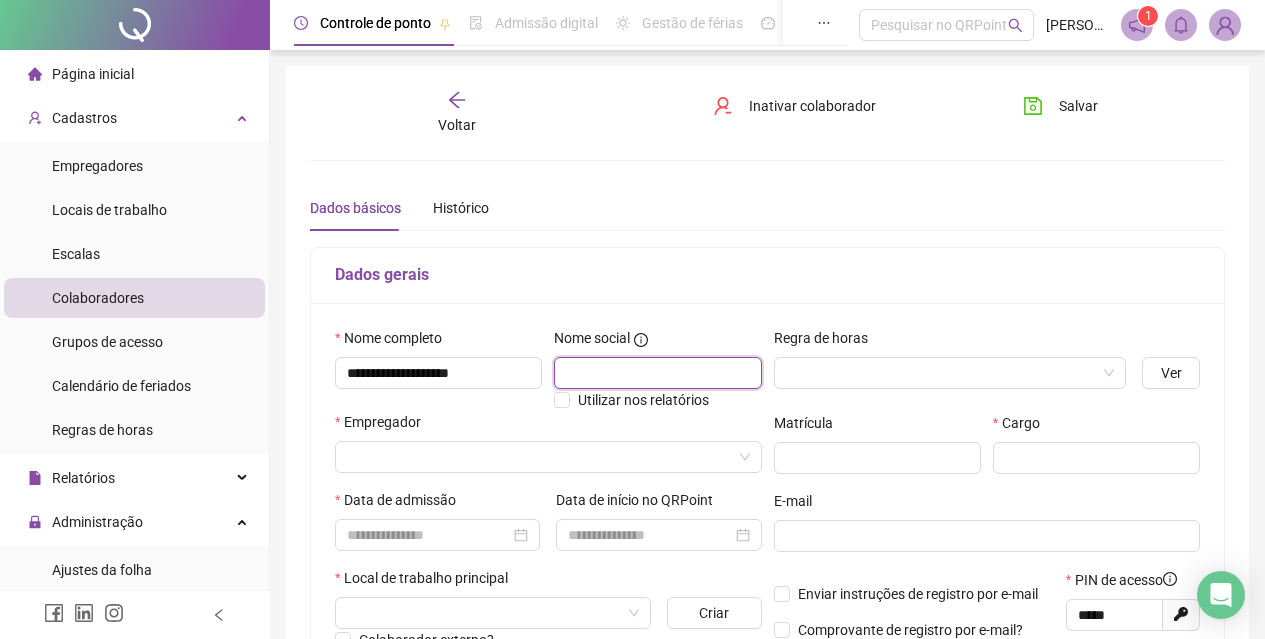 click at bounding box center [657, 373] 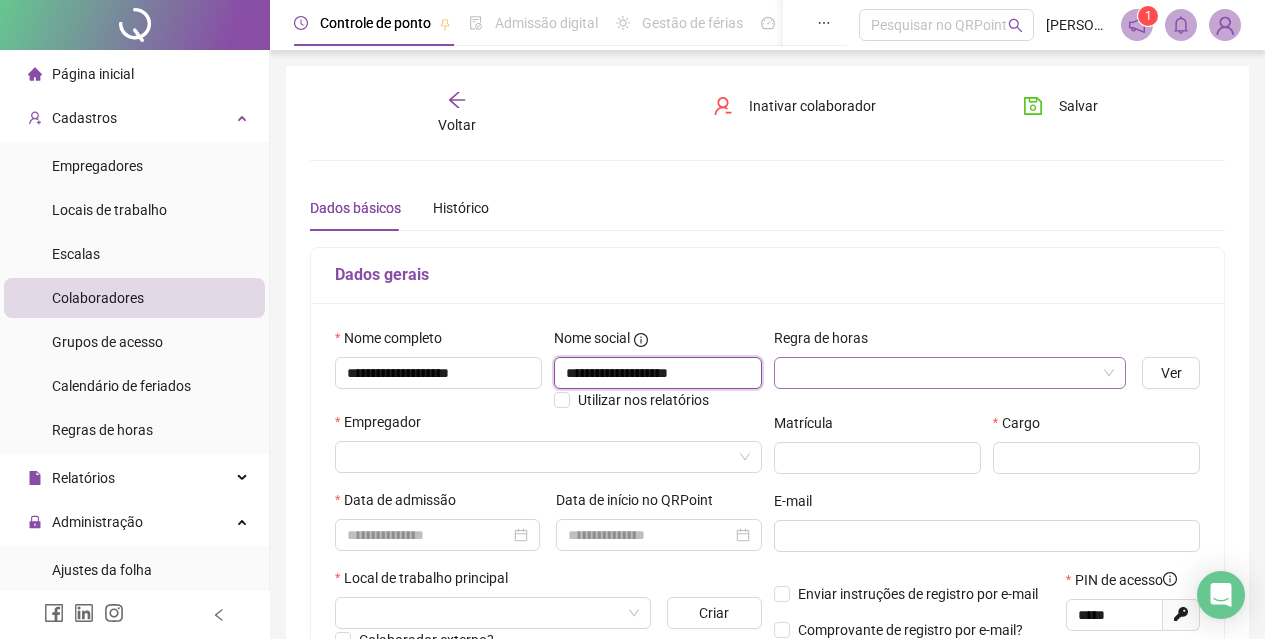 type on "**********" 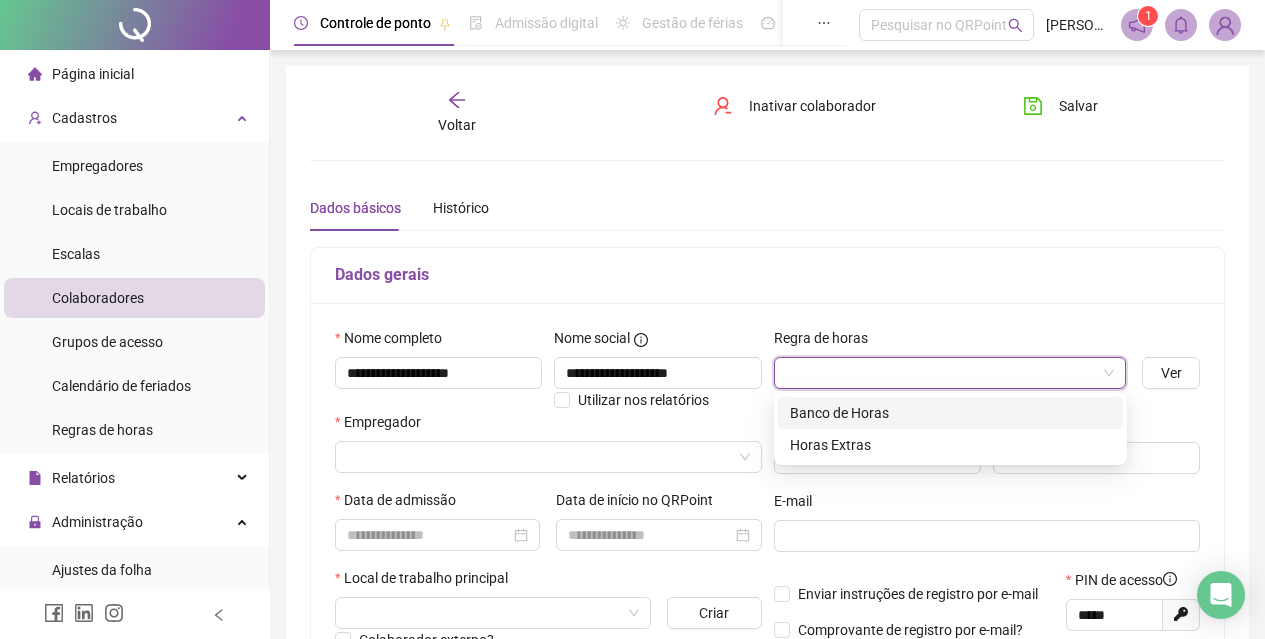 drag, startPoint x: 826, startPoint y: 363, endPoint x: 828, endPoint y: 384, distance: 21.095022 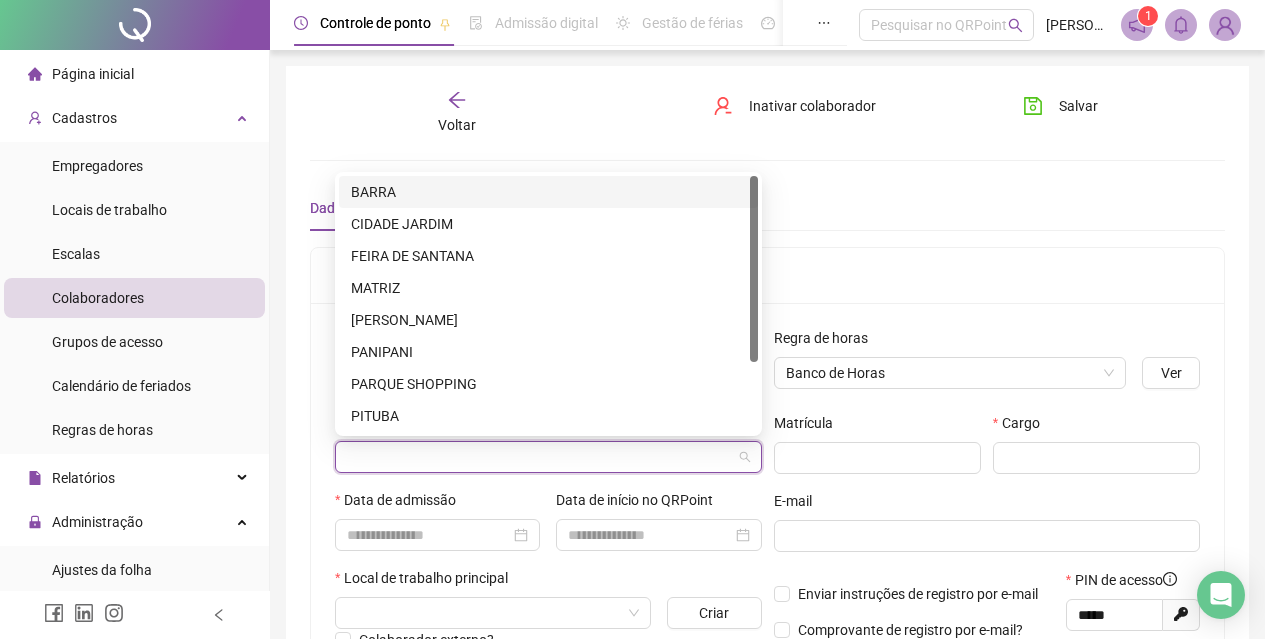 click at bounding box center [542, 457] 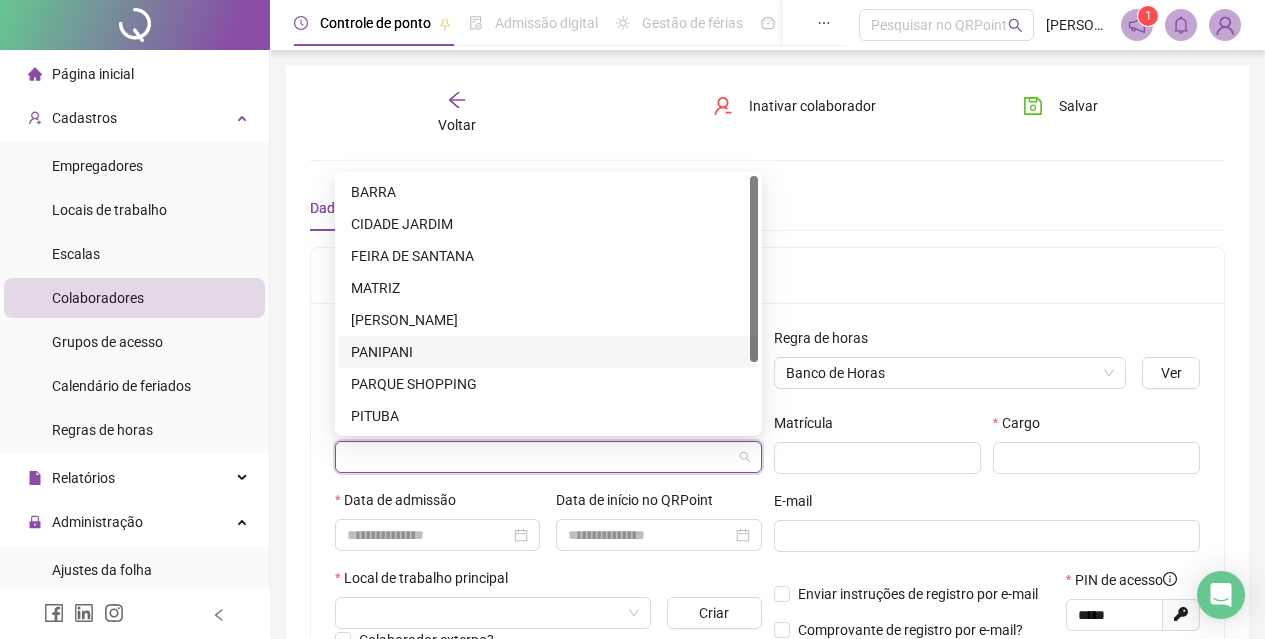 click on "PANIPANI" at bounding box center [548, 352] 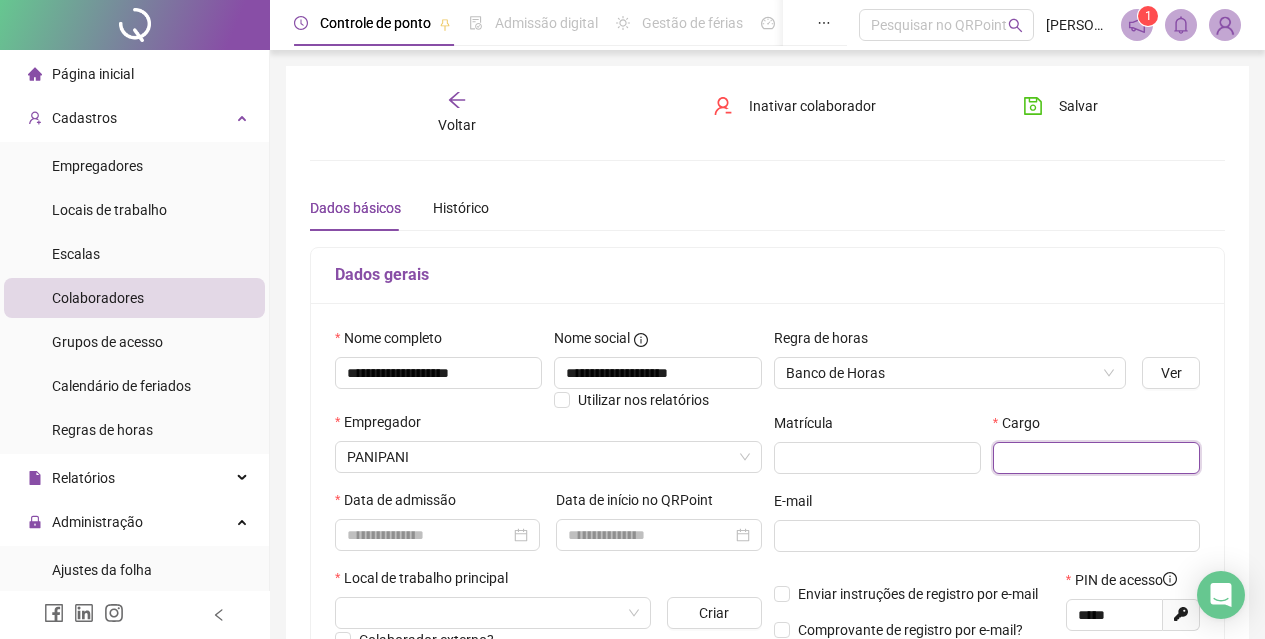 drag, startPoint x: 1018, startPoint y: 462, endPoint x: 1006, endPoint y: 455, distance: 13.892444 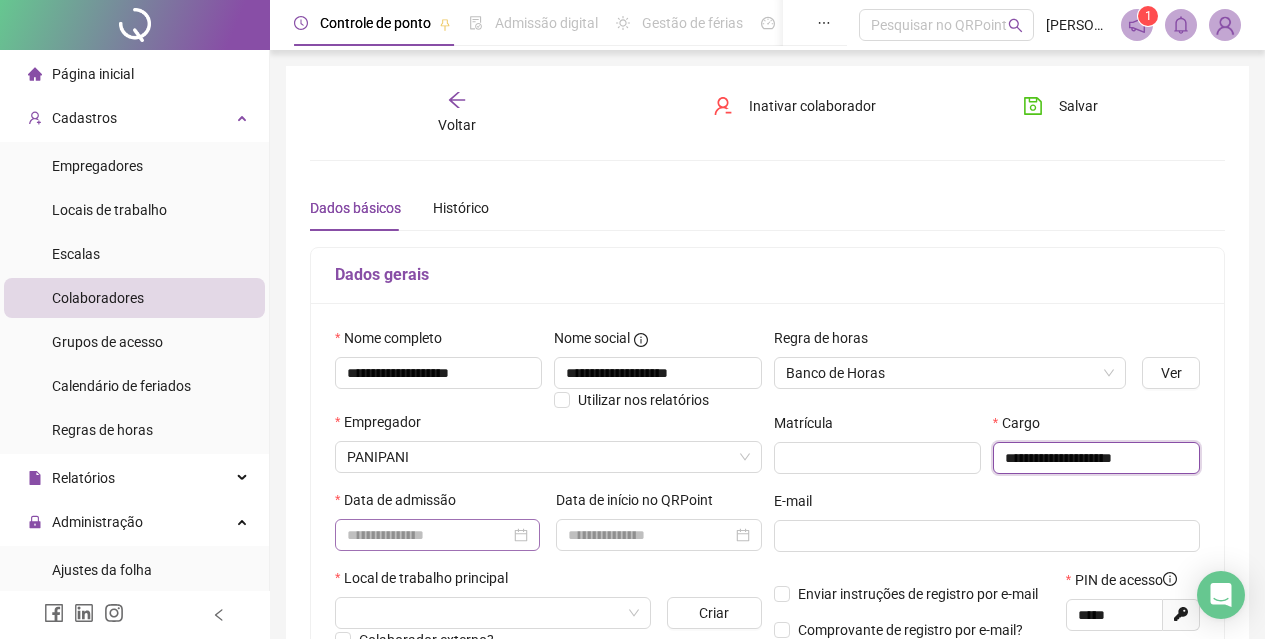 type on "**********" 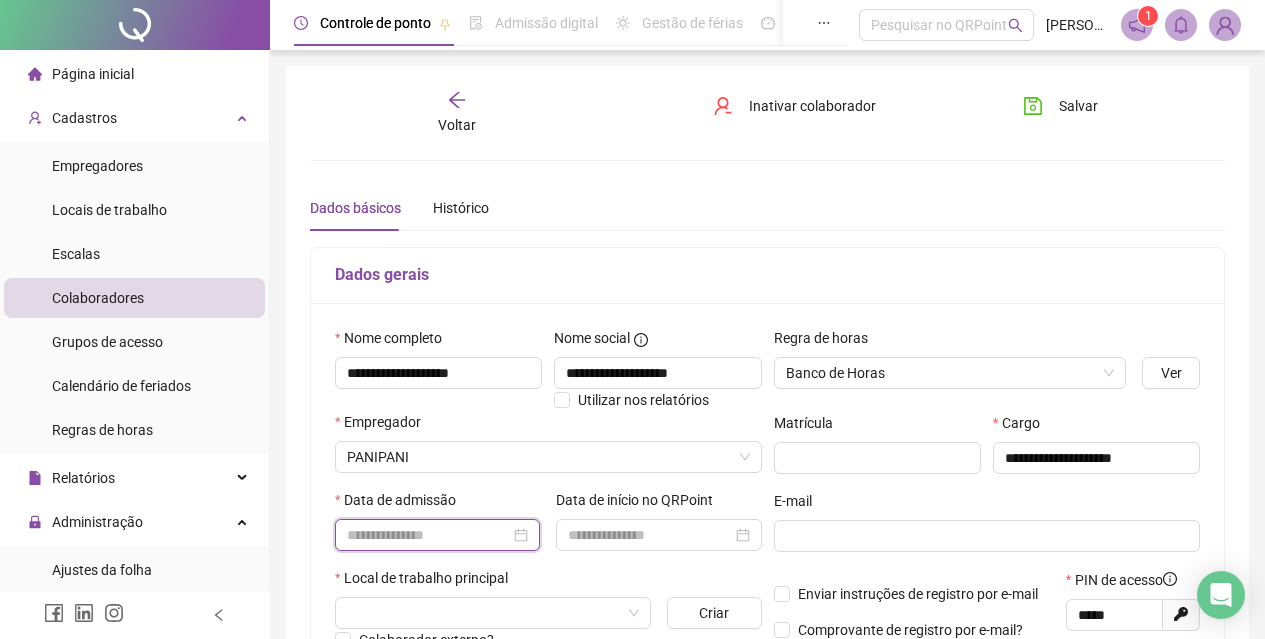 click at bounding box center [428, 535] 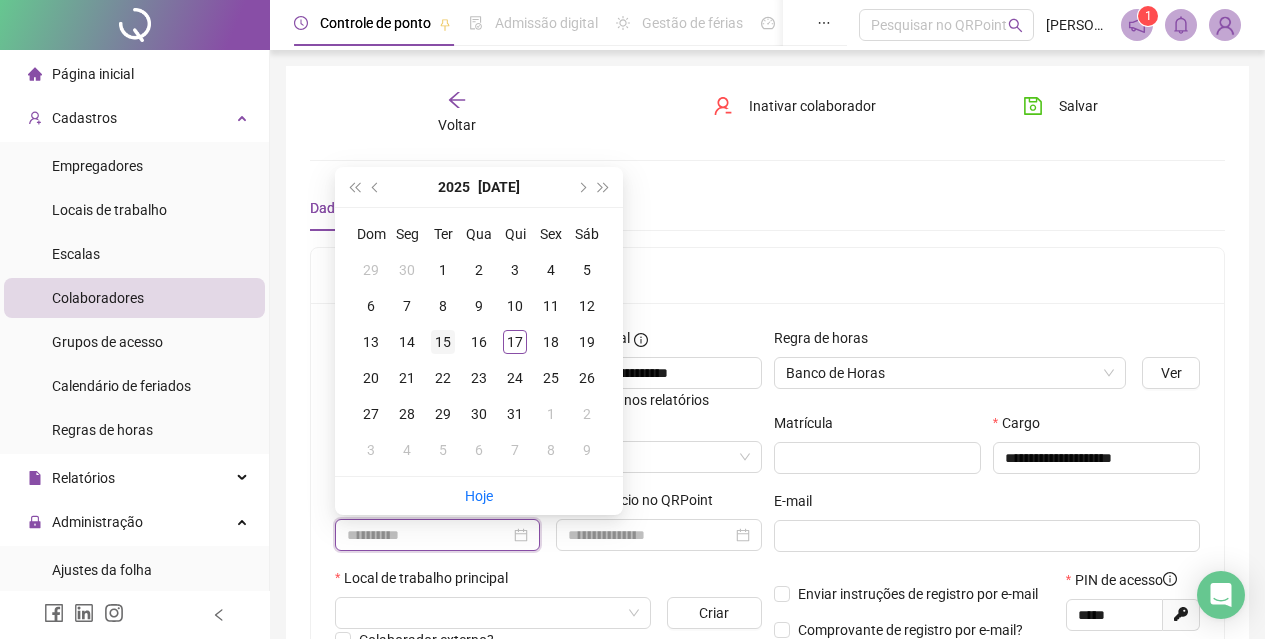 type on "**********" 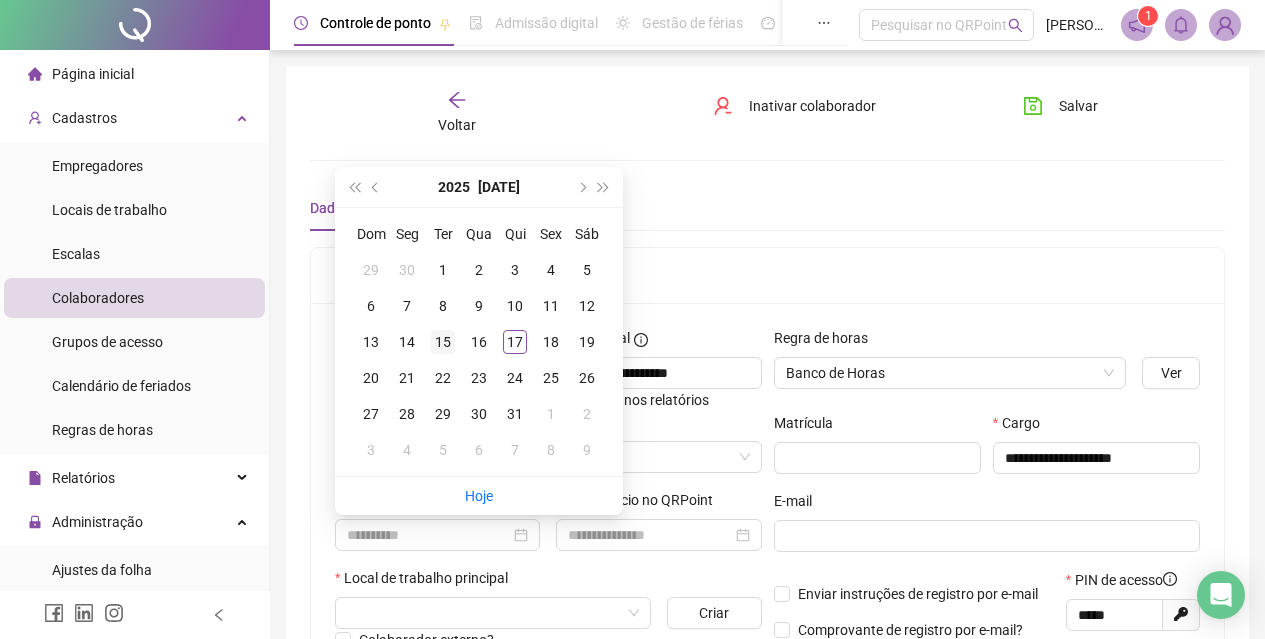 click on "15" at bounding box center [443, 342] 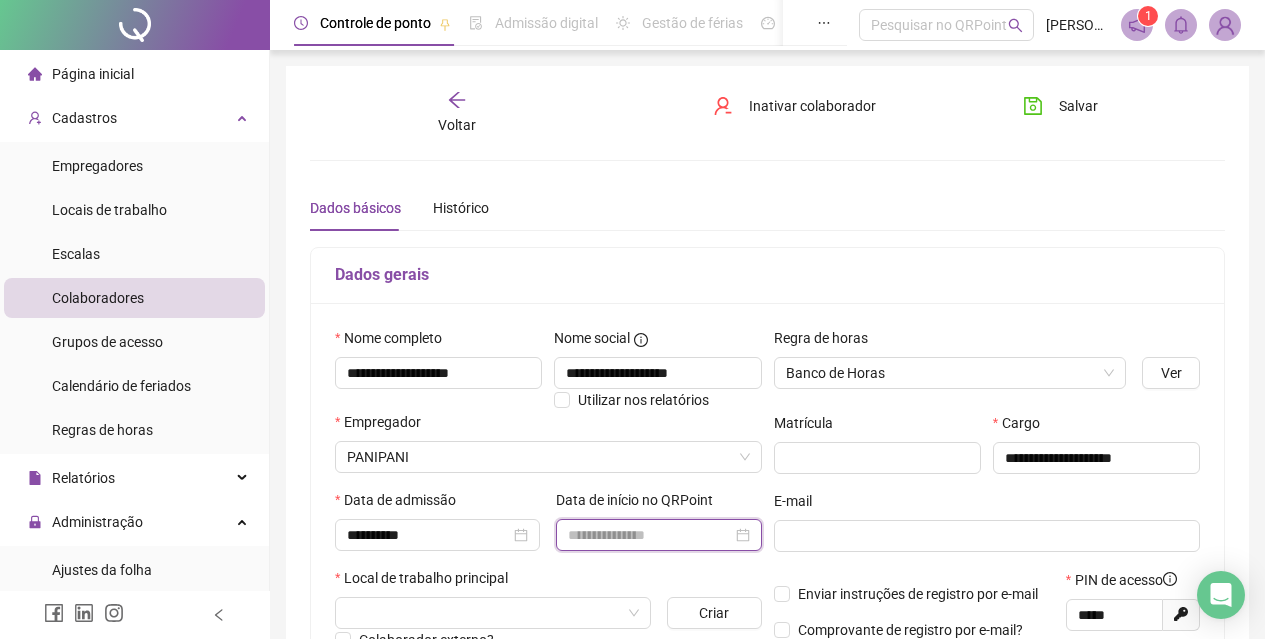 click at bounding box center (649, 535) 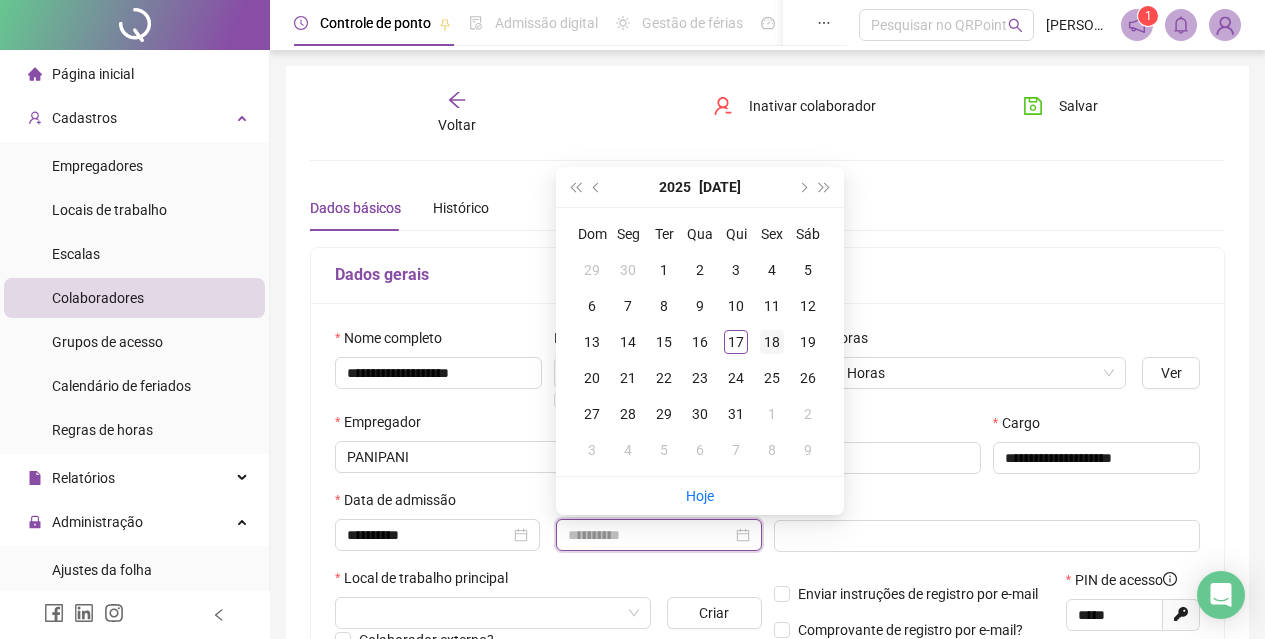 type on "**********" 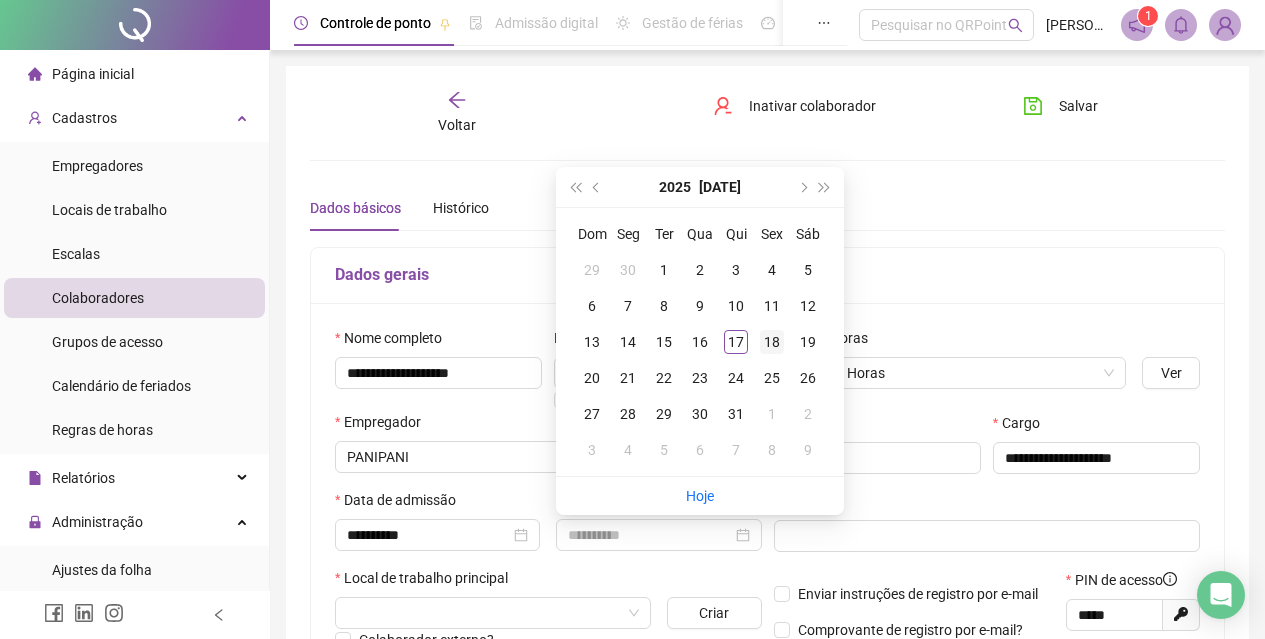 click on "18" at bounding box center [772, 342] 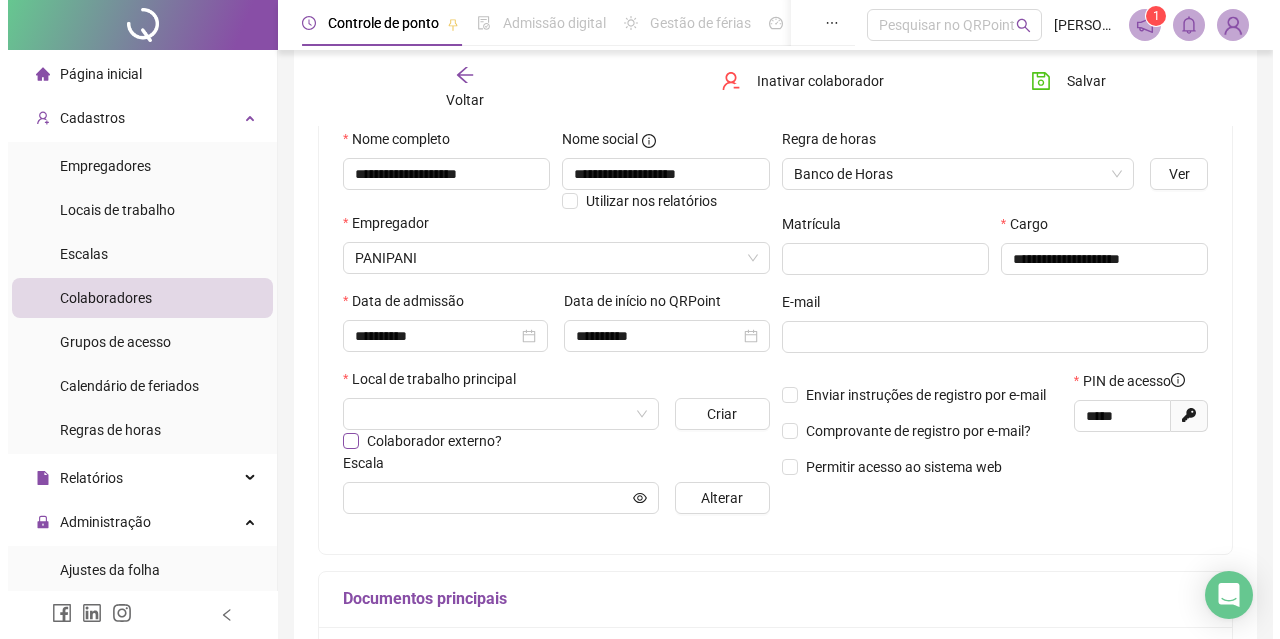 scroll, scrollTop: 200, scrollLeft: 0, axis: vertical 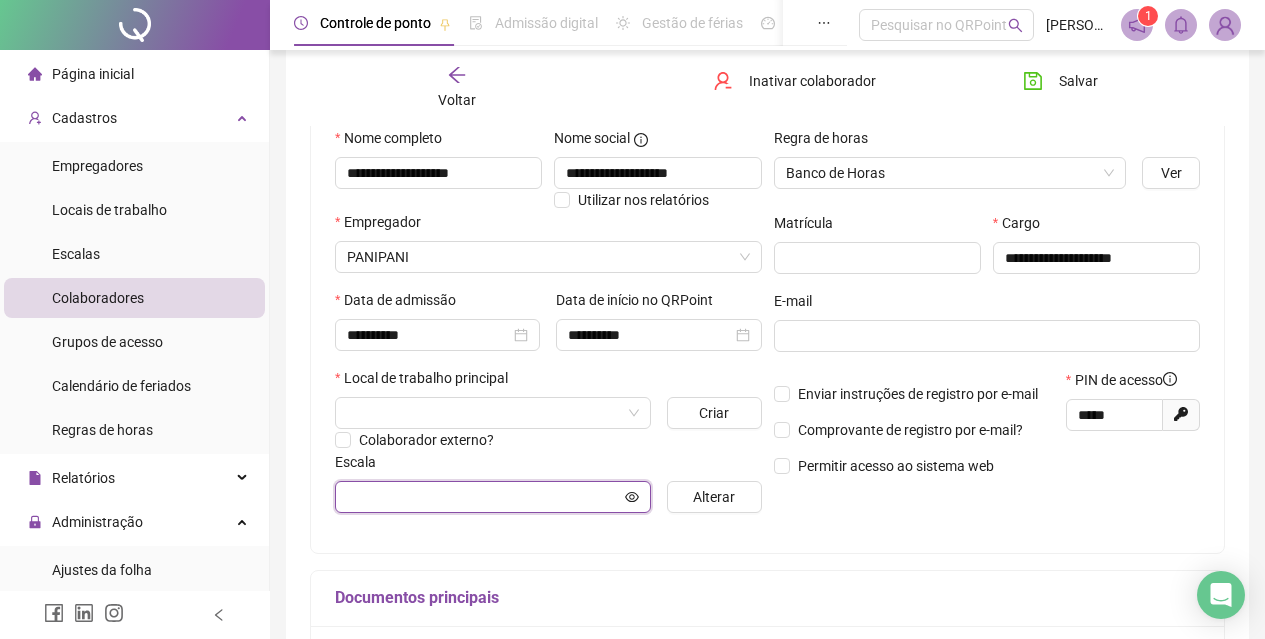 click at bounding box center [484, 497] 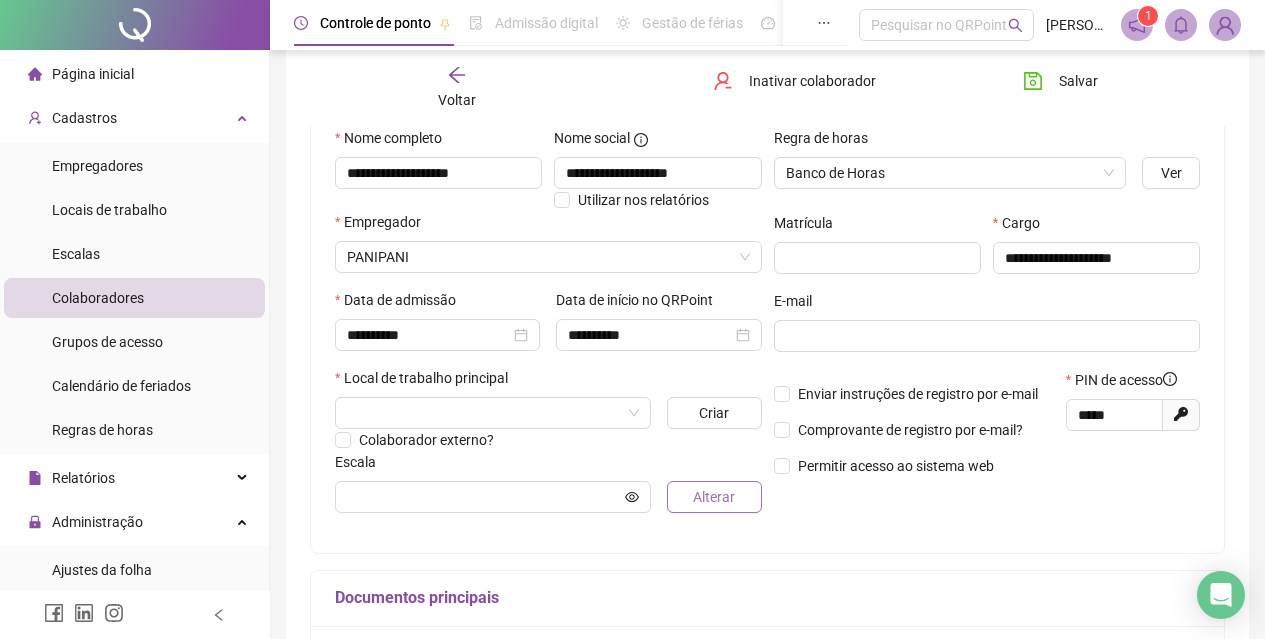 click on "Alterar" at bounding box center [714, 497] 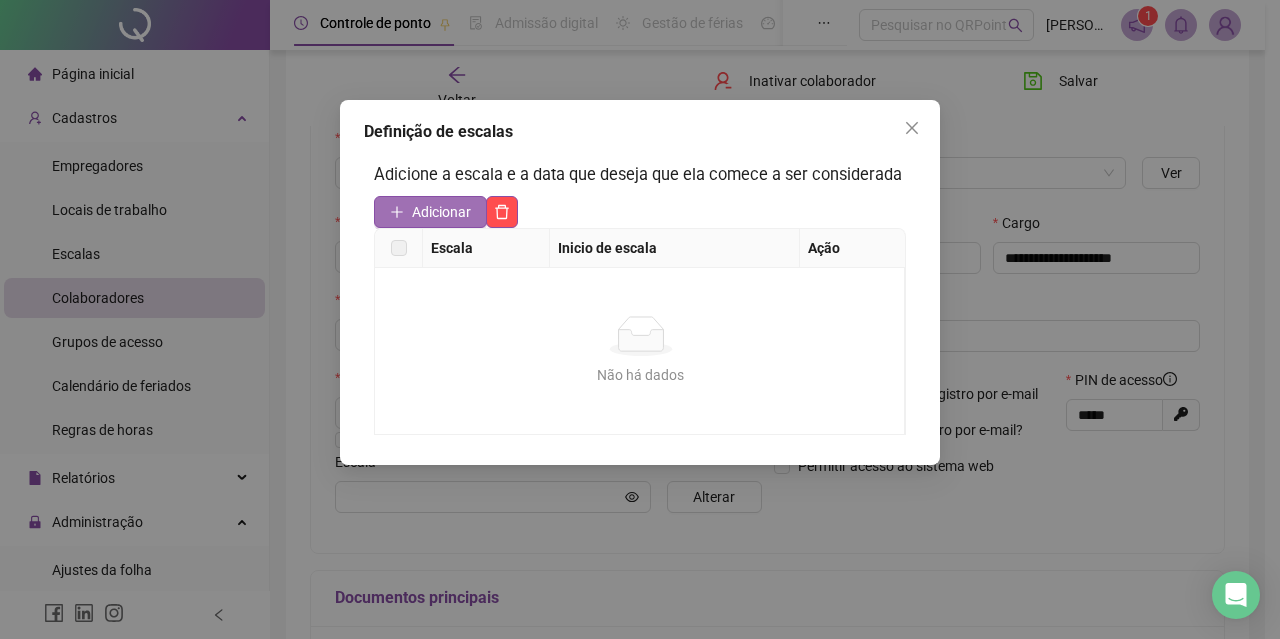 click 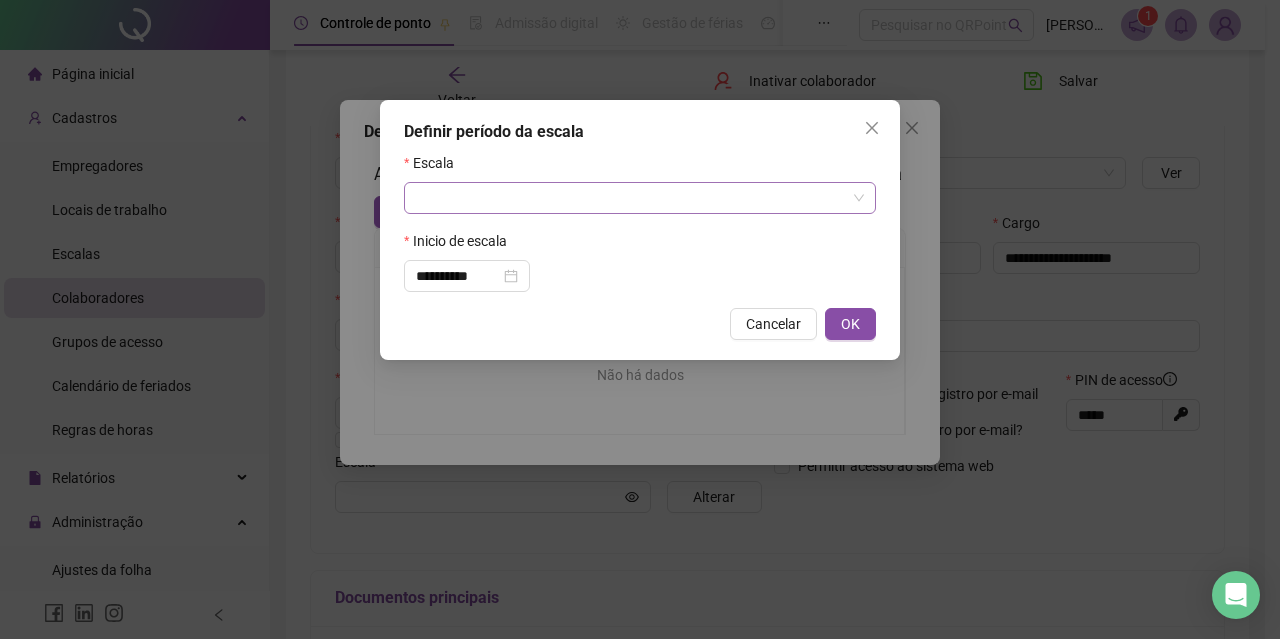 click at bounding box center [634, 198] 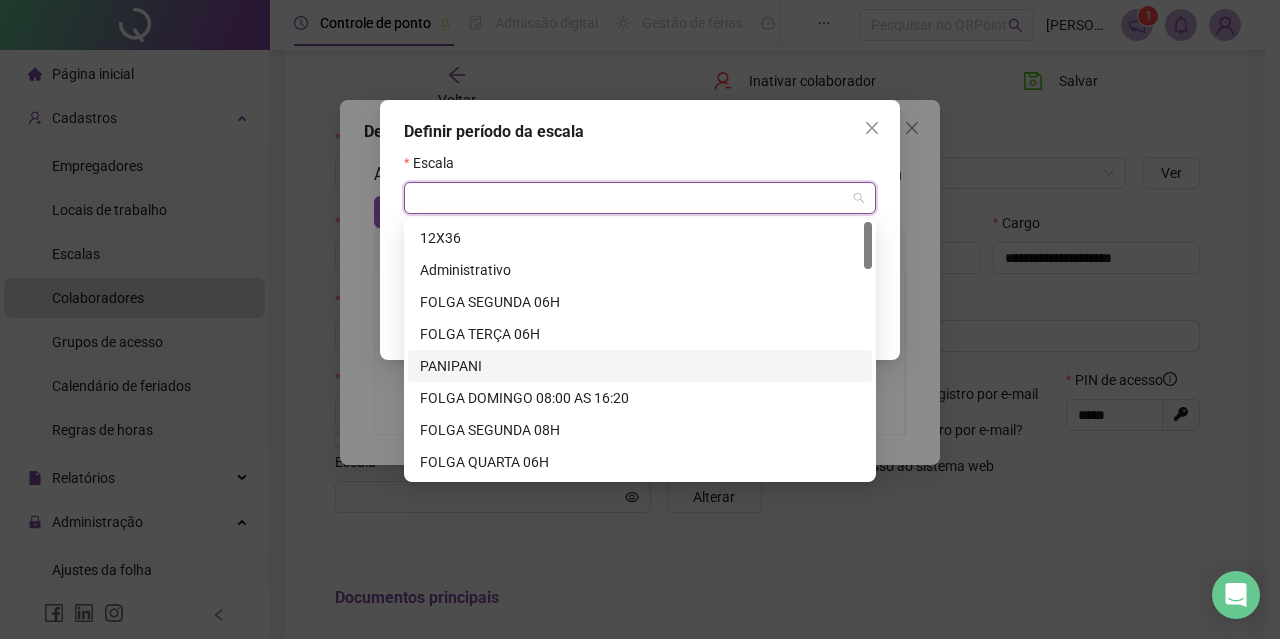 scroll, scrollTop: 100, scrollLeft: 0, axis: vertical 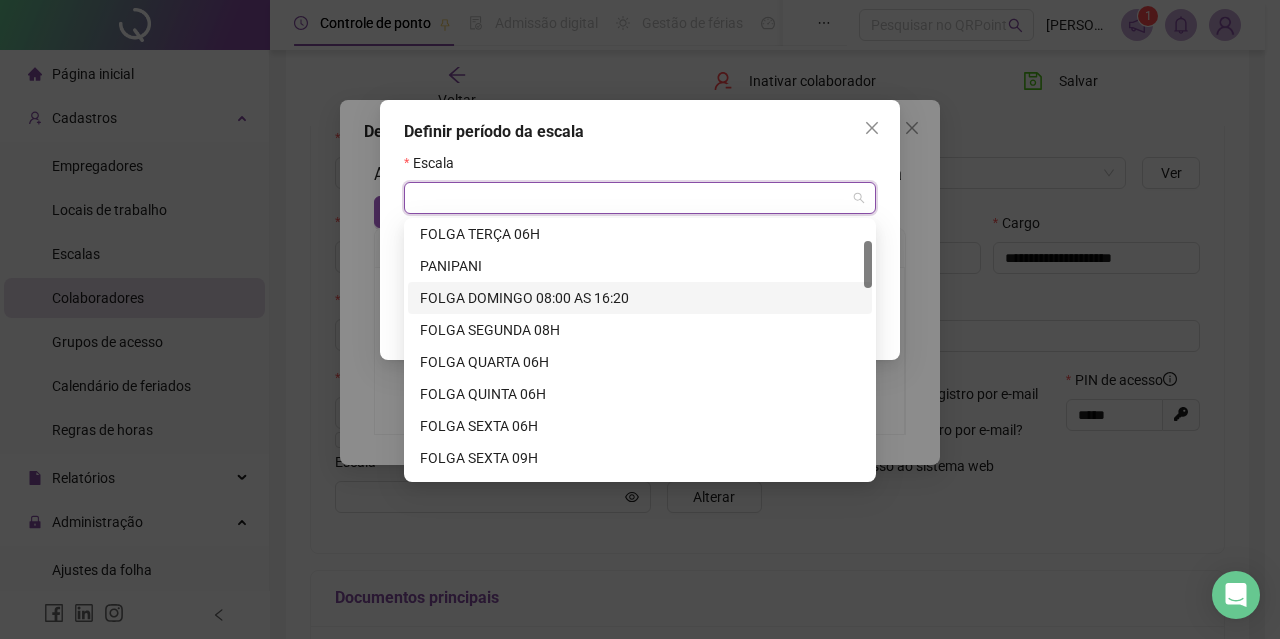 click on "FOLGA DOMINGO 08:00 AS 16:20" at bounding box center [640, 298] 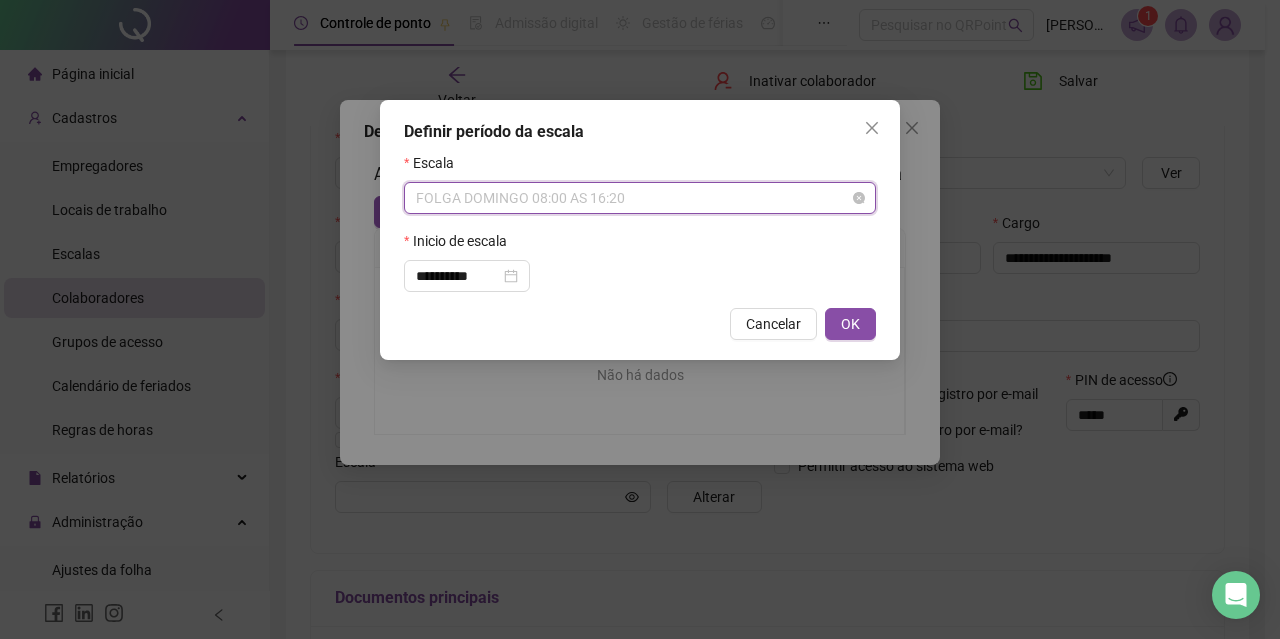 click on "FOLGA DOMINGO 08:00 AS 16:20" at bounding box center [640, 198] 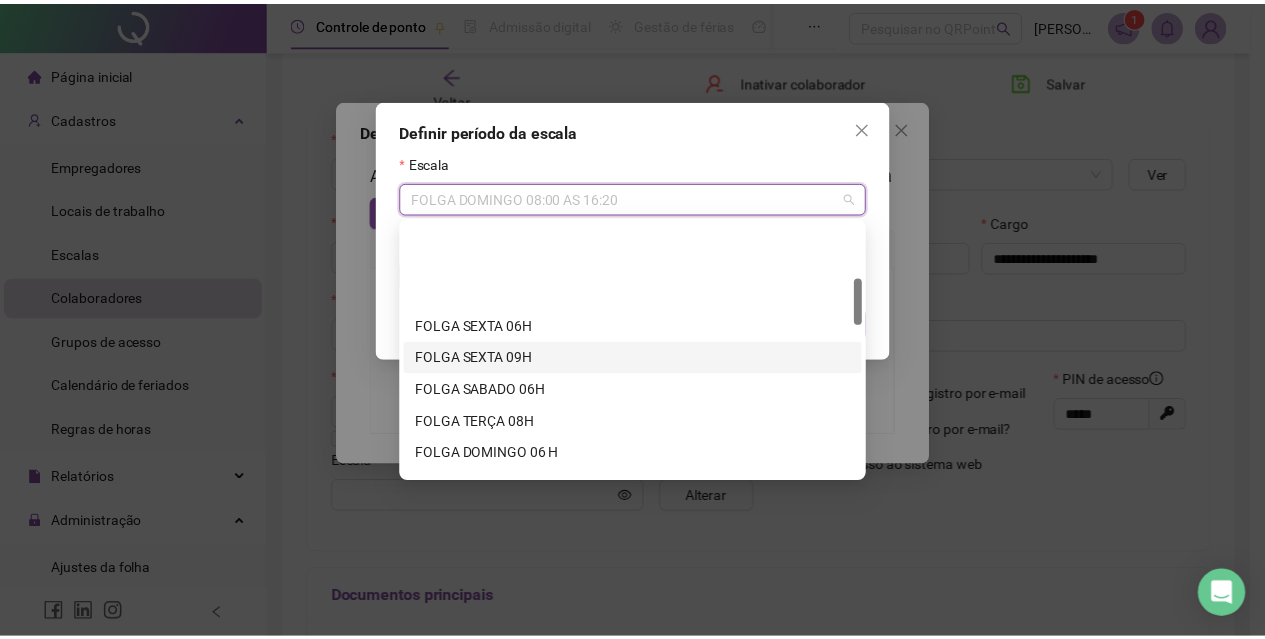 scroll, scrollTop: 300, scrollLeft: 0, axis: vertical 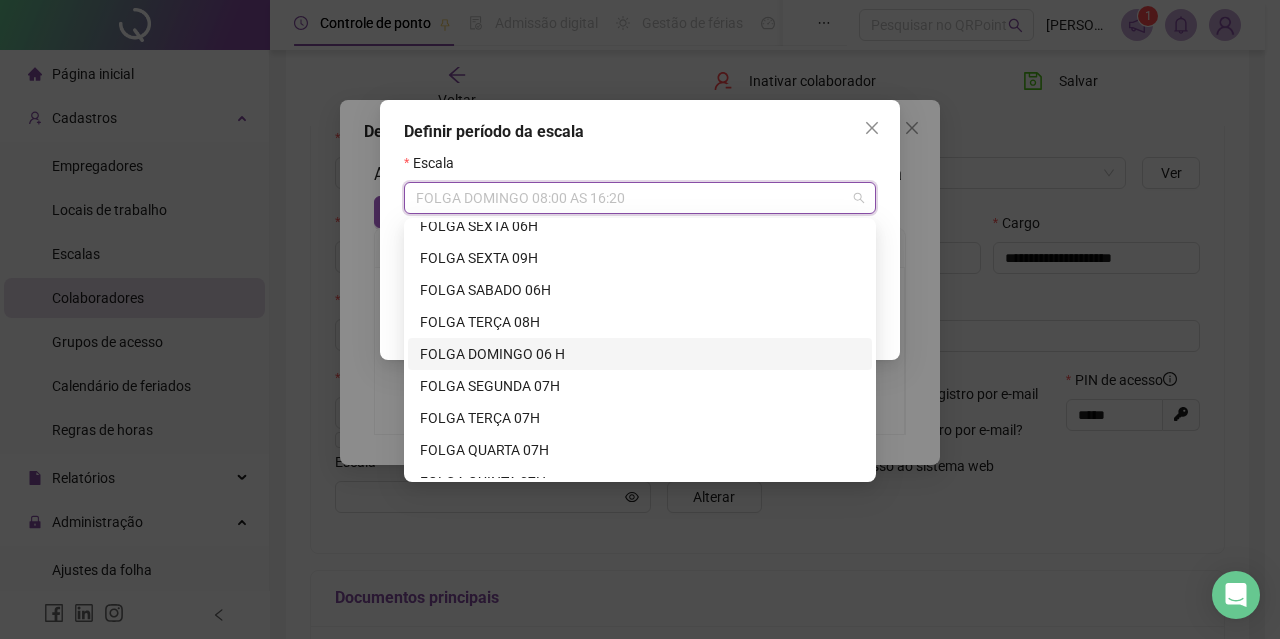click on "FOLGA DOMINGO 06 H" at bounding box center (640, 354) 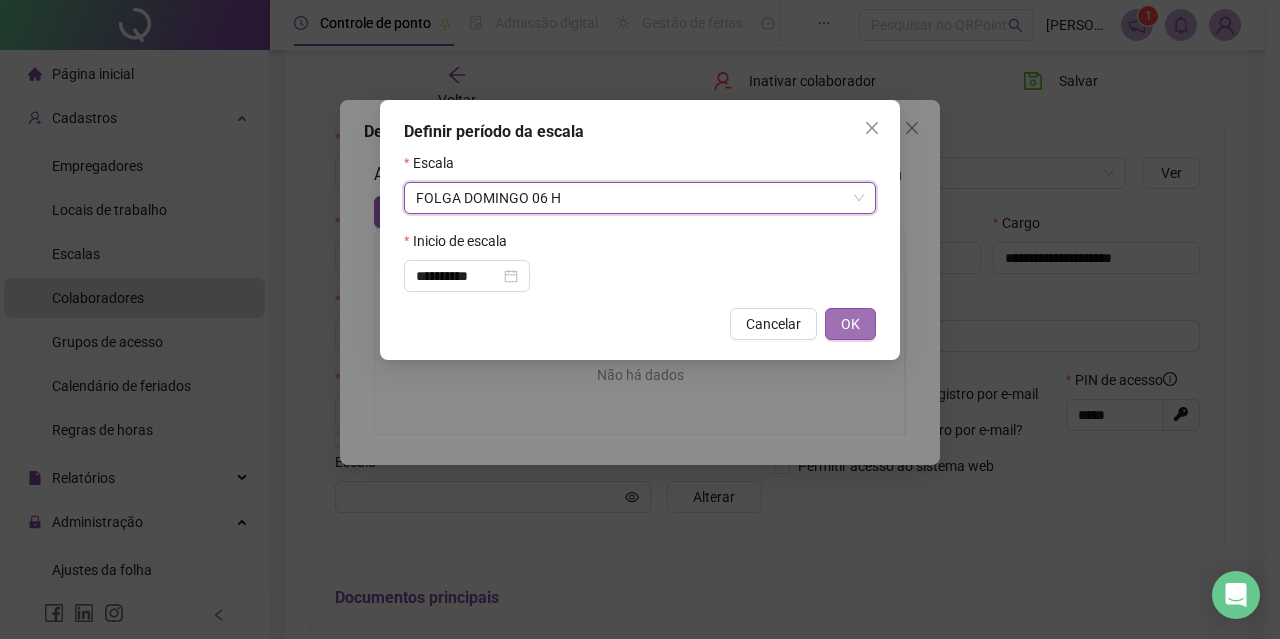 click on "OK" at bounding box center (850, 324) 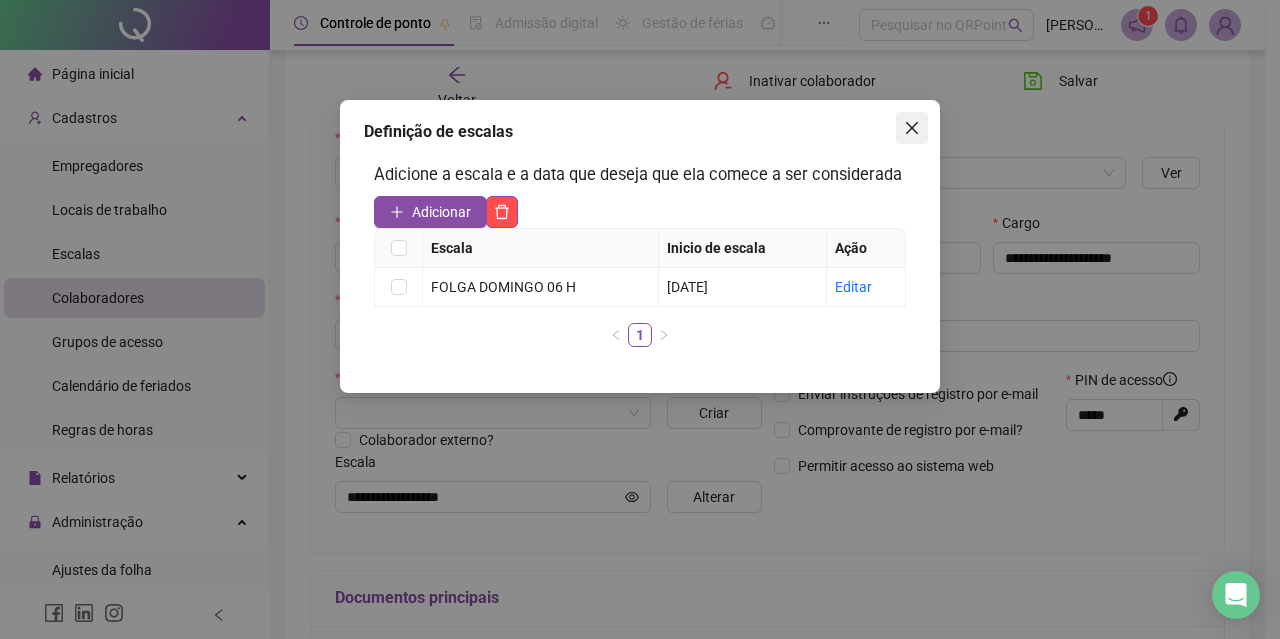 click 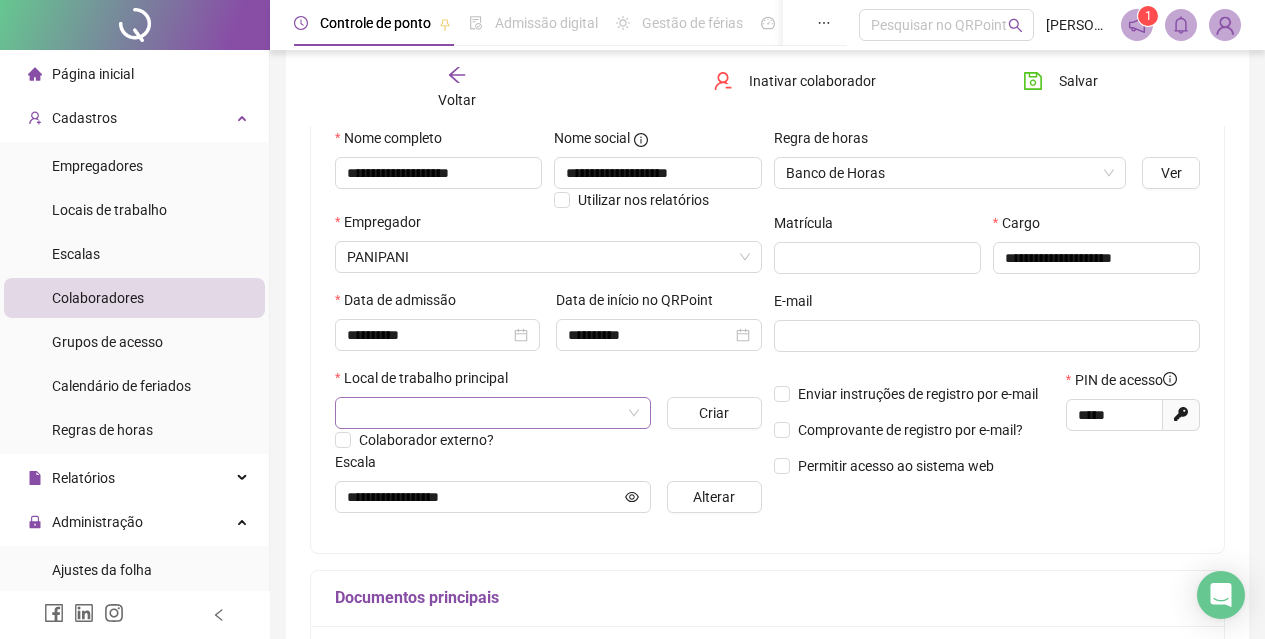 click at bounding box center (487, 413) 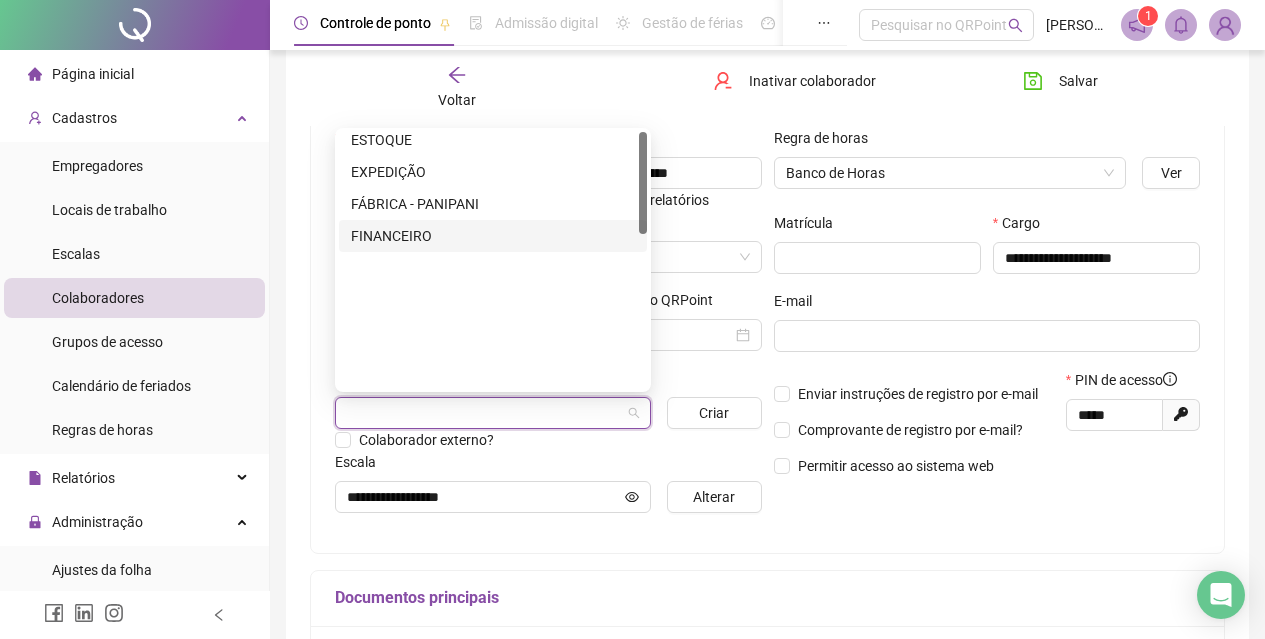 scroll, scrollTop: 0, scrollLeft: 0, axis: both 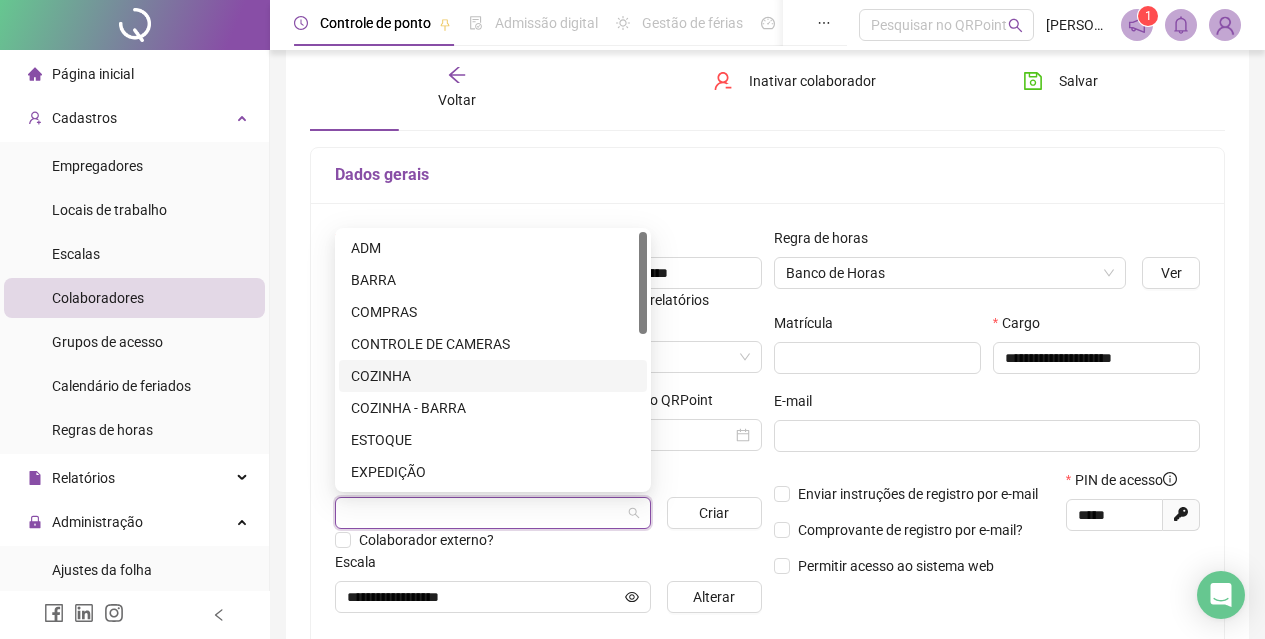 click on "COZINHA" at bounding box center [493, 376] 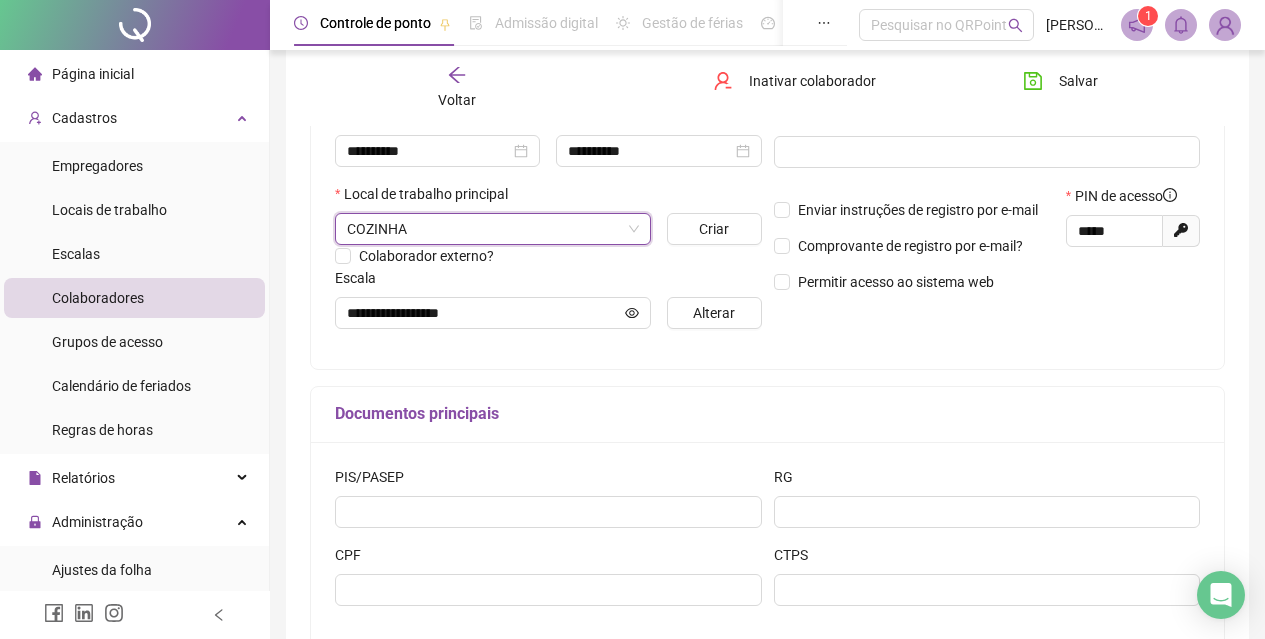 scroll, scrollTop: 500, scrollLeft: 0, axis: vertical 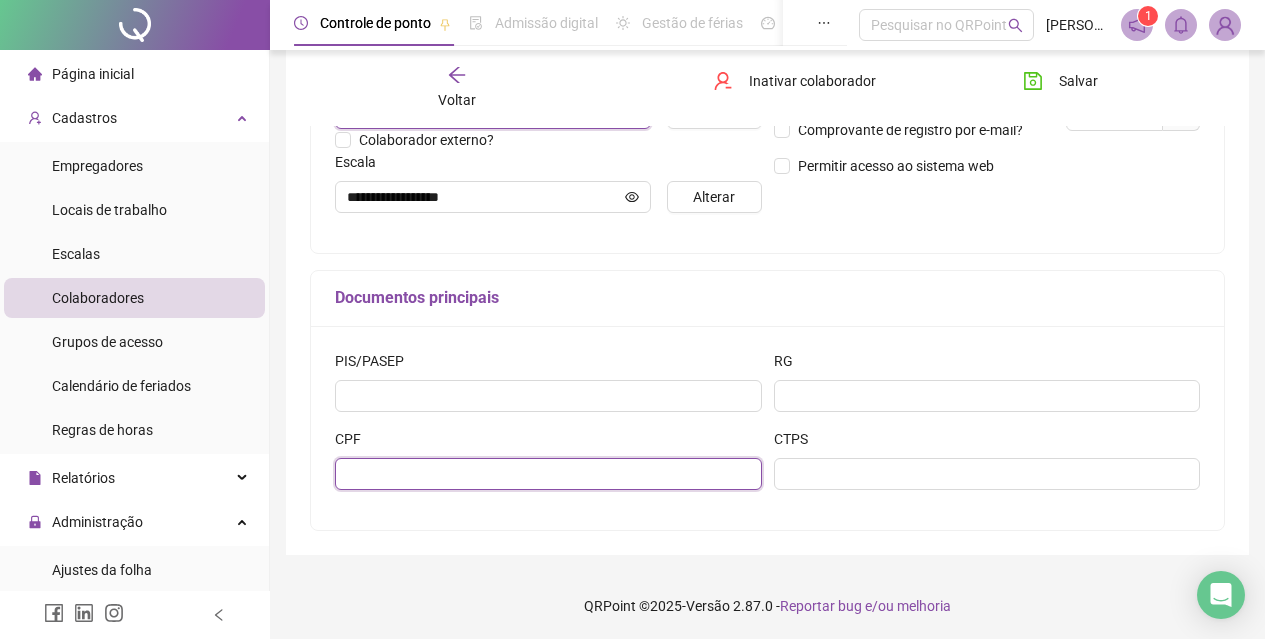 click at bounding box center [548, 474] 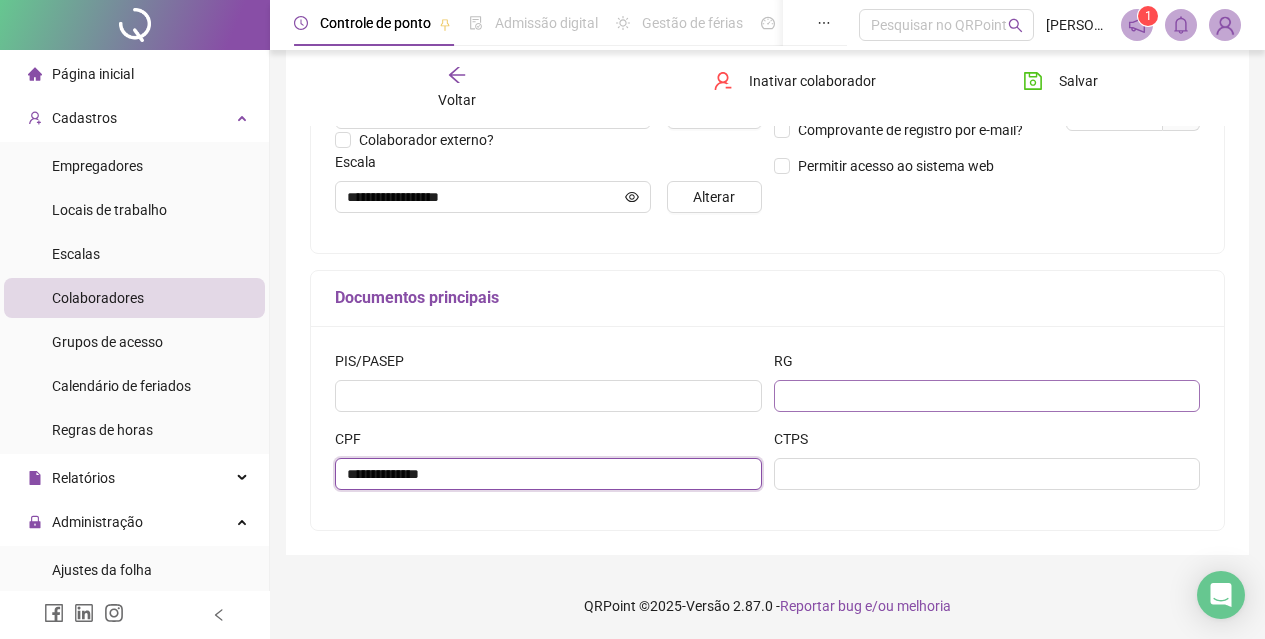 type on "**********" 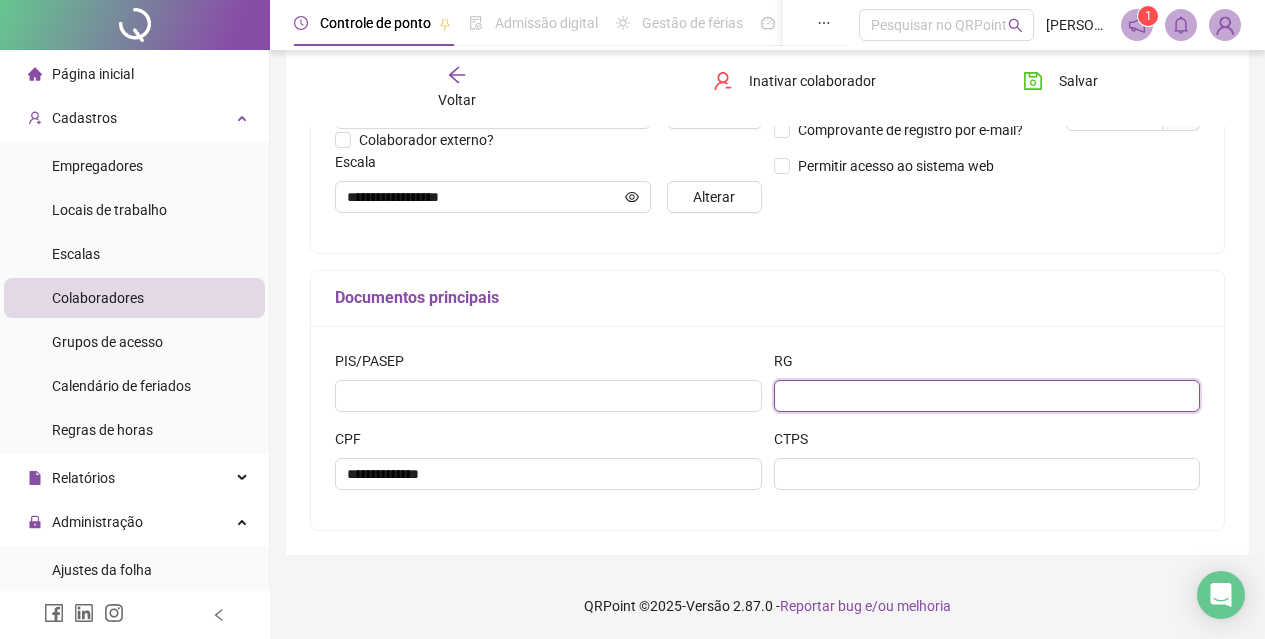 click at bounding box center (987, 396) 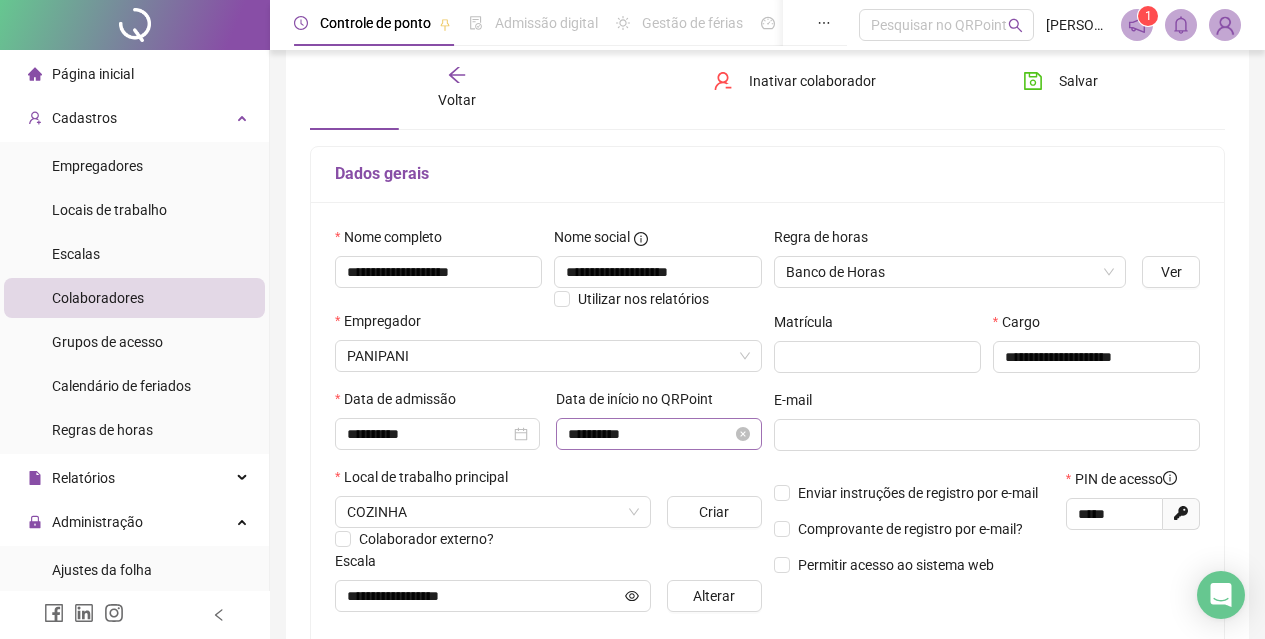scroll, scrollTop: 100, scrollLeft: 0, axis: vertical 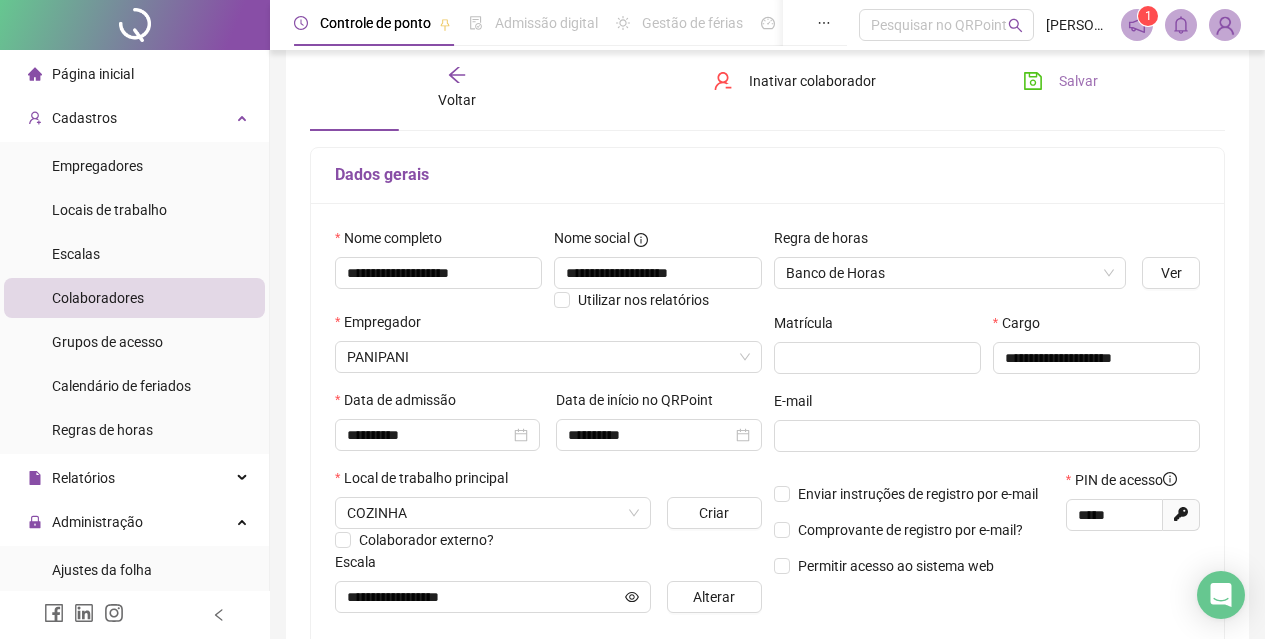 type on "**********" 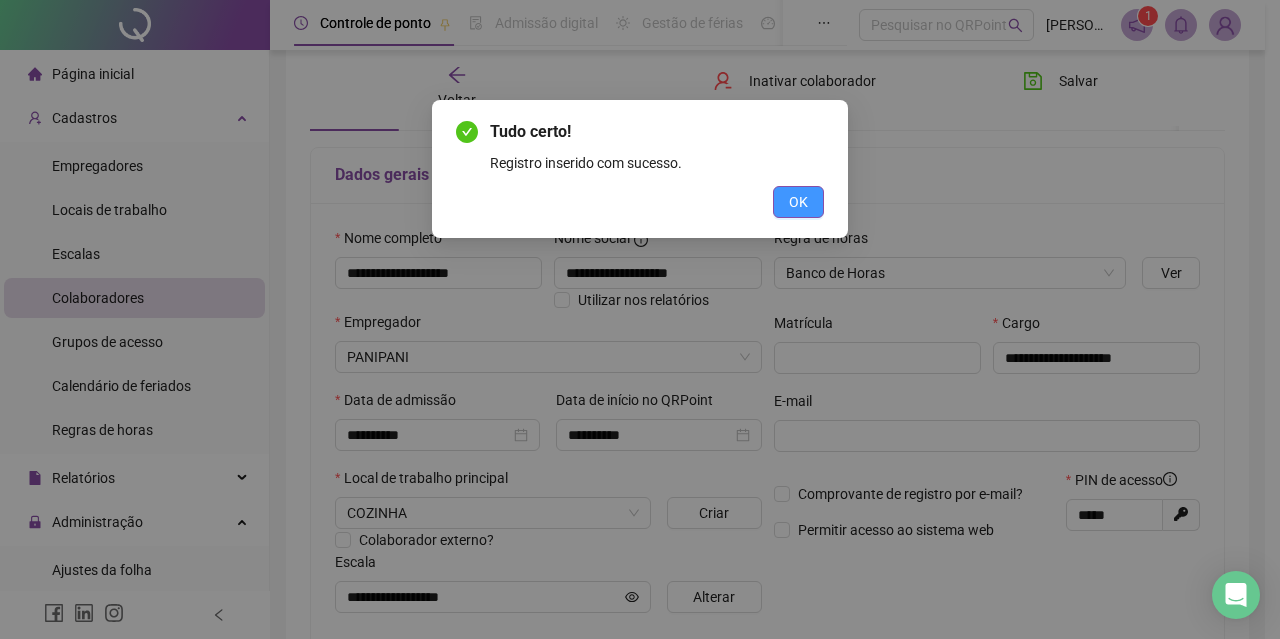 click on "OK" at bounding box center (798, 202) 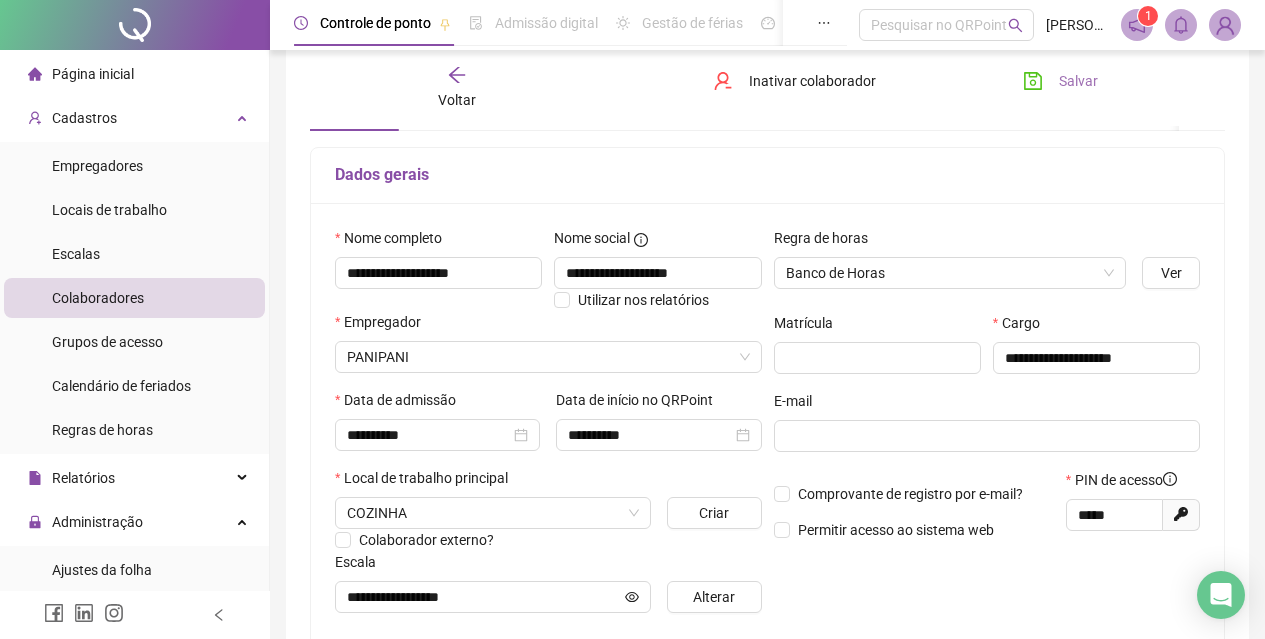 click on "Salvar" at bounding box center [1078, 81] 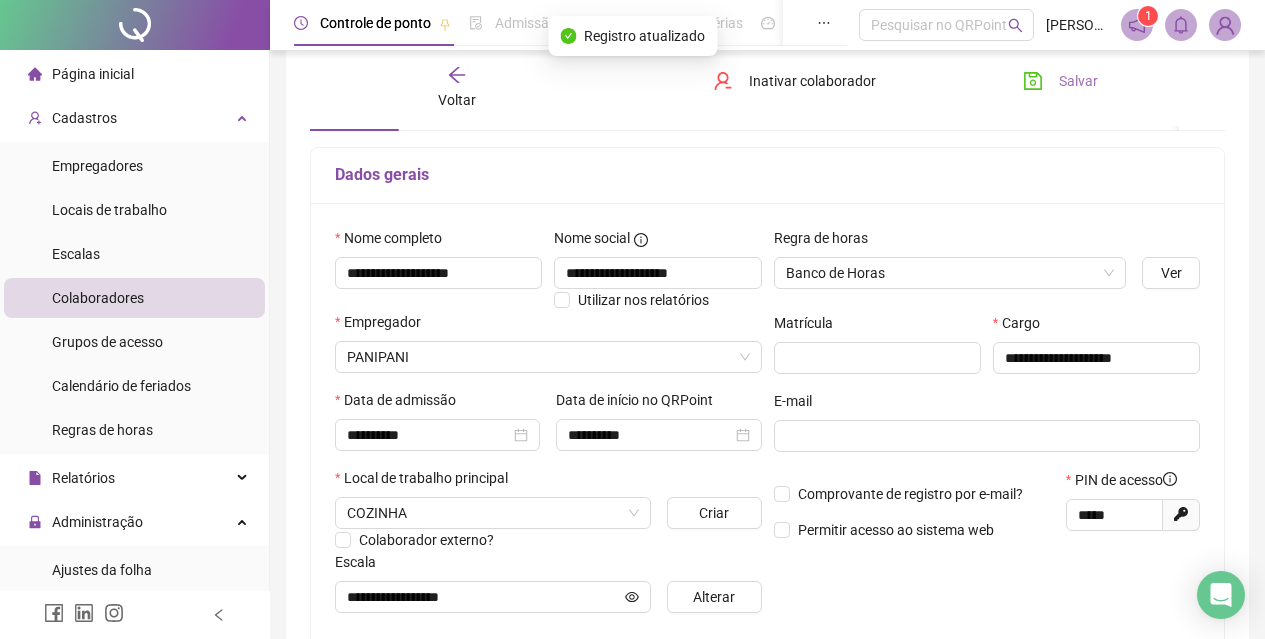click on "Salvar" at bounding box center (1078, 81) 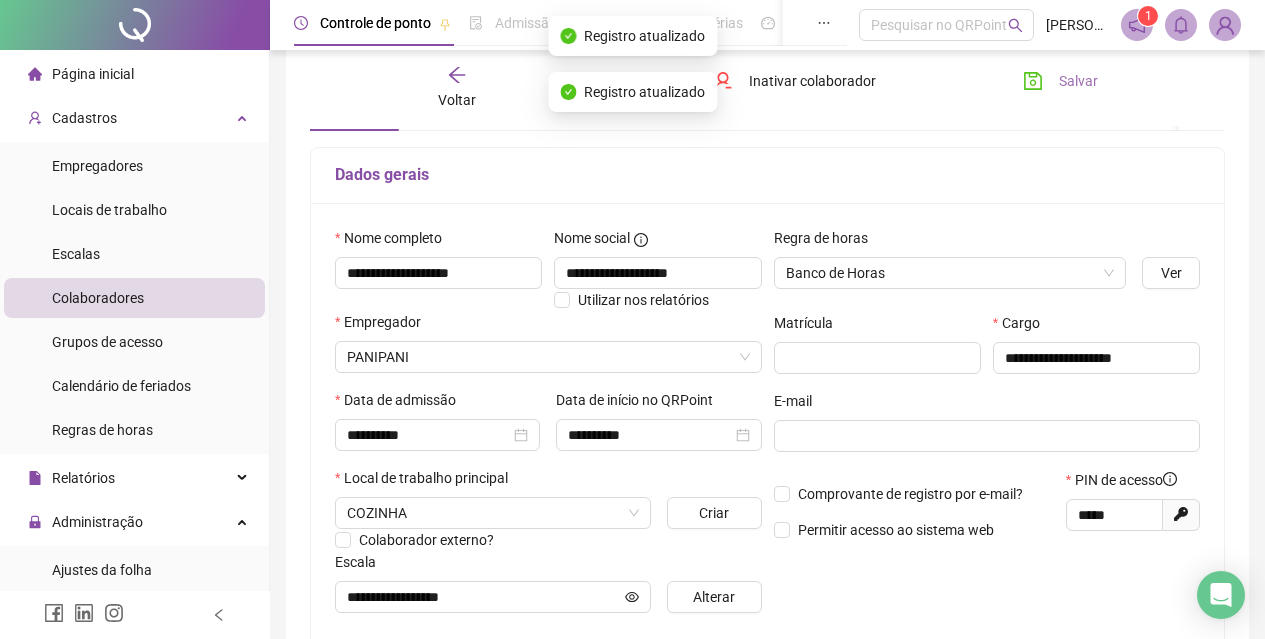 click on "Salvar" at bounding box center [1078, 81] 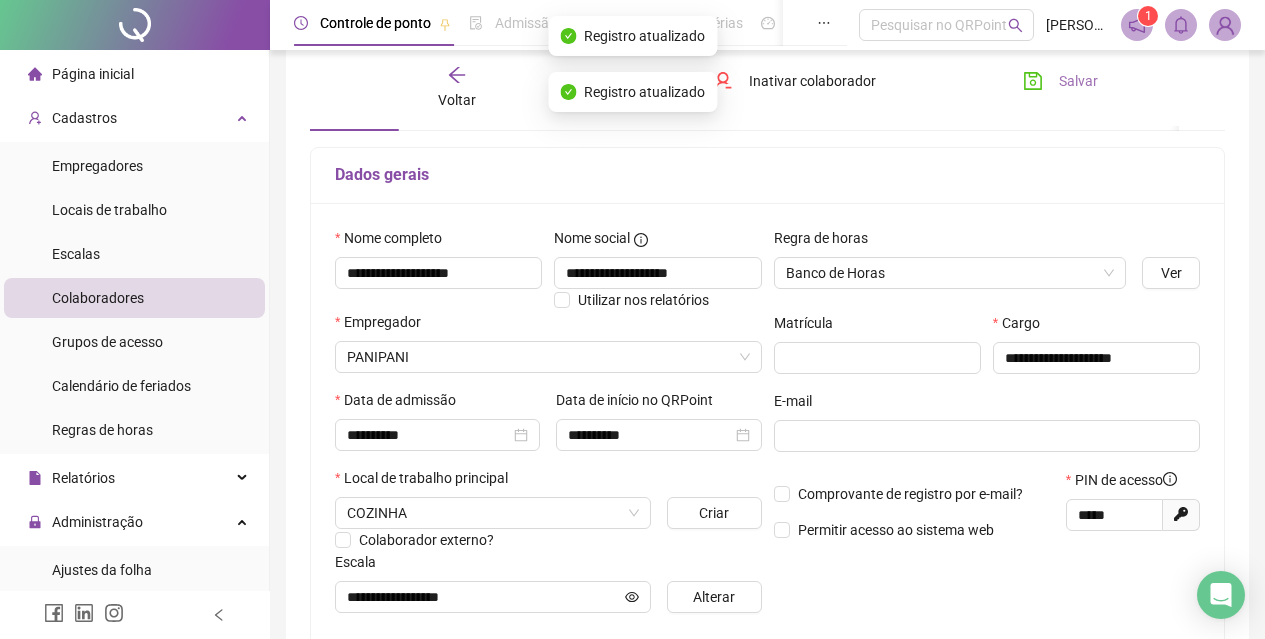 click on "Salvar" at bounding box center (1078, 81) 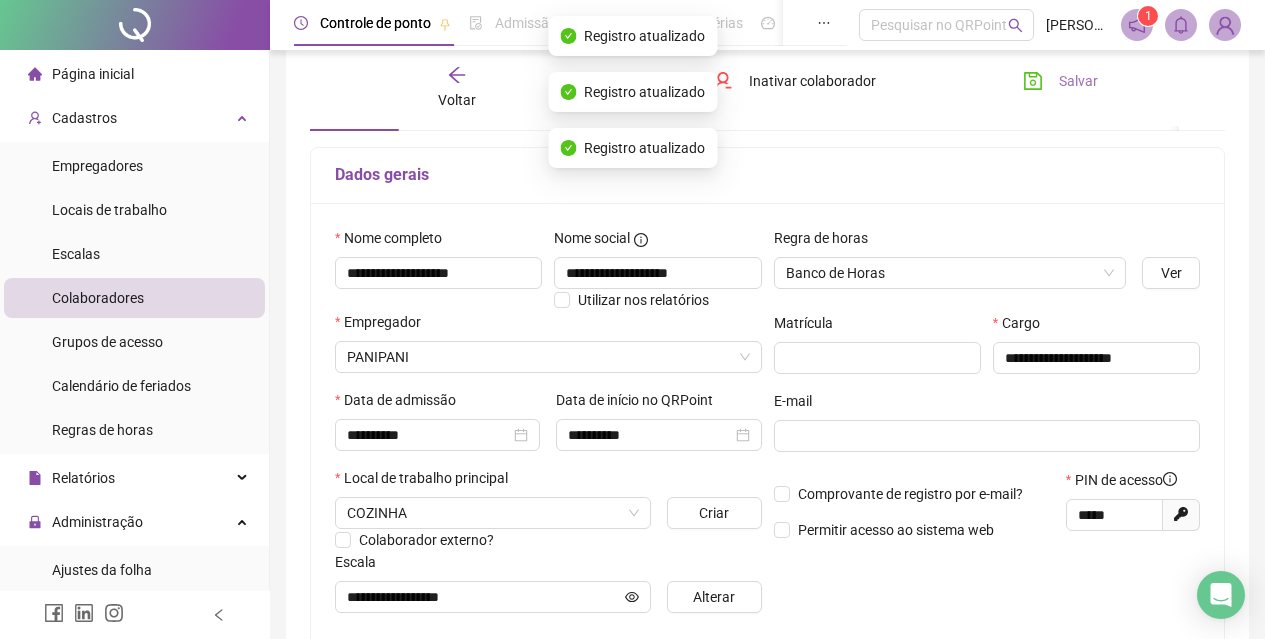 click on "Salvar" at bounding box center (1078, 81) 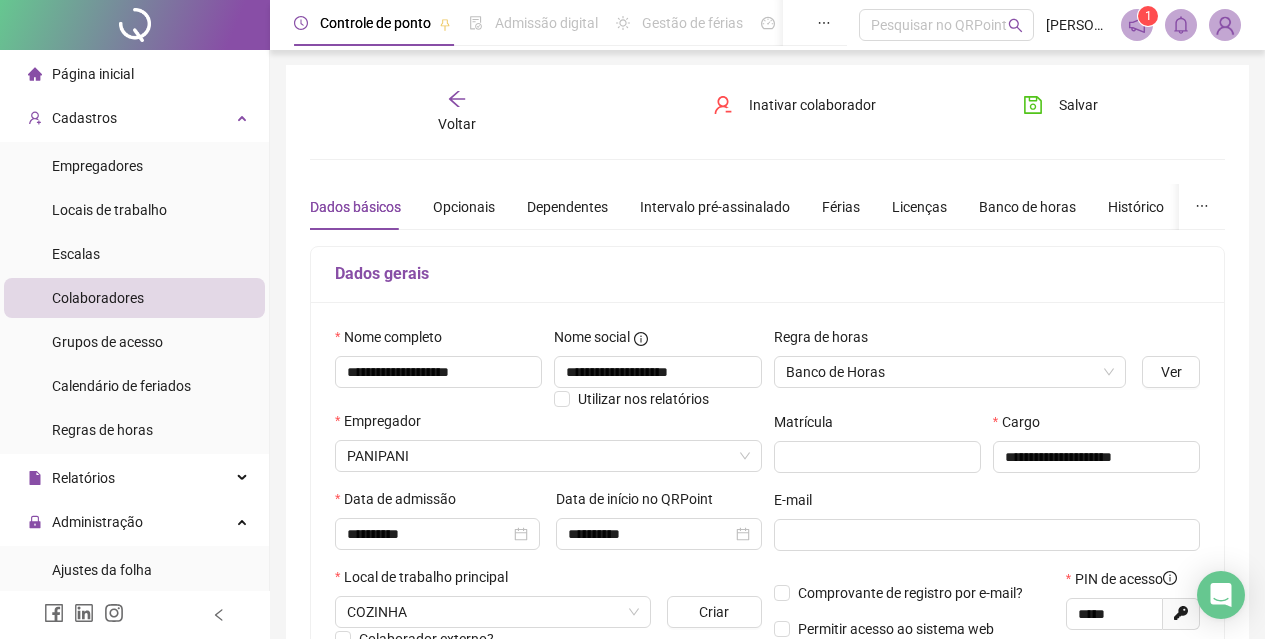 scroll, scrollTop: 0, scrollLeft: 0, axis: both 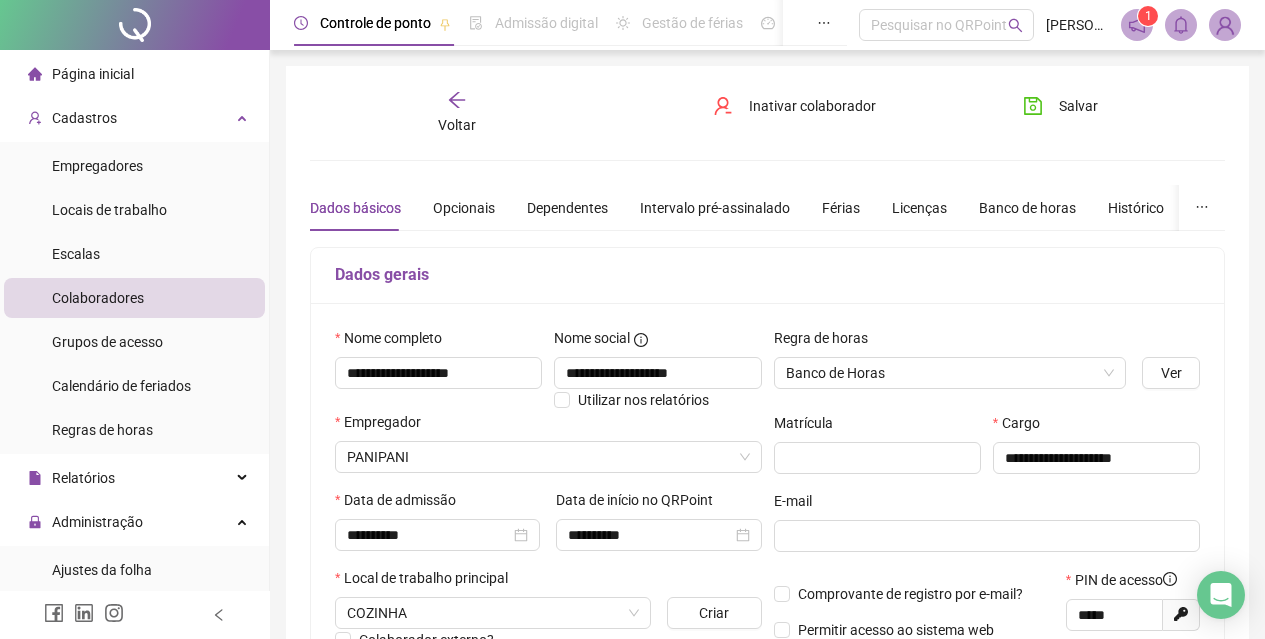 click 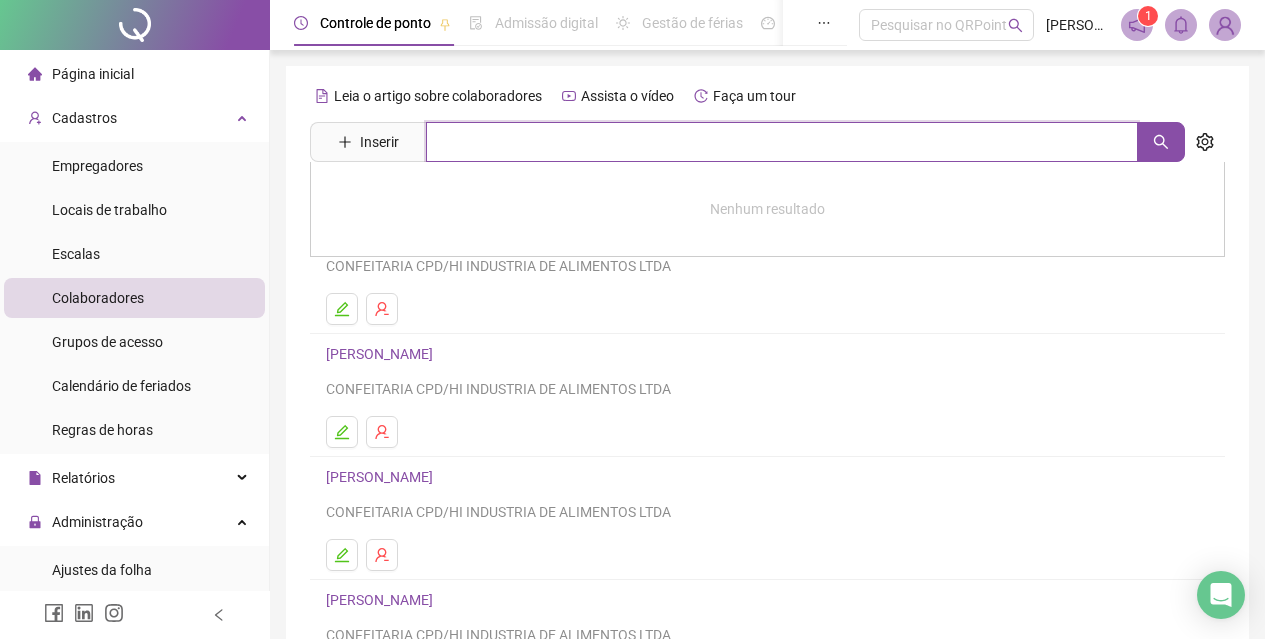 click at bounding box center [782, 142] 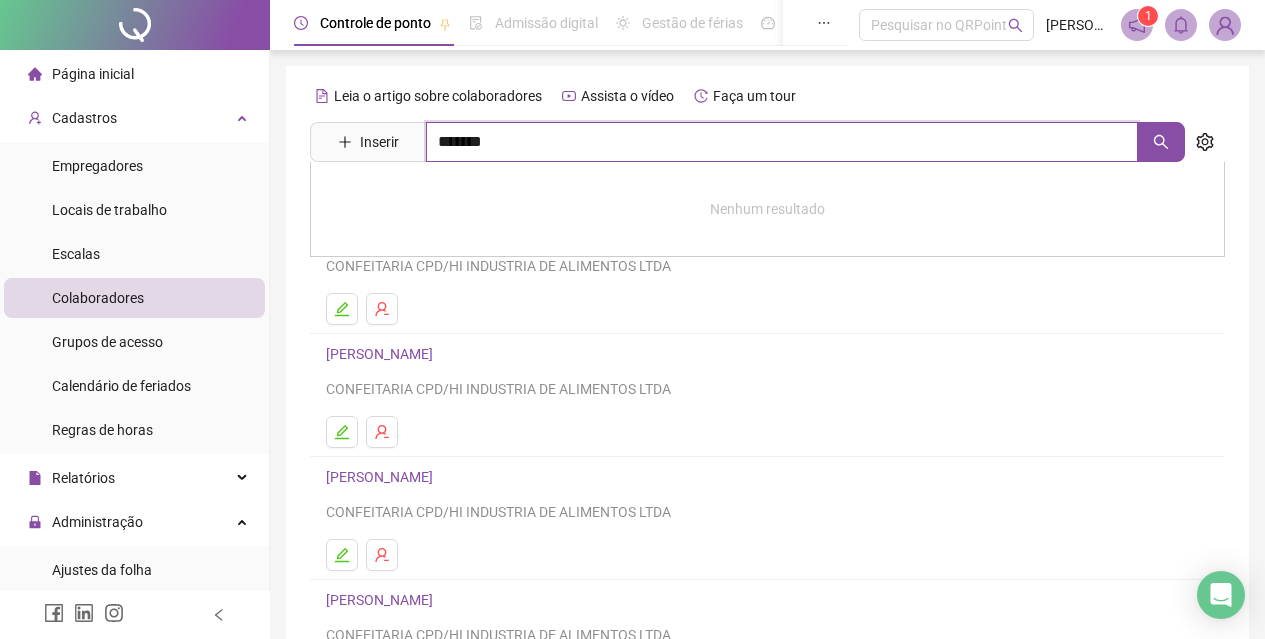 type on "*******" 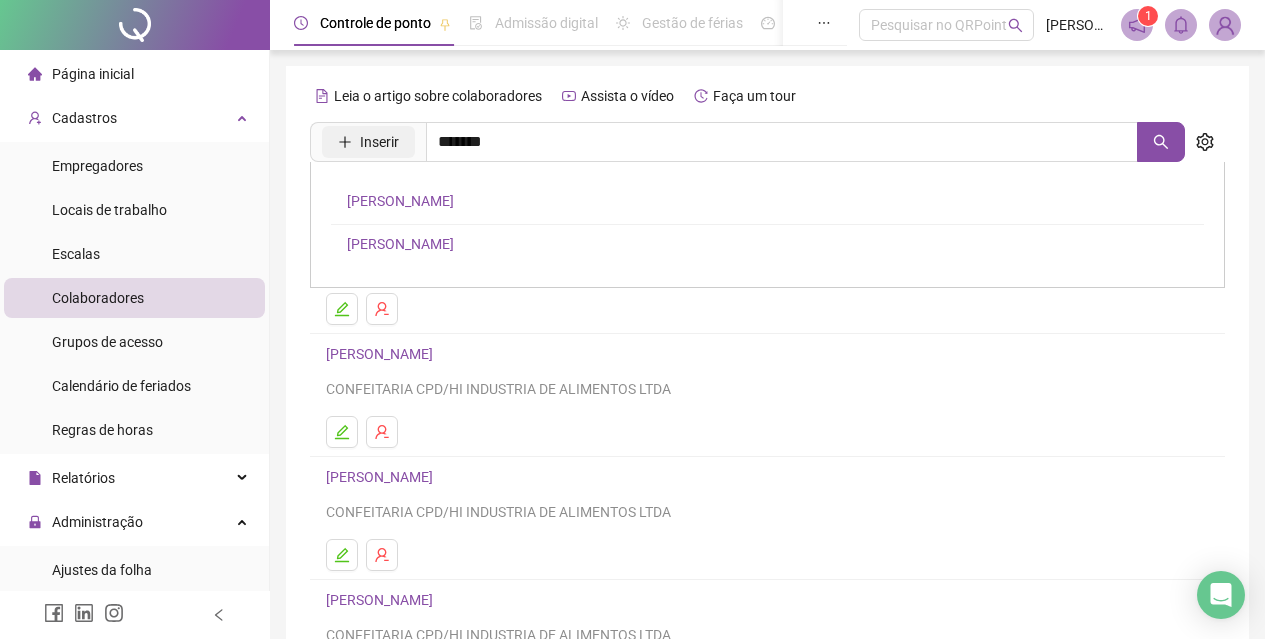 click on "Inserir" at bounding box center (368, 142) 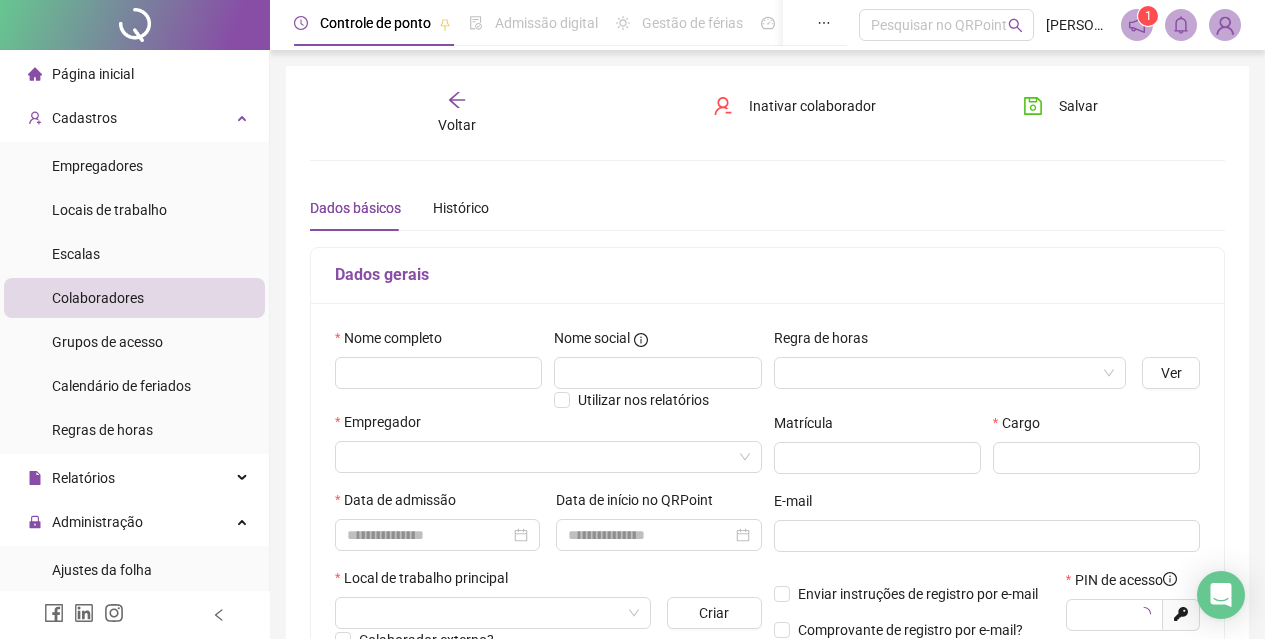 type on "*****" 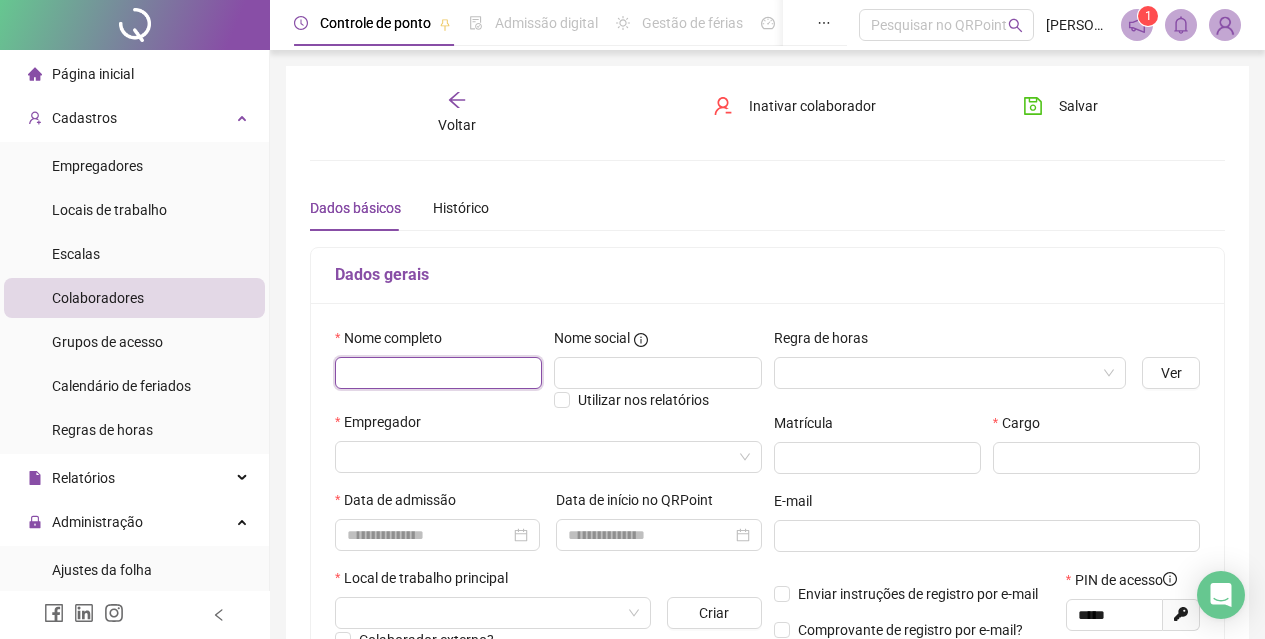 click at bounding box center [438, 373] 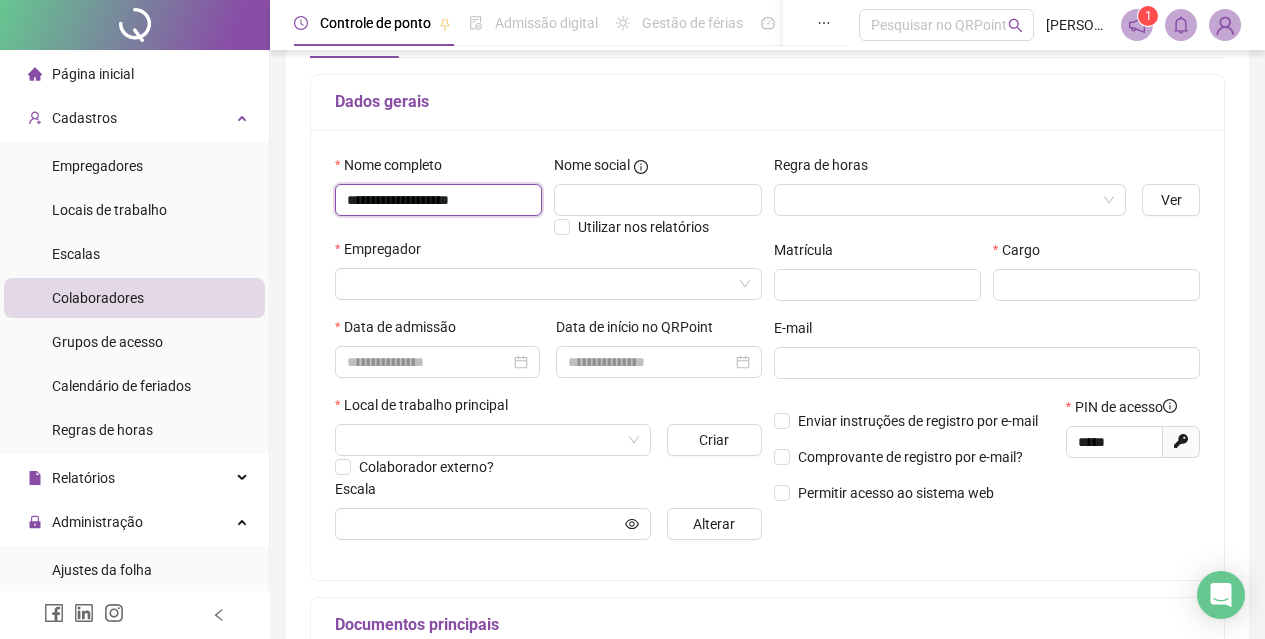 scroll, scrollTop: 200, scrollLeft: 0, axis: vertical 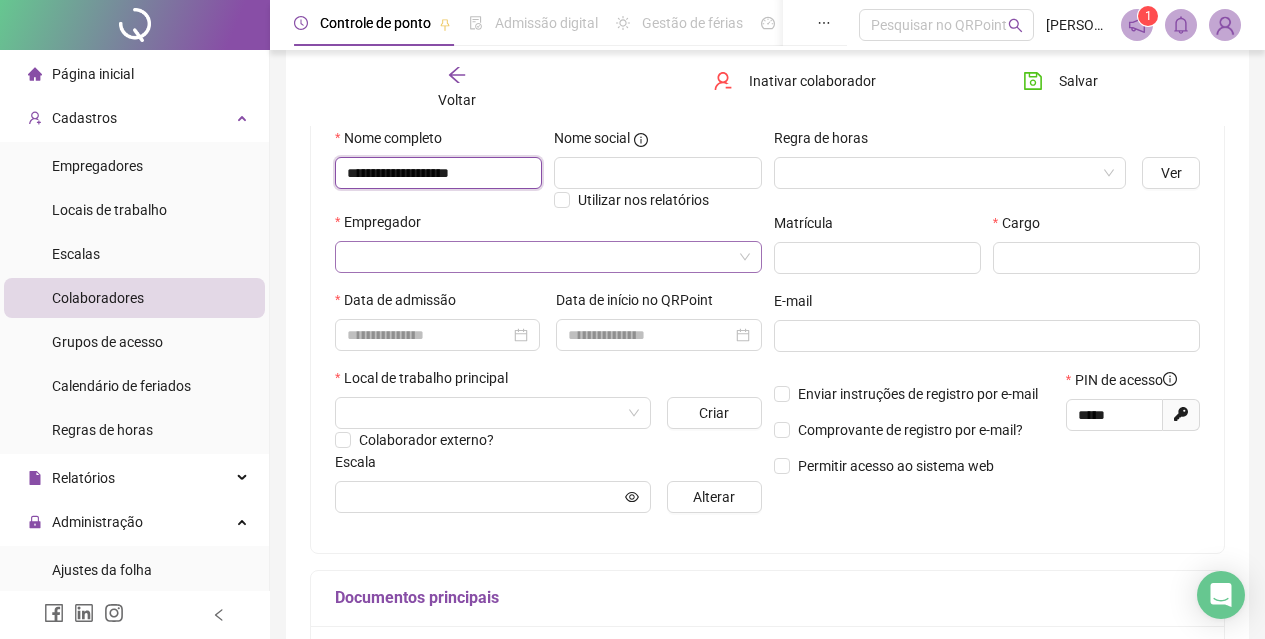 type on "**********" 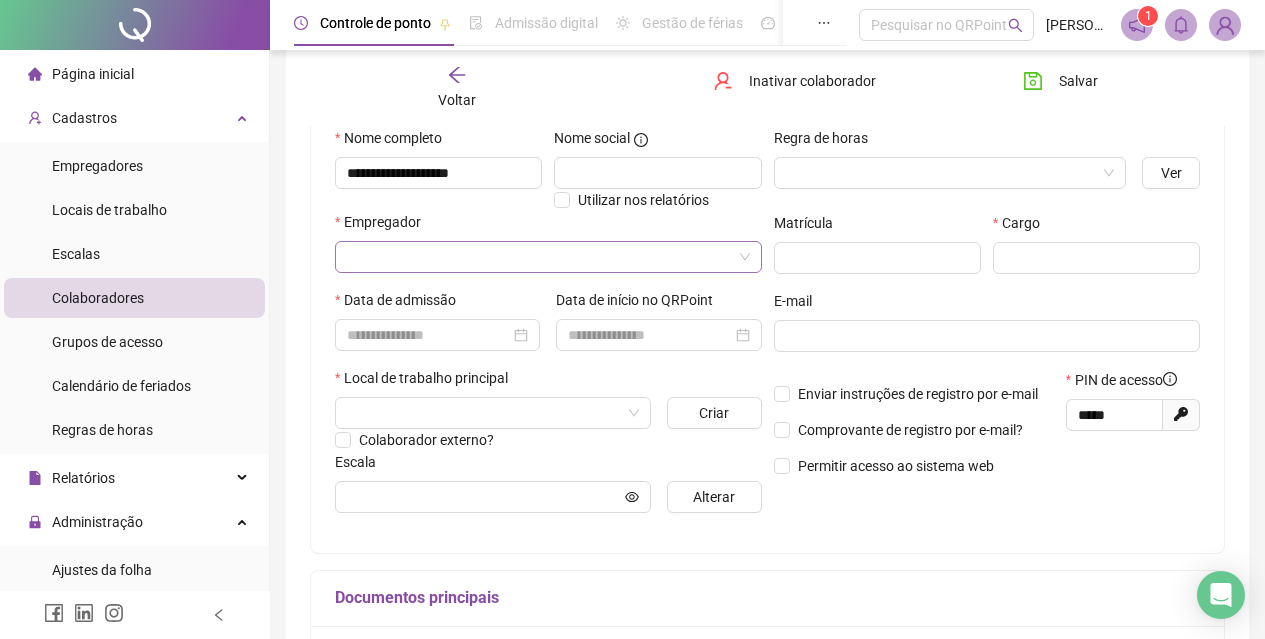 click at bounding box center [542, 257] 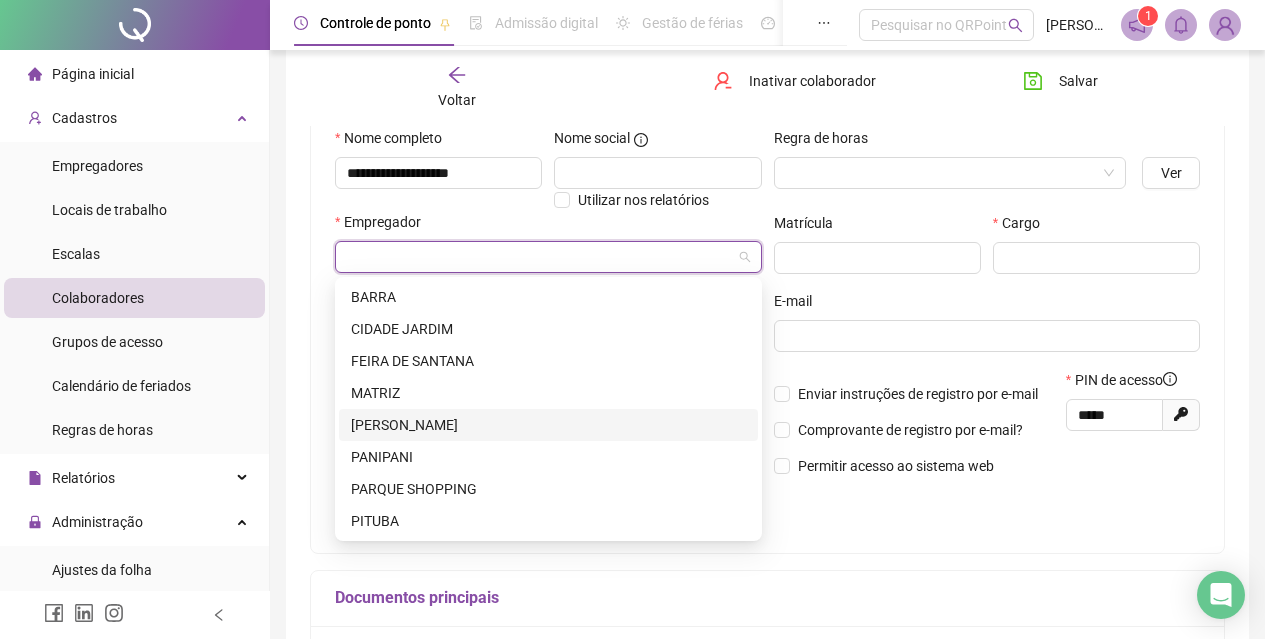 scroll, scrollTop: 96, scrollLeft: 0, axis: vertical 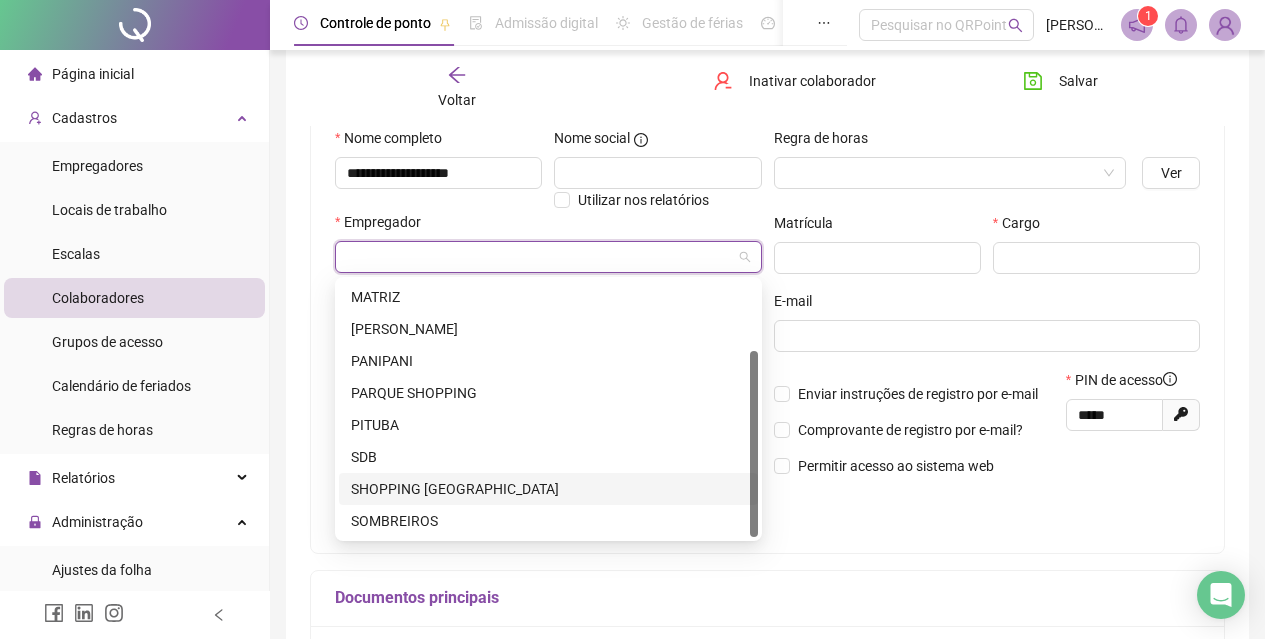 click on "SHOPPING SALVADOR" at bounding box center [548, 489] 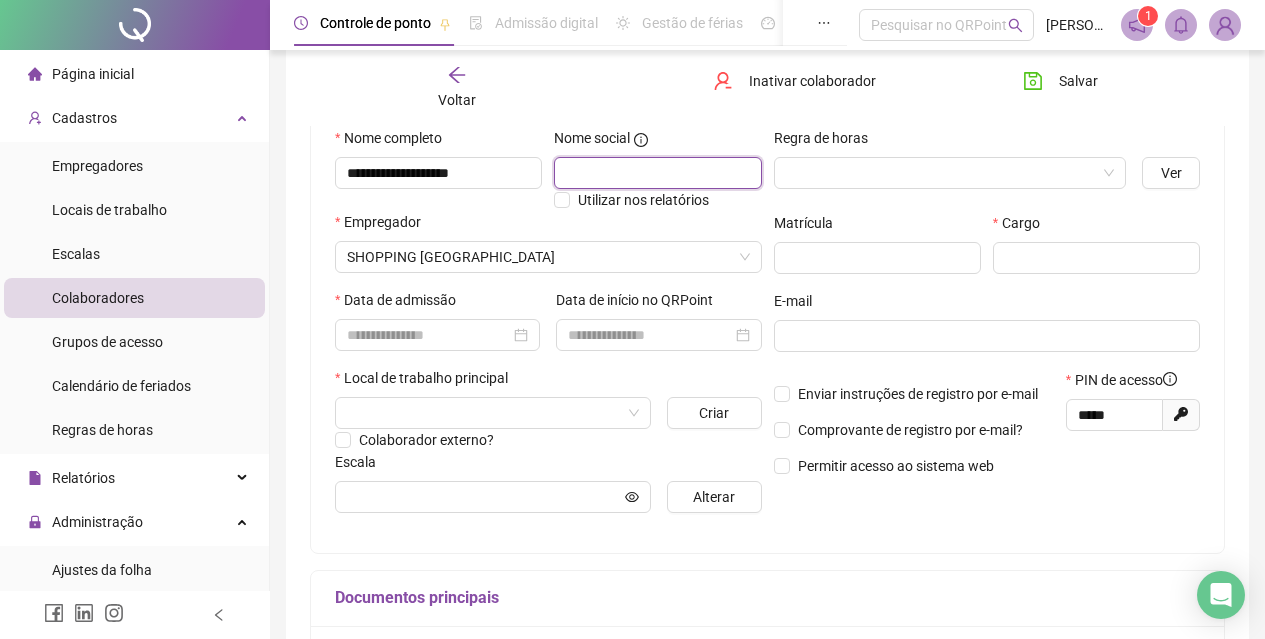 click at bounding box center (657, 173) 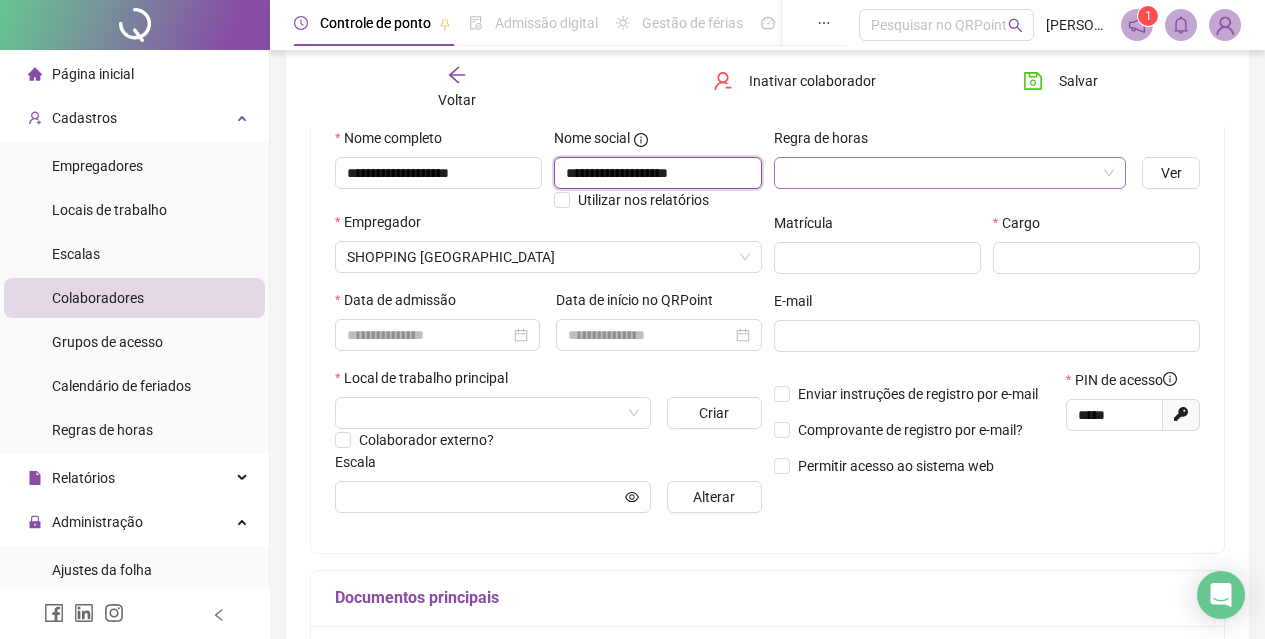 type on "**********" 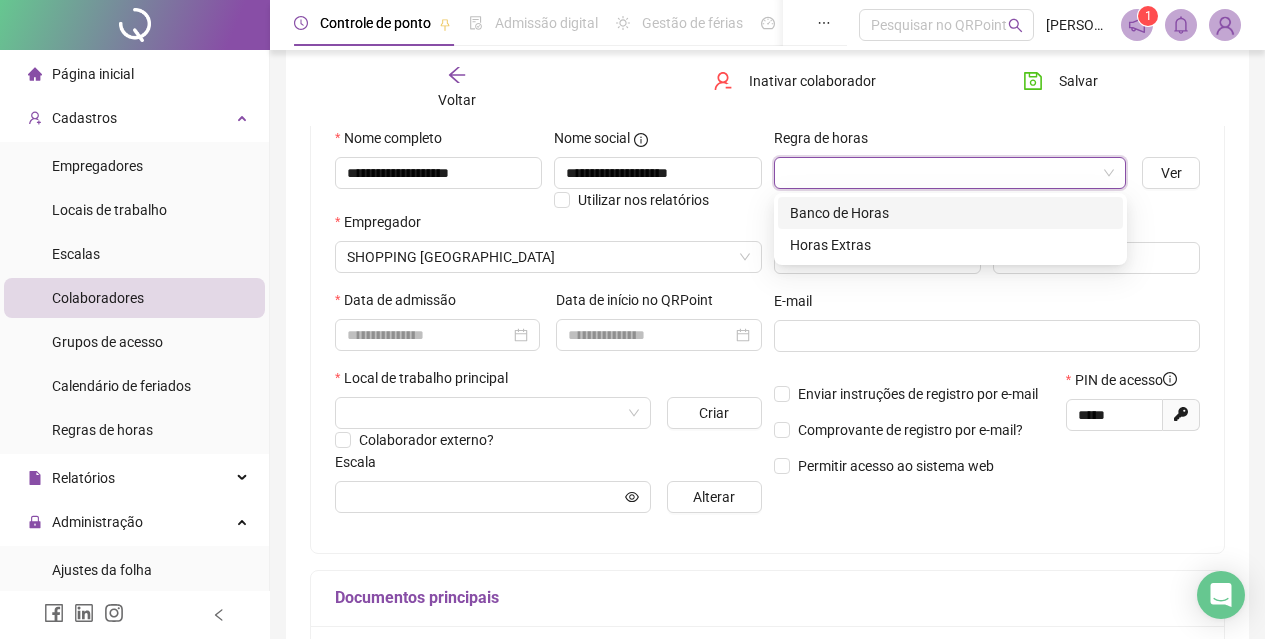 click at bounding box center [944, 173] 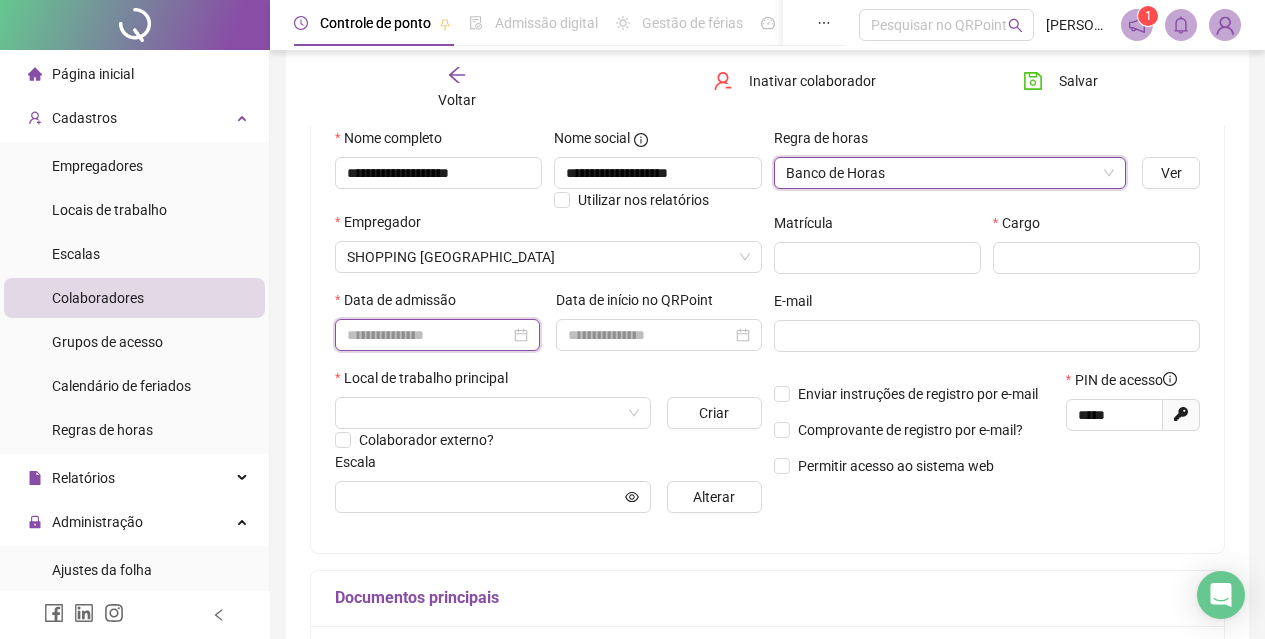 click at bounding box center [428, 335] 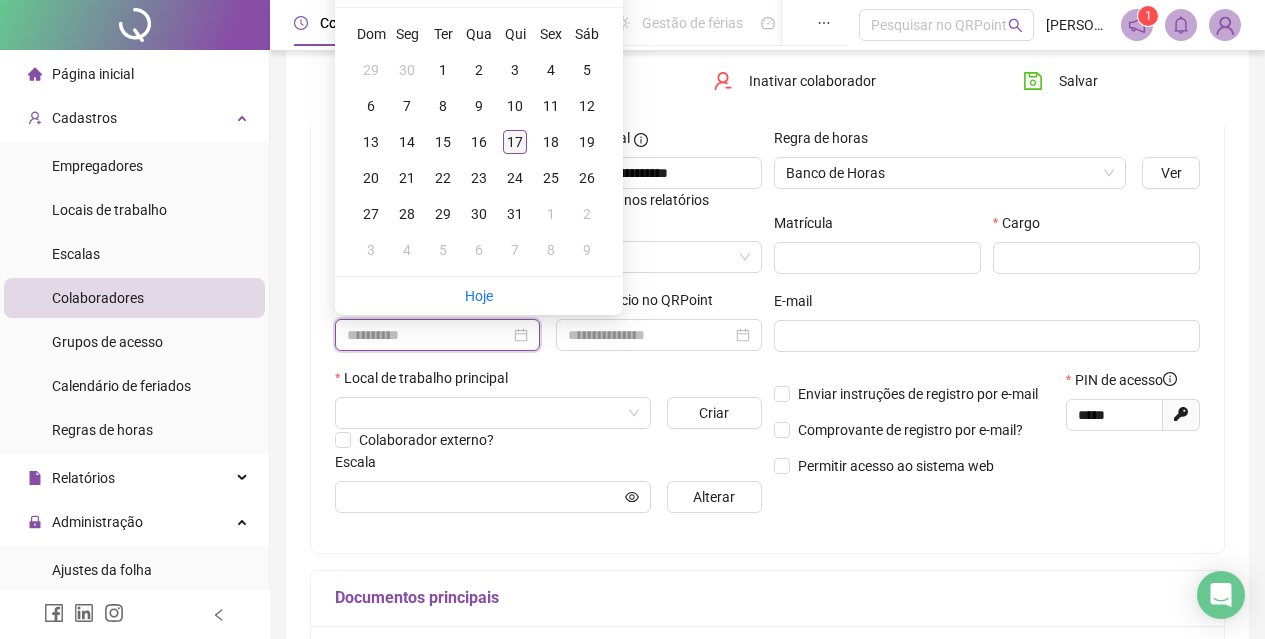 type on "**********" 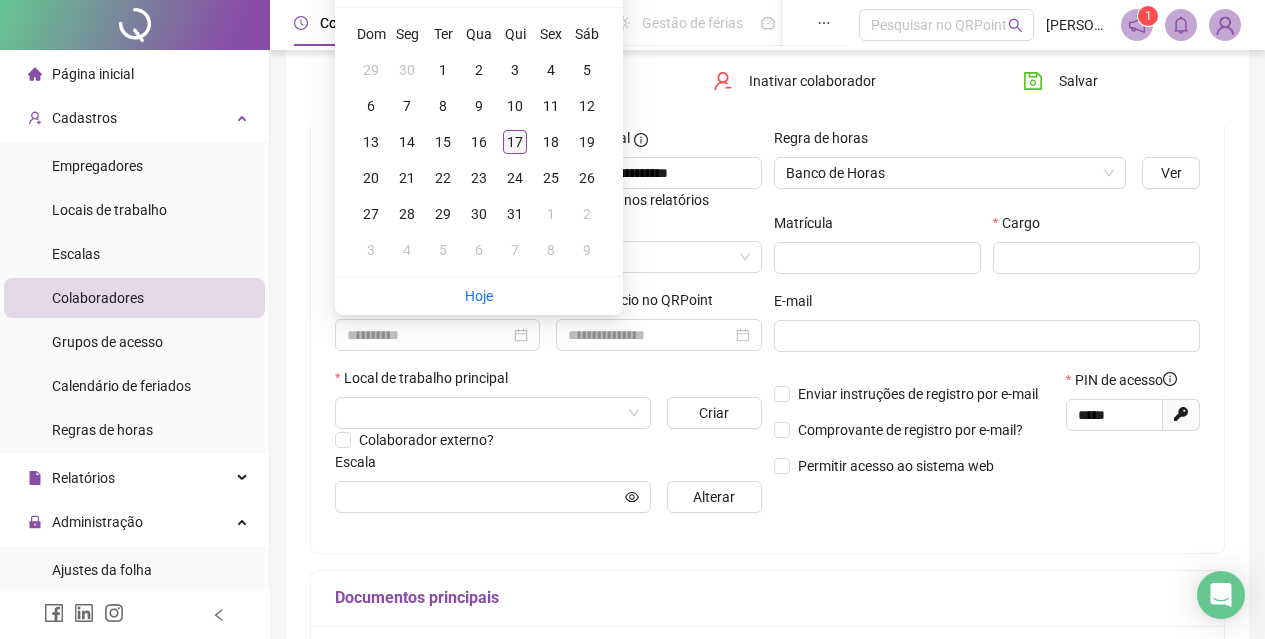 click on "17" at bounding box center [515, 142] 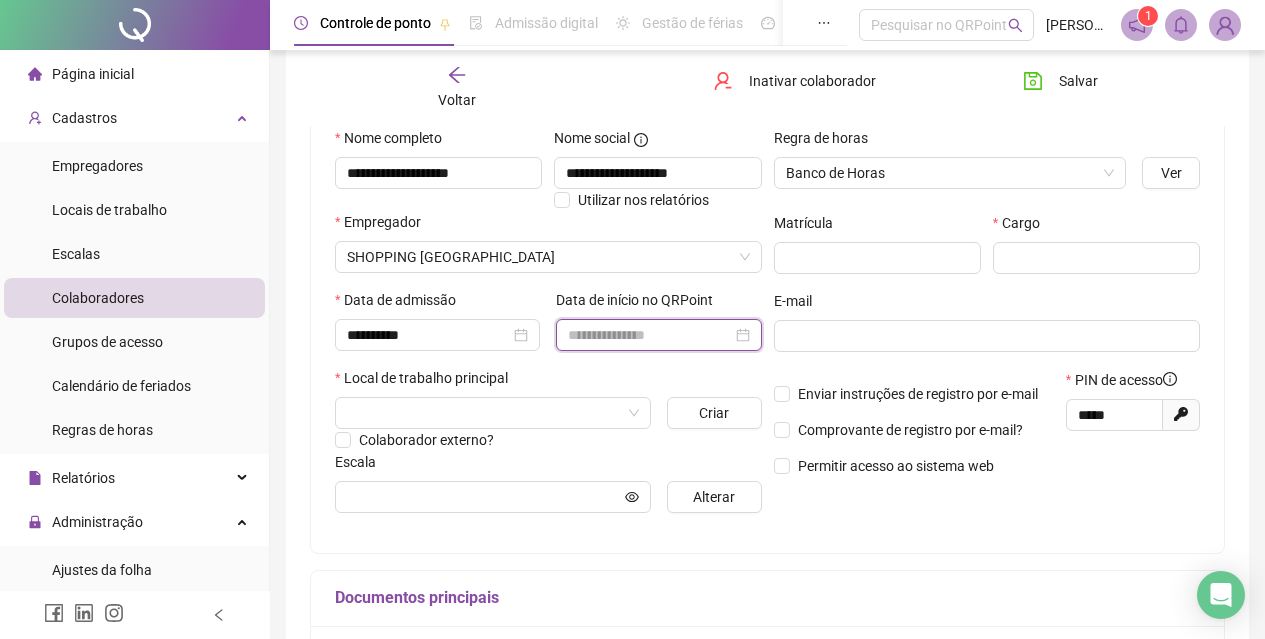 click at bounding box center [649, 335] 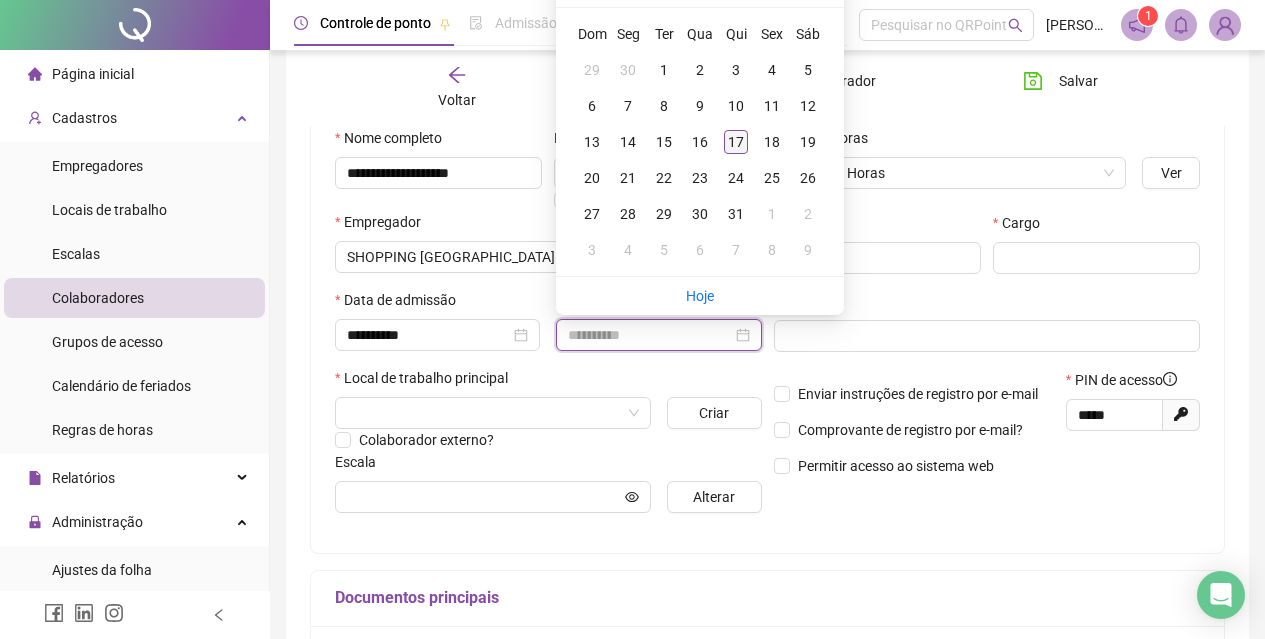 type on "**********" 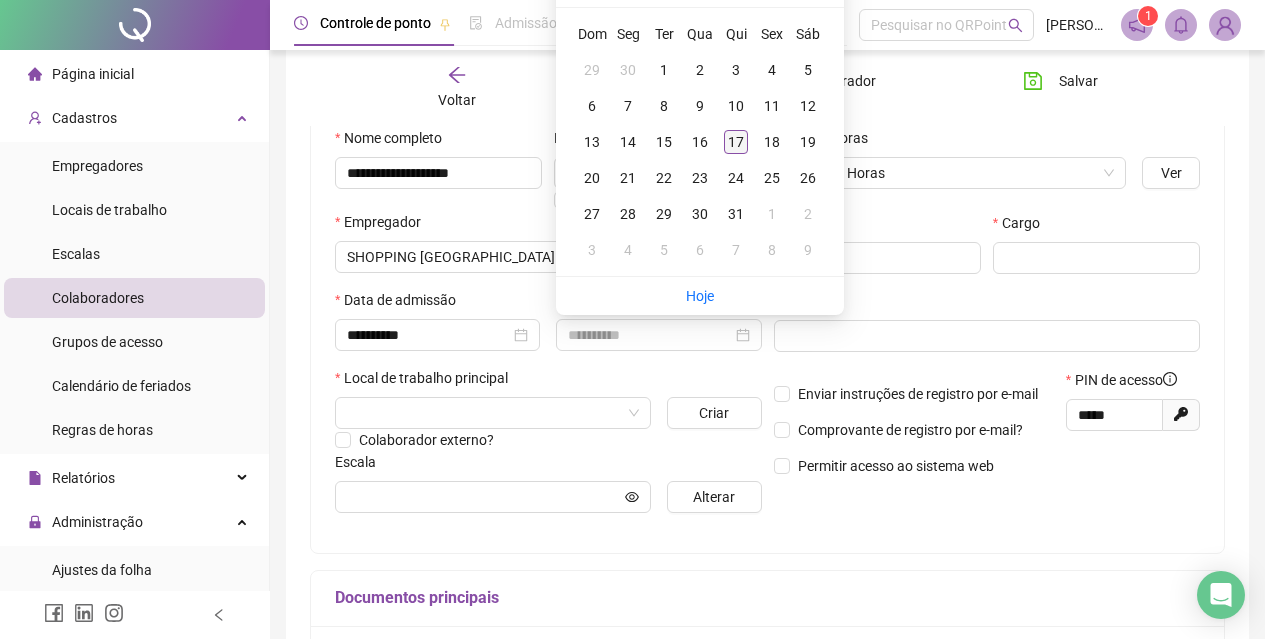 click on "17" at bounding box center [736, 142] 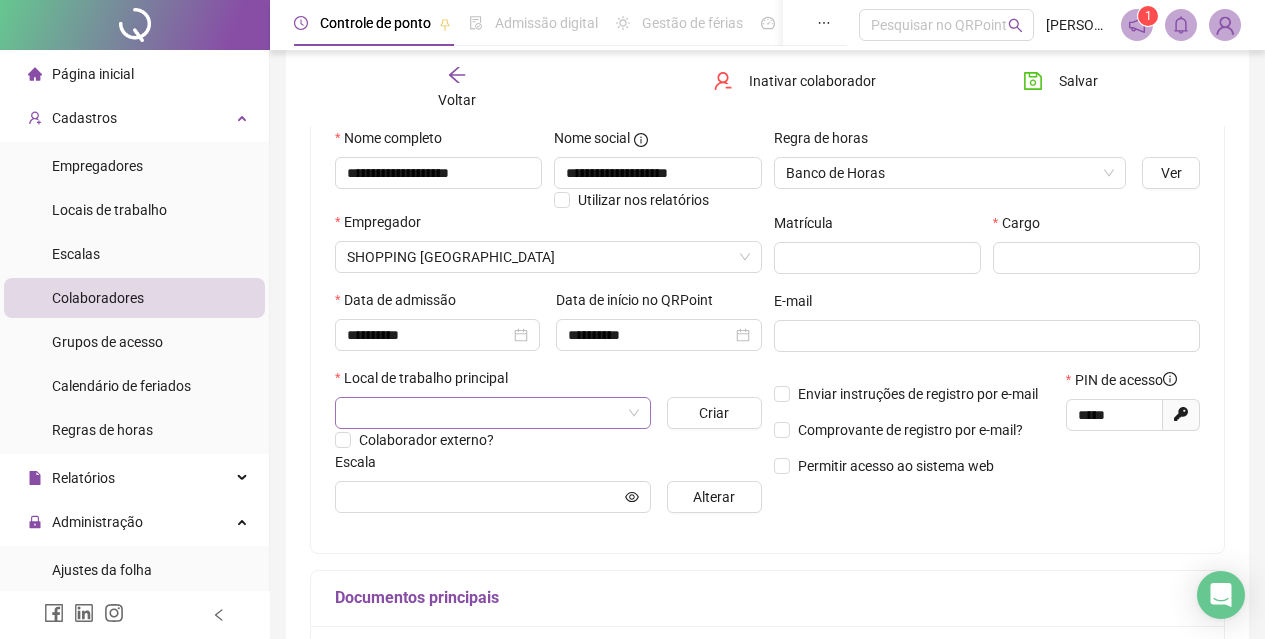 click at bounding box center [487, 413] 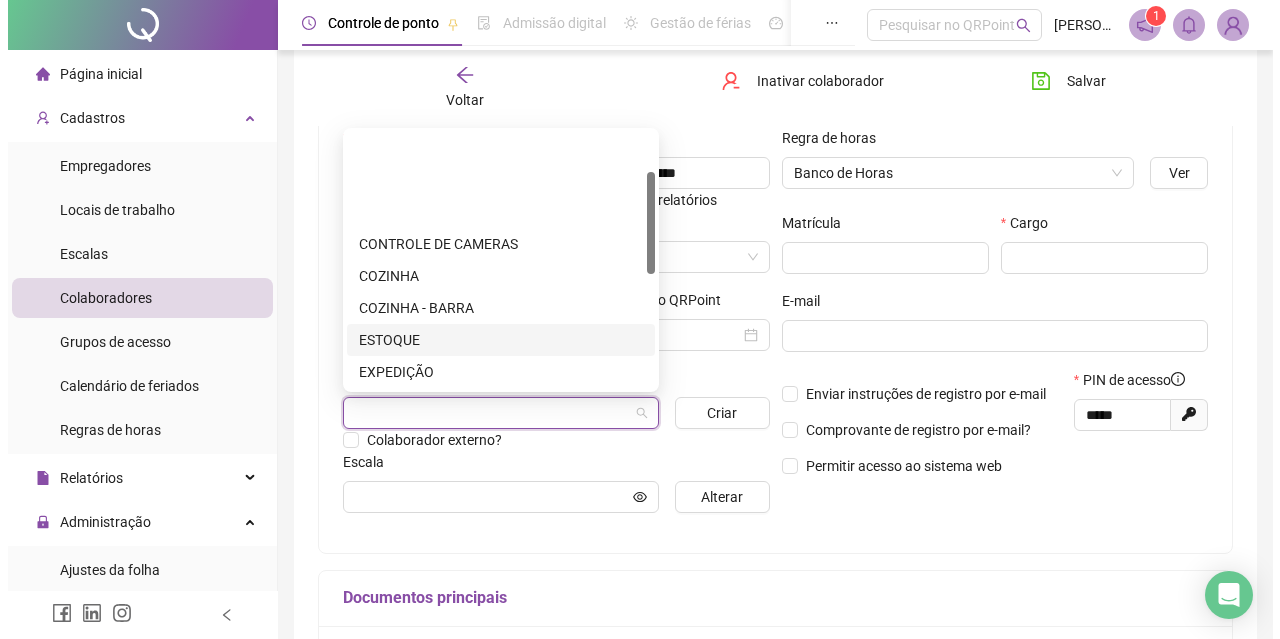 scroll, scrollTop: 100, scrollLeft: 0, axis: vertical 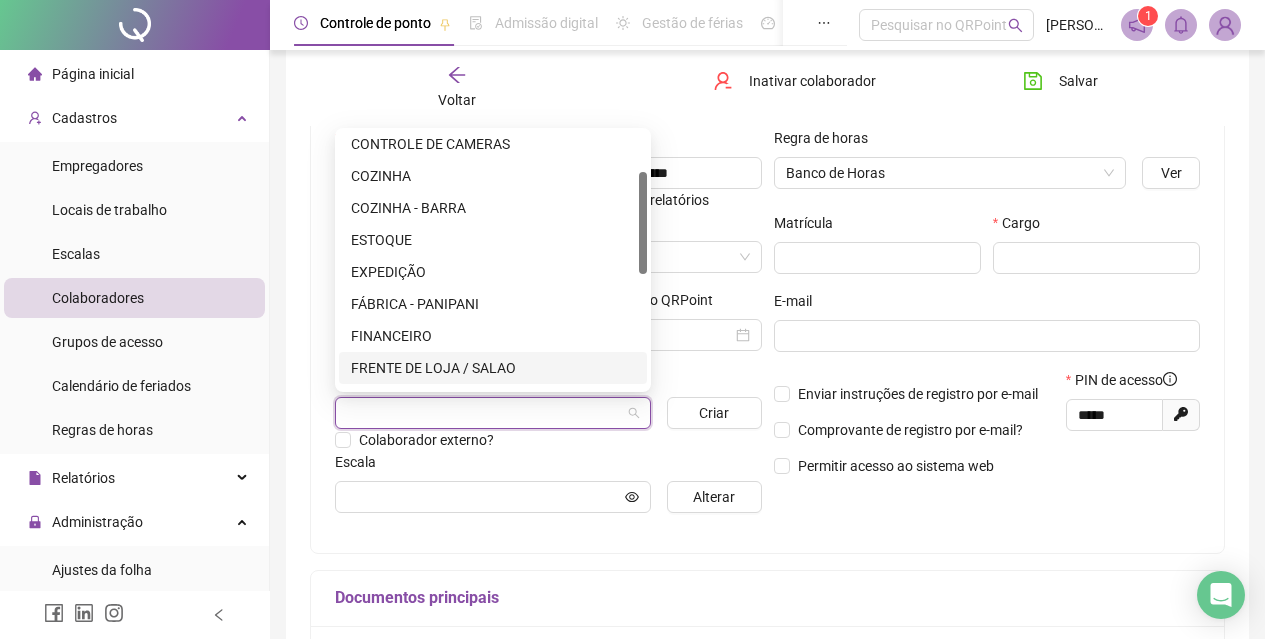 click on "FRENTE DE LOJA / SALAO" at bounding box center (493, 368) 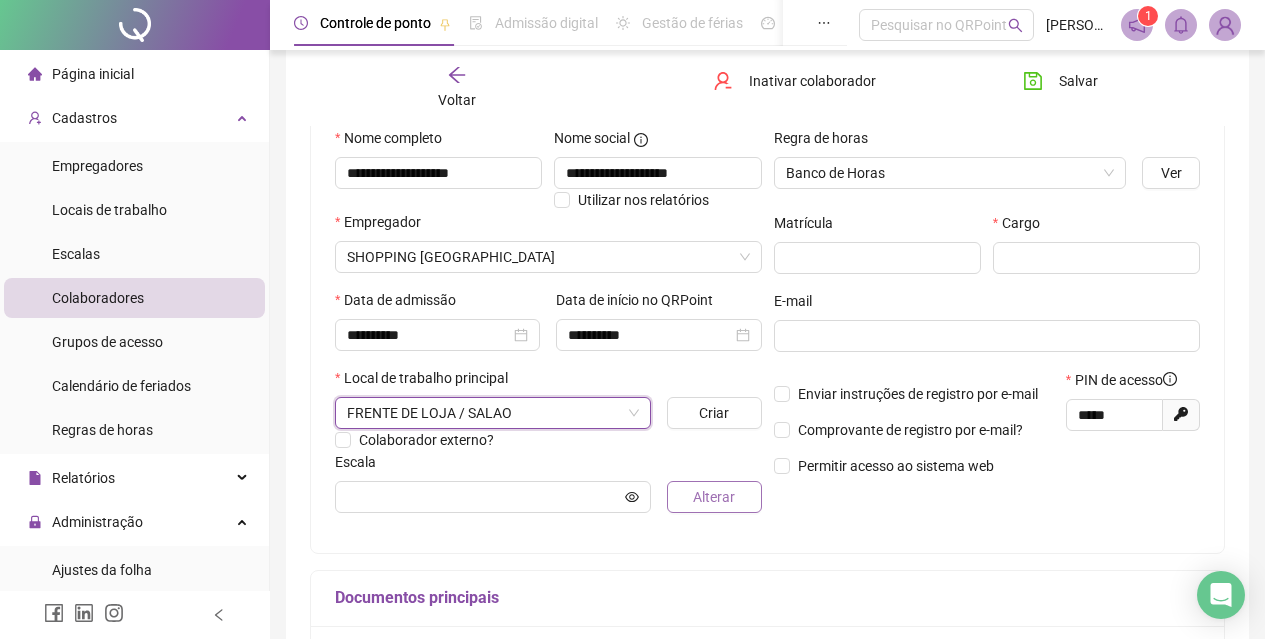 click on "Alterar" at bounding box center (714, 497) 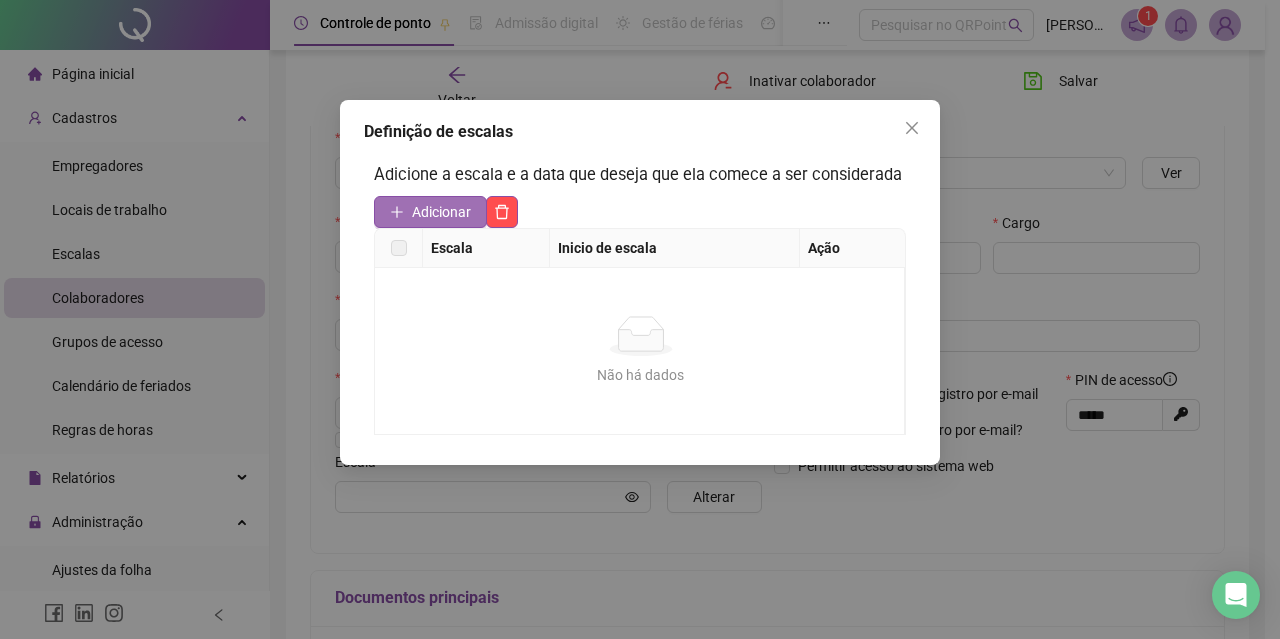 click on "Adicionar" at bounding box center [441, 212] 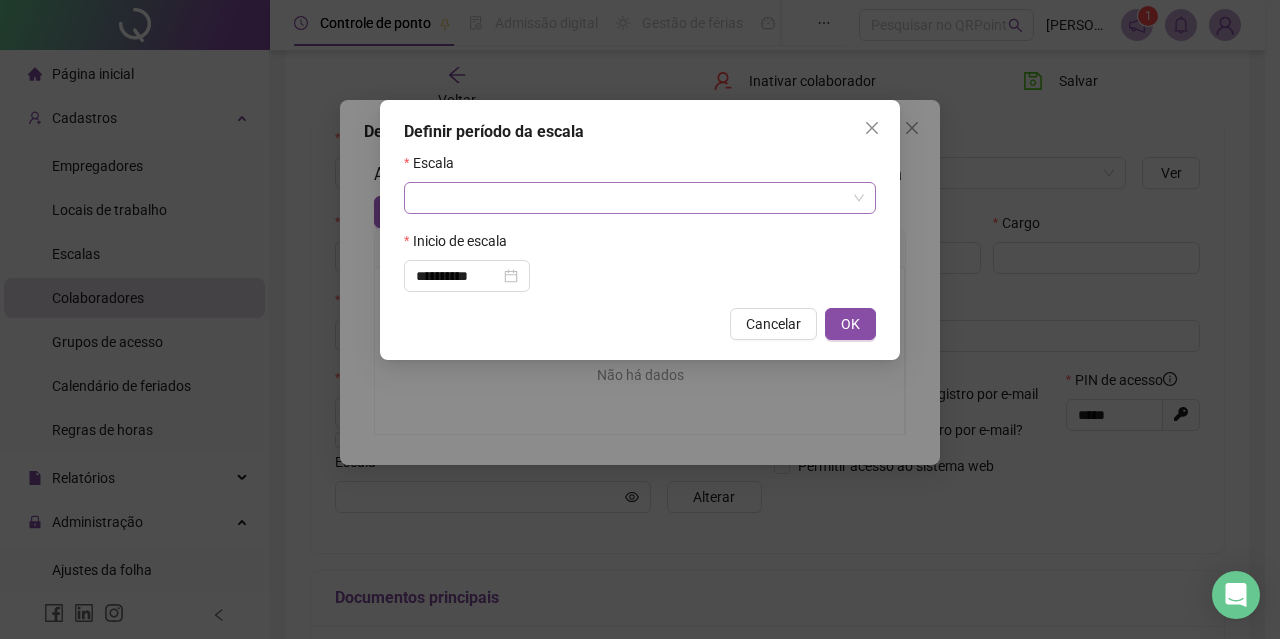 click at bounding box center [634, 198] 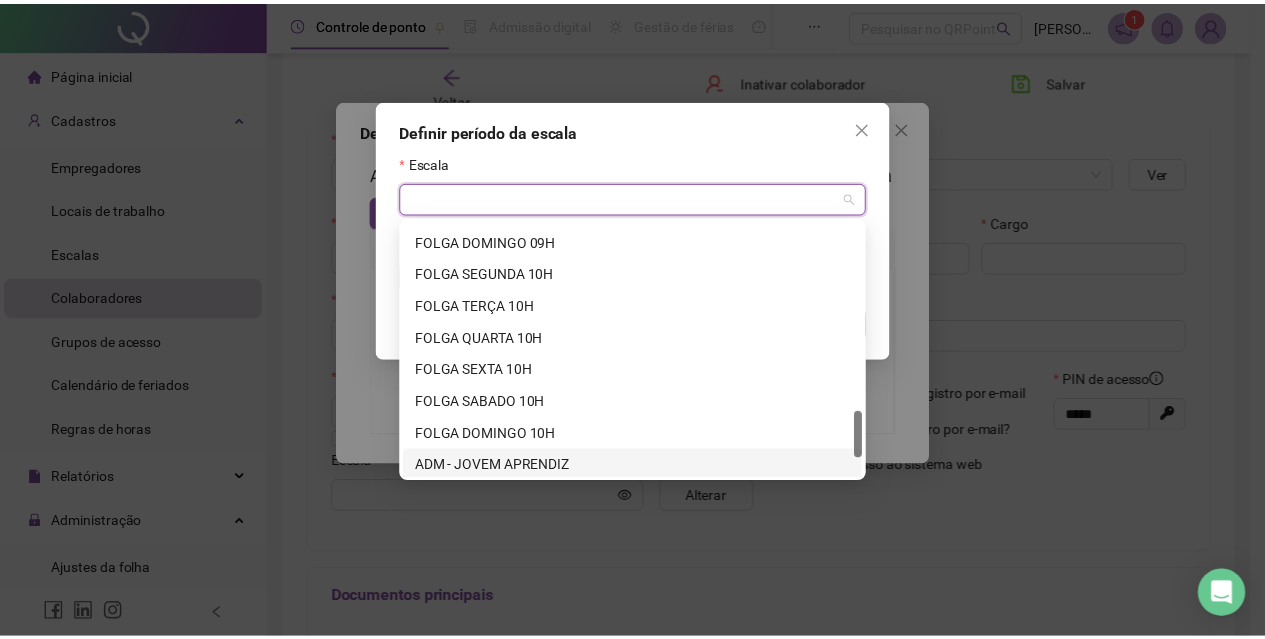 scroll, scrollTop: 920, scrollLeft: 0, axis: vertical 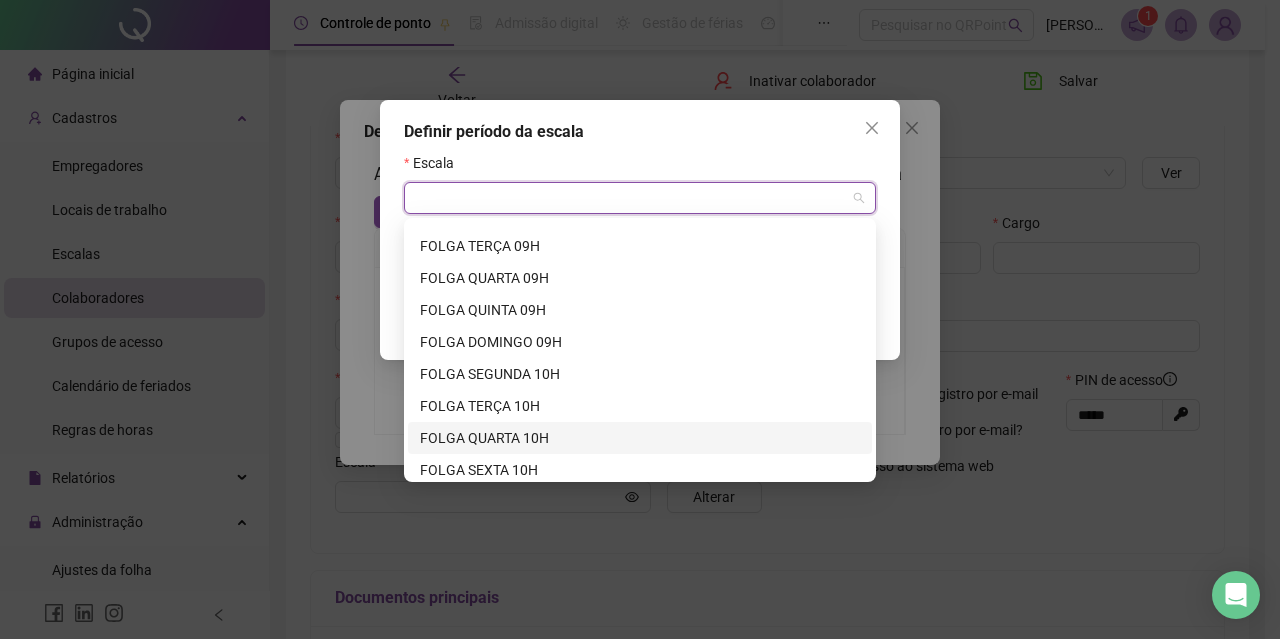 click on "FOLGA QUARTA 10H" at bounding box center (640, 438) 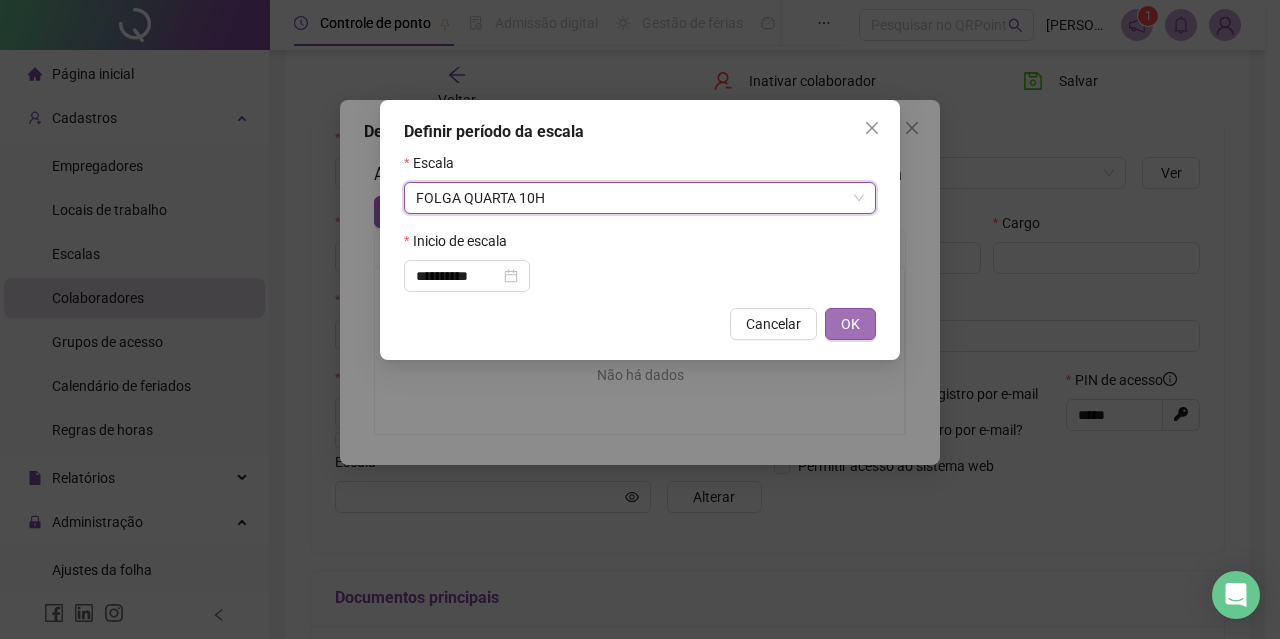 click on "OK" at bounding box center [850, 324] 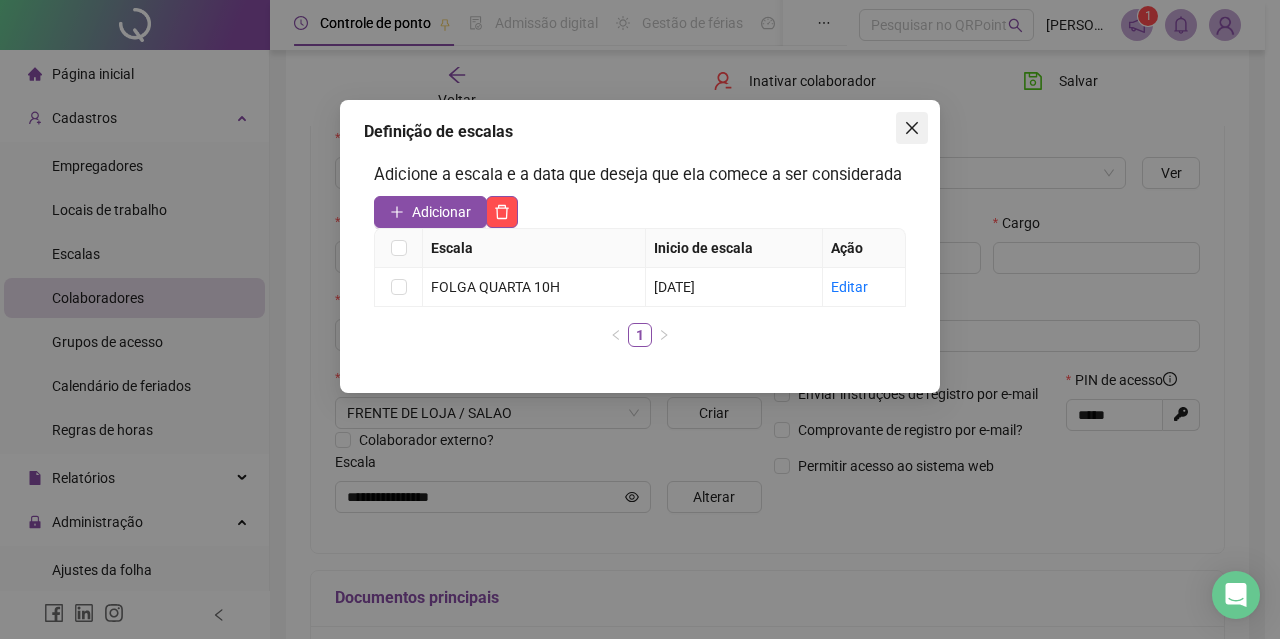 click 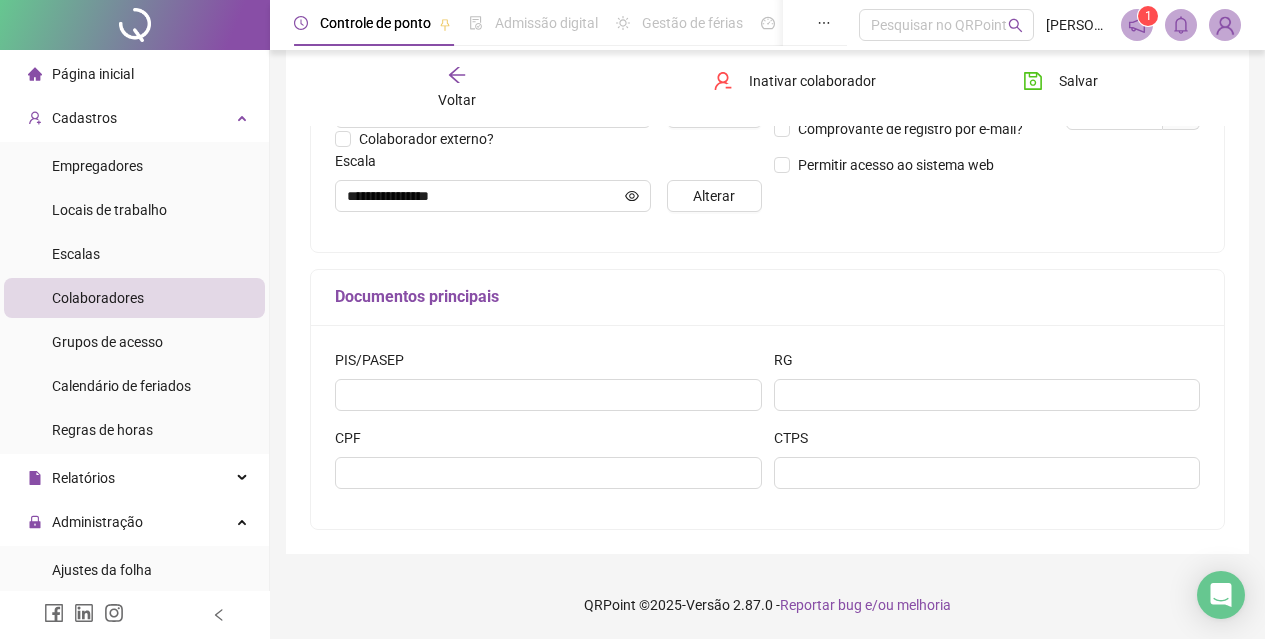 scroll, scrollTop: 502, scrollLeft: 0, axis: vertical 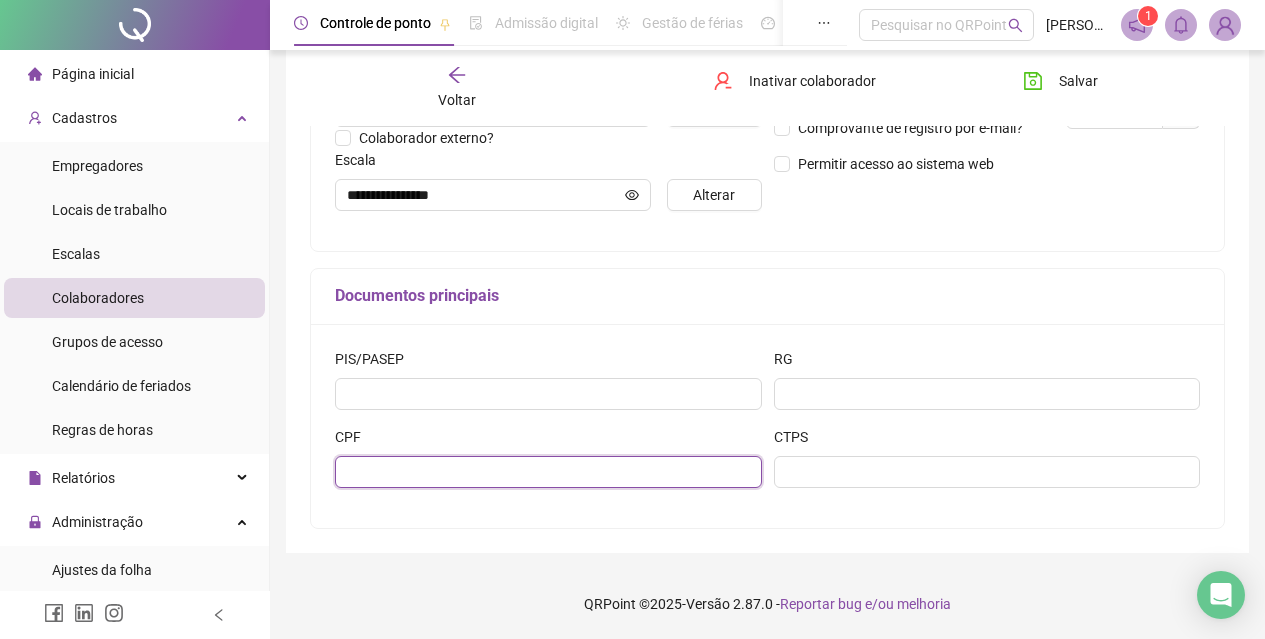click at bounding box center (548, 472) 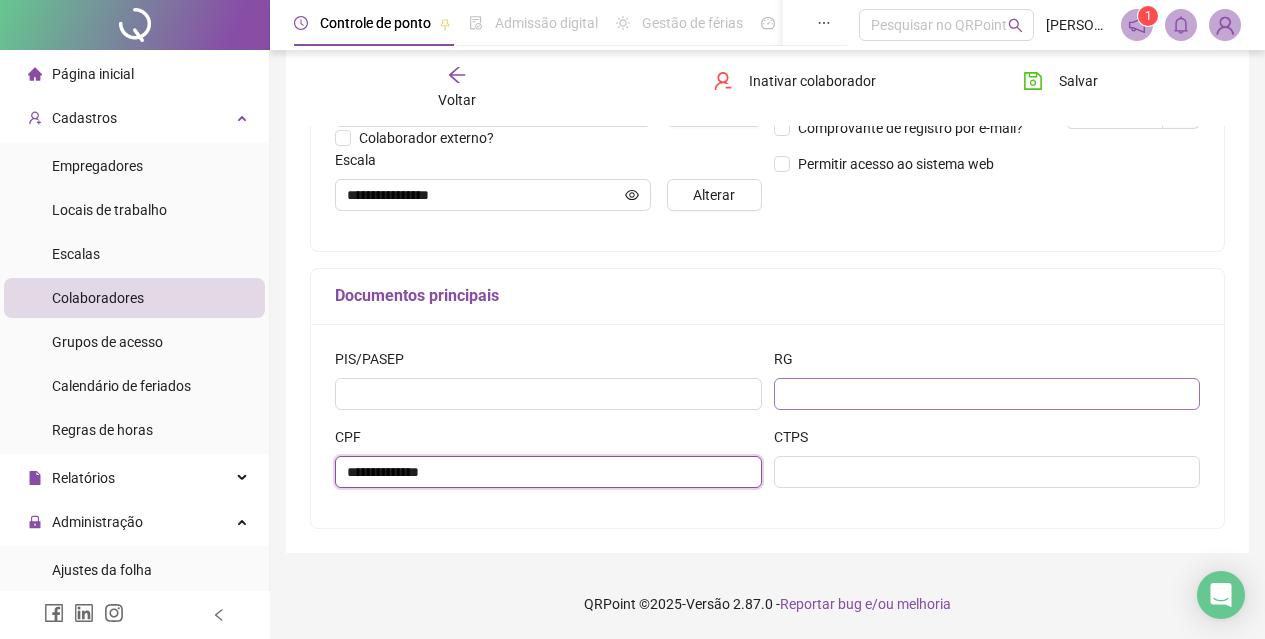 type on "**********" 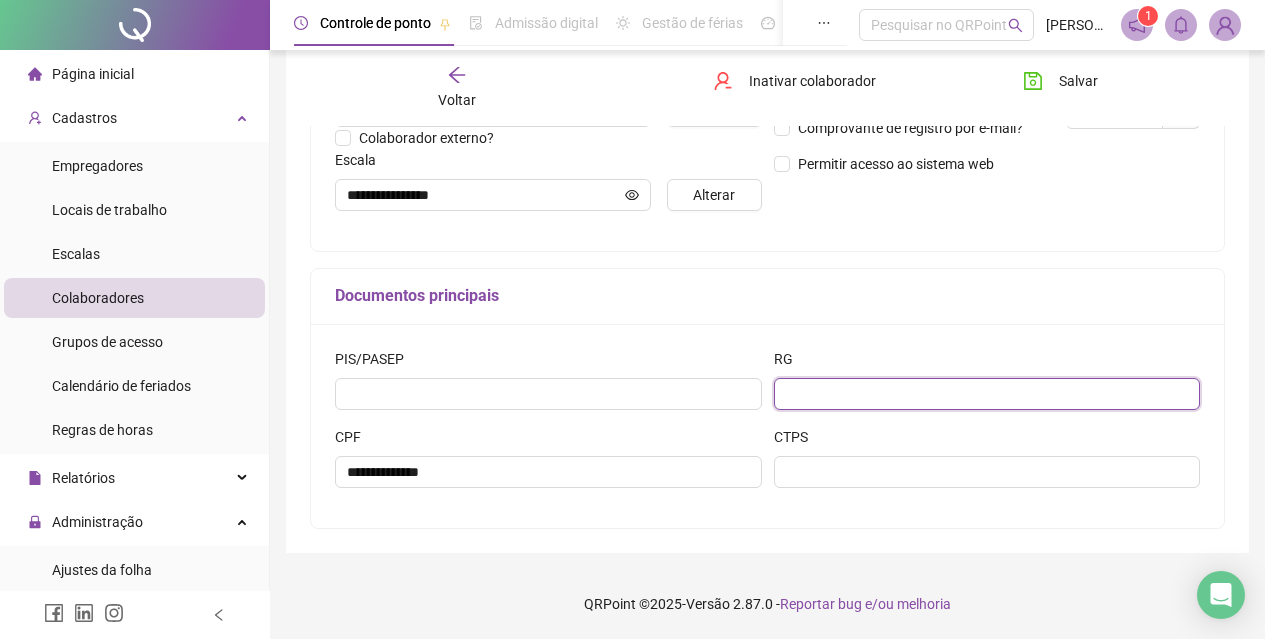 click at bounding box center (987, 394) 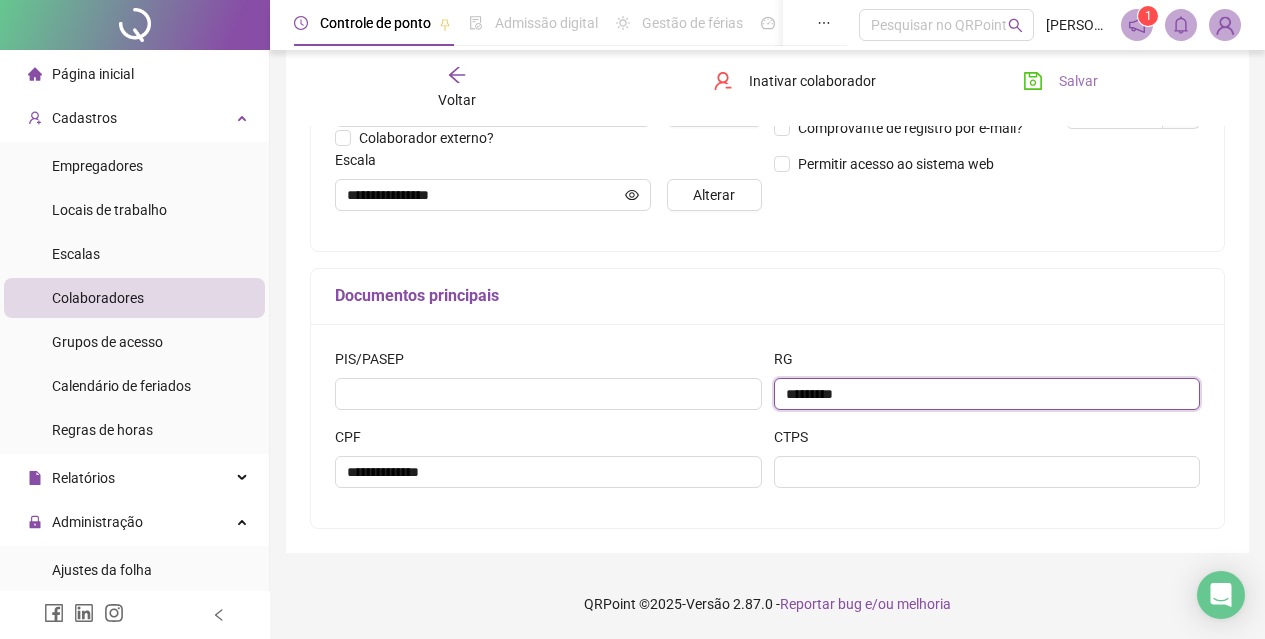 type on "*********" 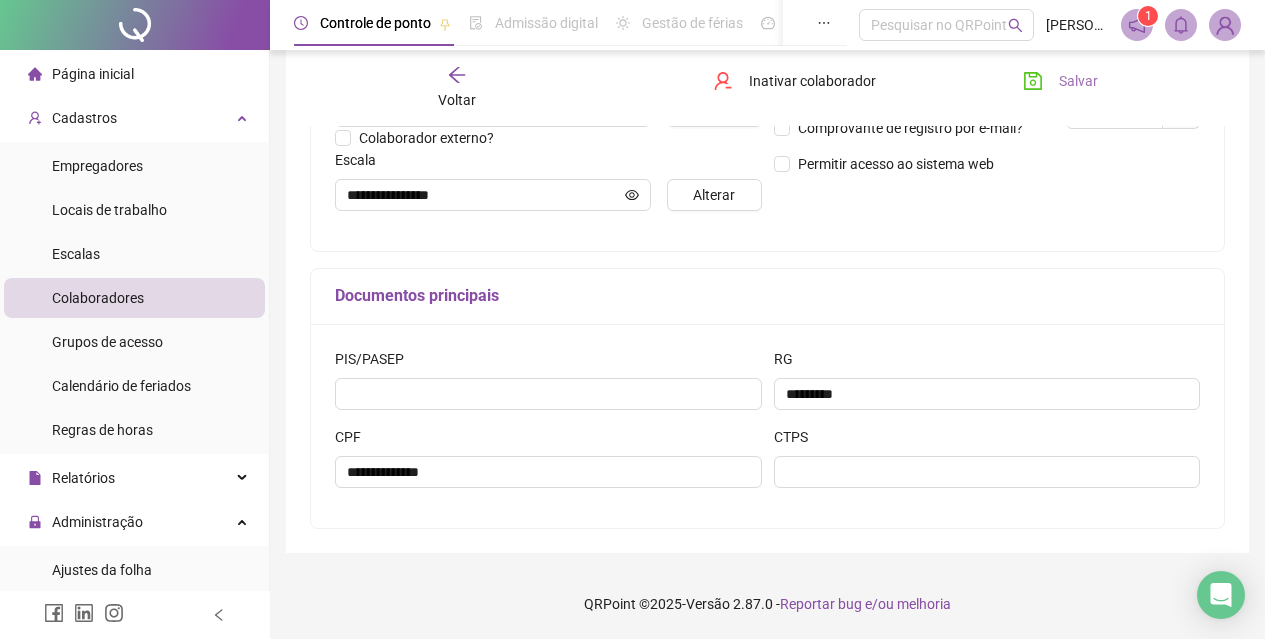 click on "Salvar" at bounding box center [1078, 81] 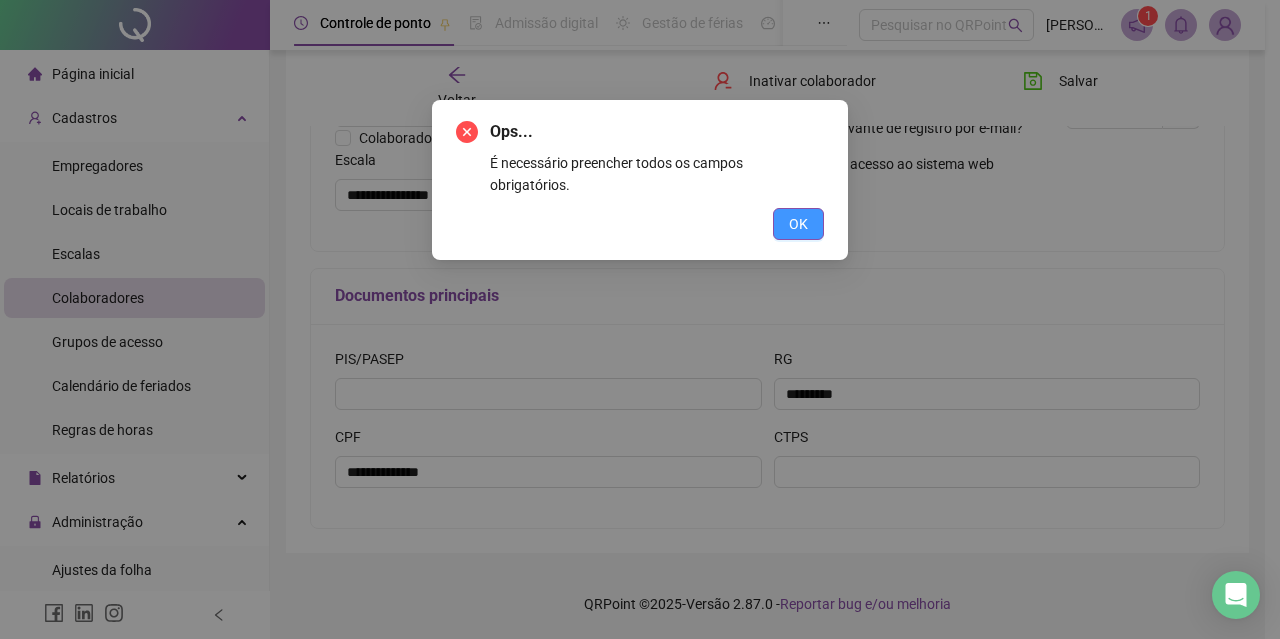 click on "OK" at bounding box center [798, 224] 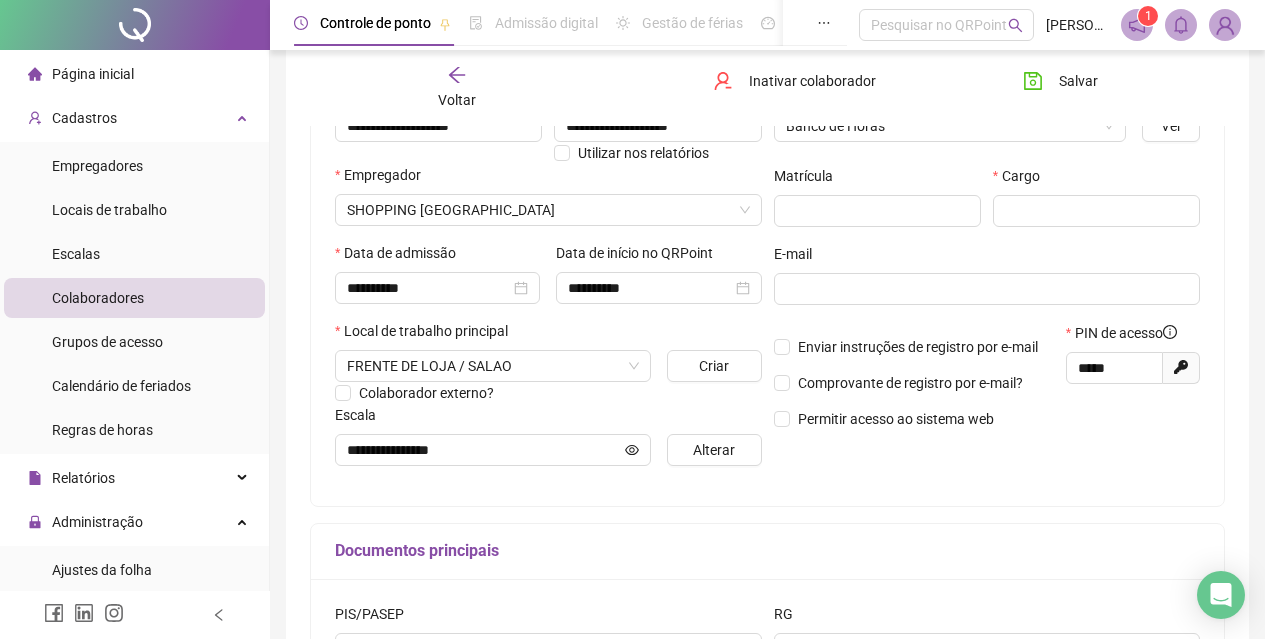 scroll, scrollTop: 202, scrollLeft: 0, axis: vertical 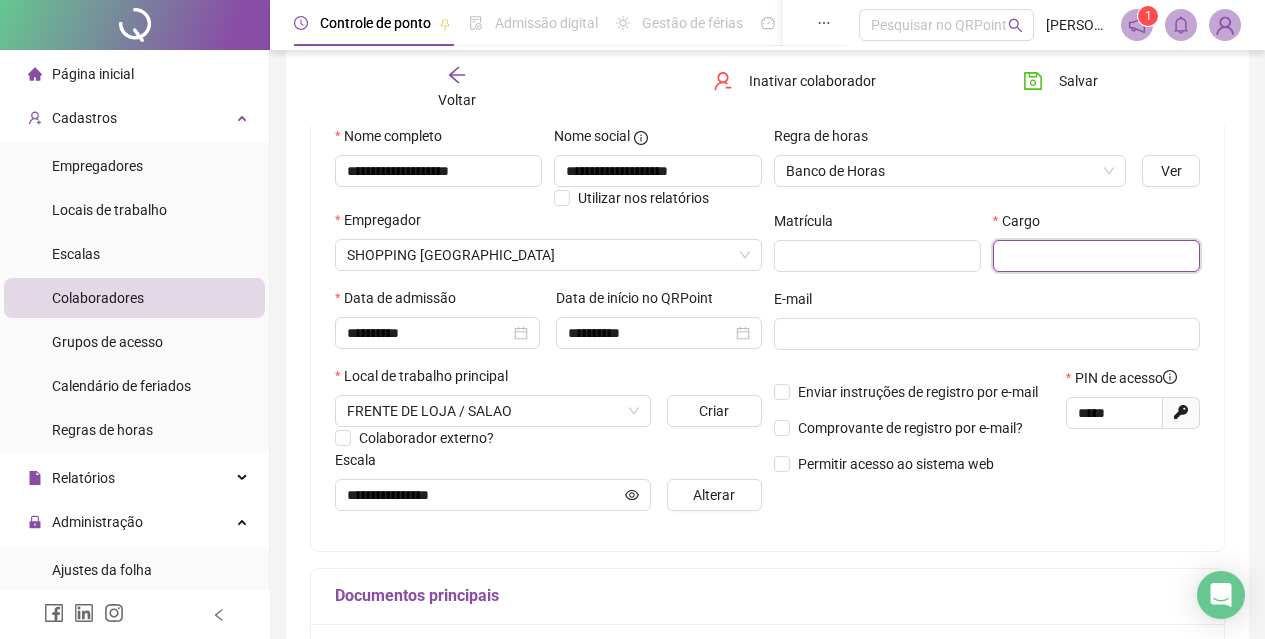 click at bounding box center [1096, 256] 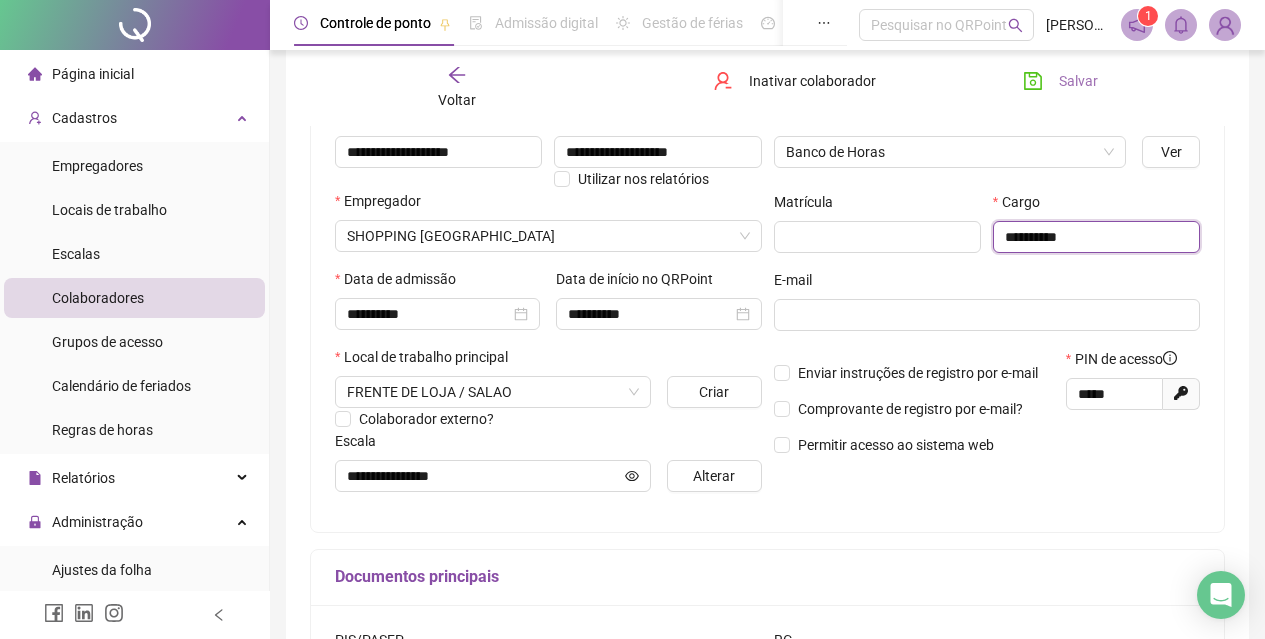 scroll, scrollTop: 0, scrollLeft: 0, axis: both 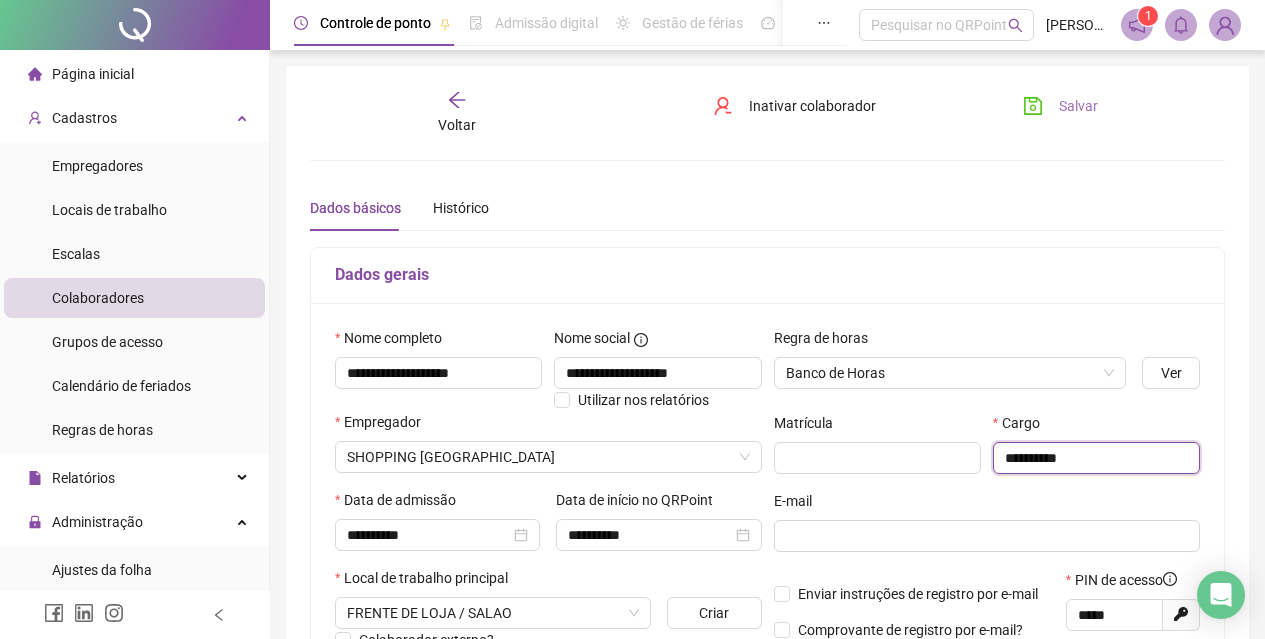 type on "*********" 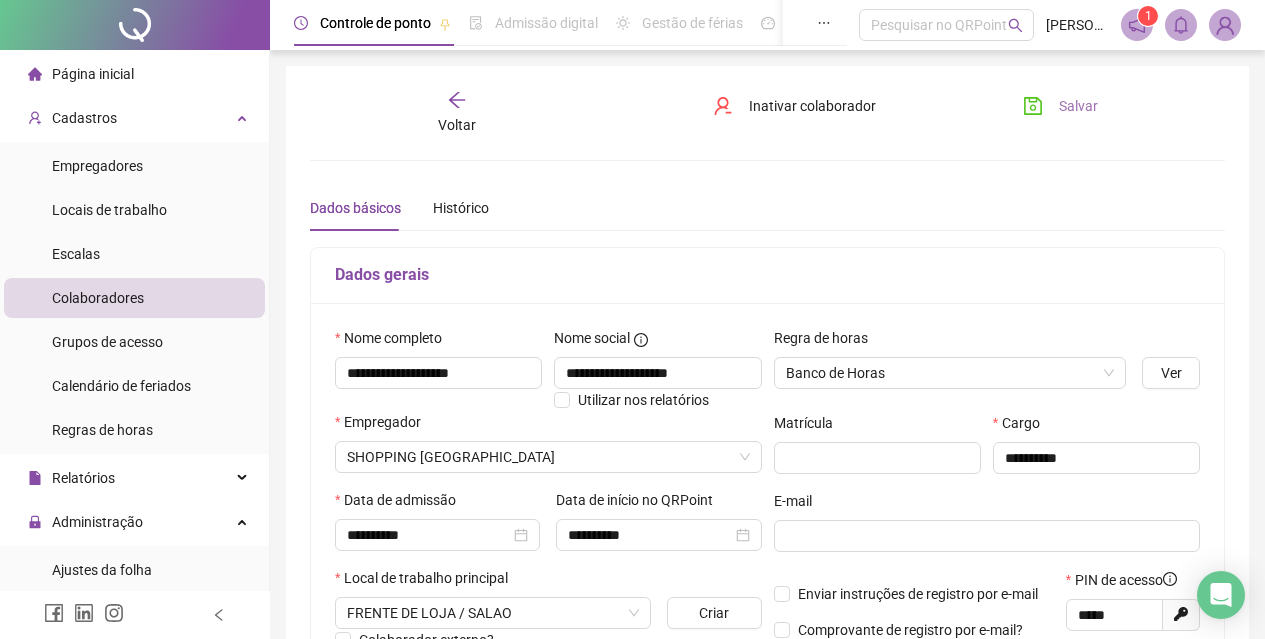 click on "Salvar" at bounding box center (1078, 106) 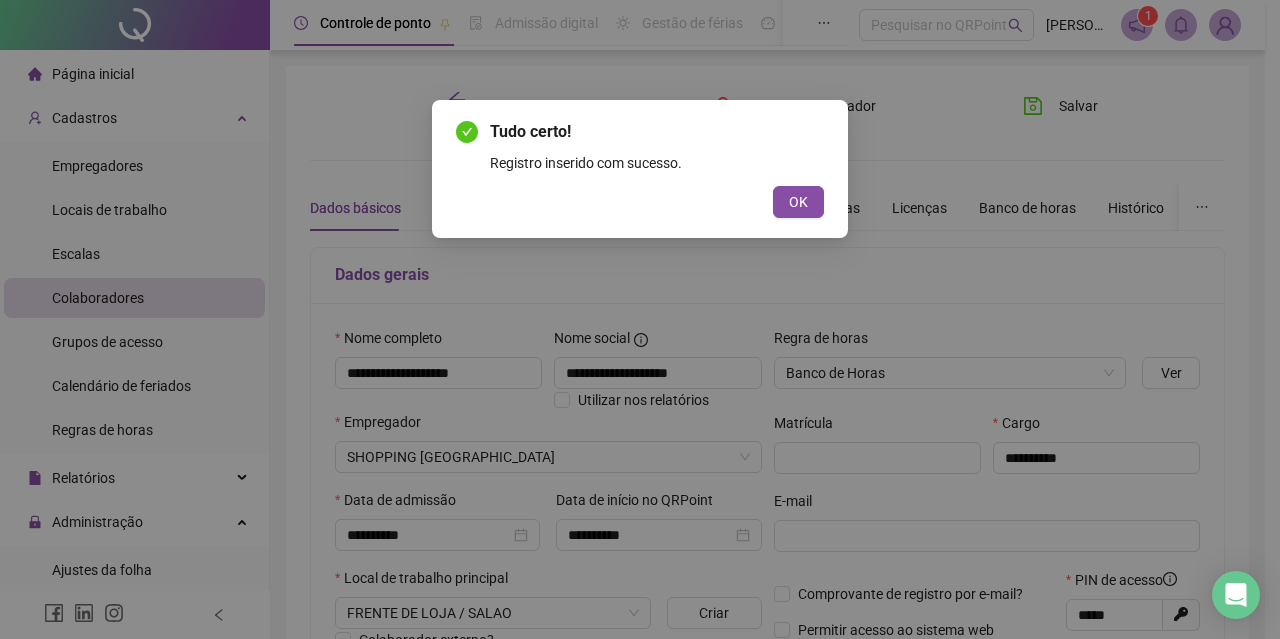 drag, startPoint x: 800, startPoint y: 200, endPoint x: 1021, endPoint y: 157, distance: 225.1444 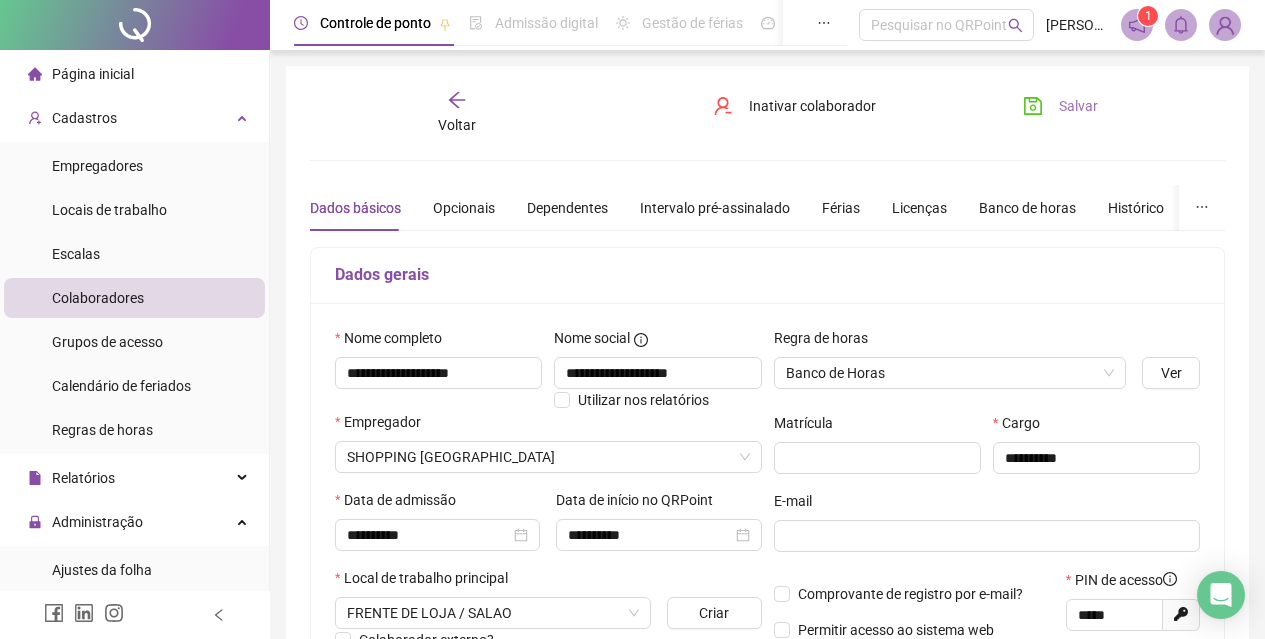 click on "Salvar" at bounding box center (1060, 106) 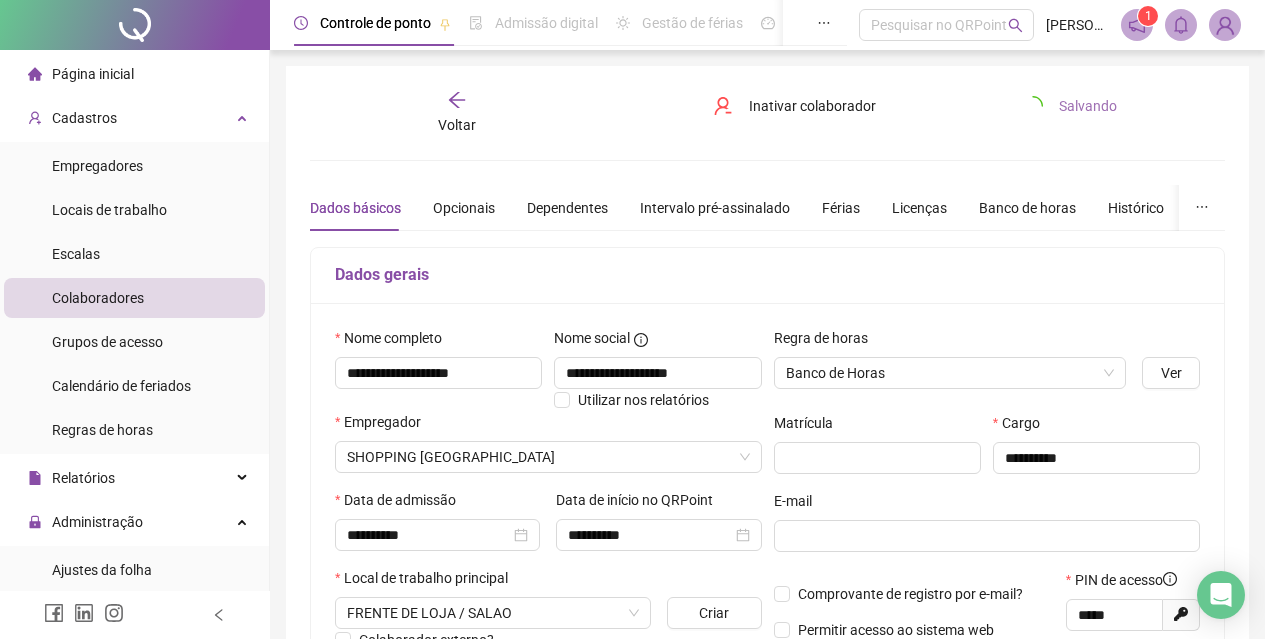 click on "Salvando" at bounding box center [1070, 106] 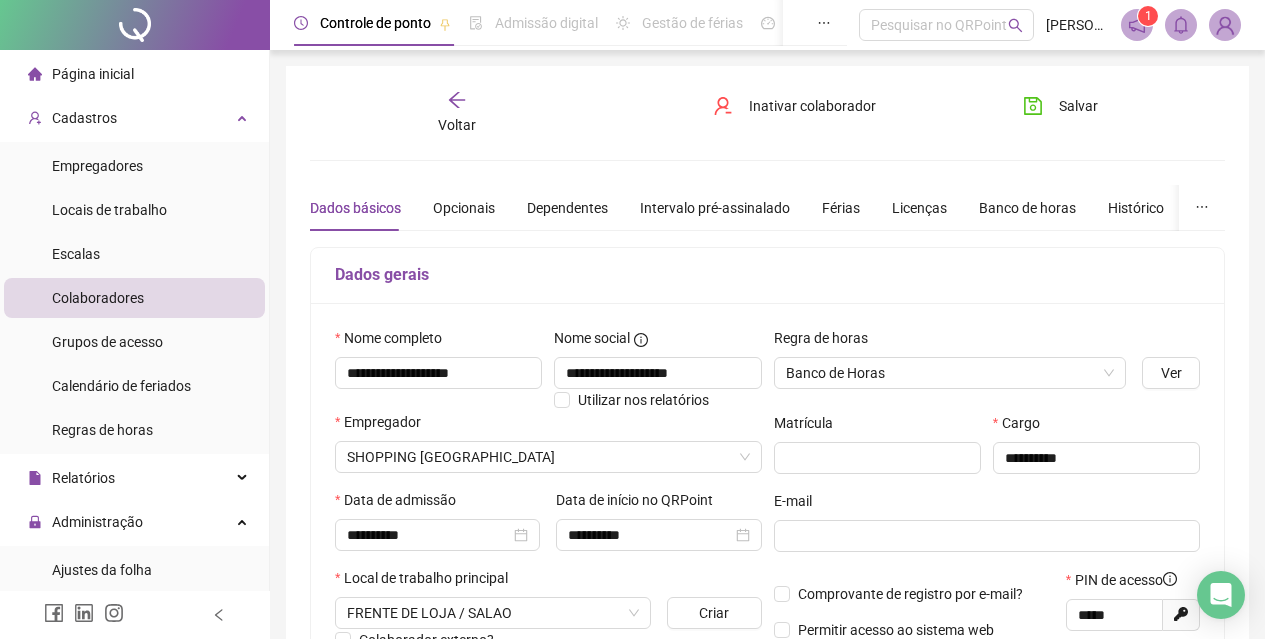 click on "Voltar" at bounding box center (457, 125) 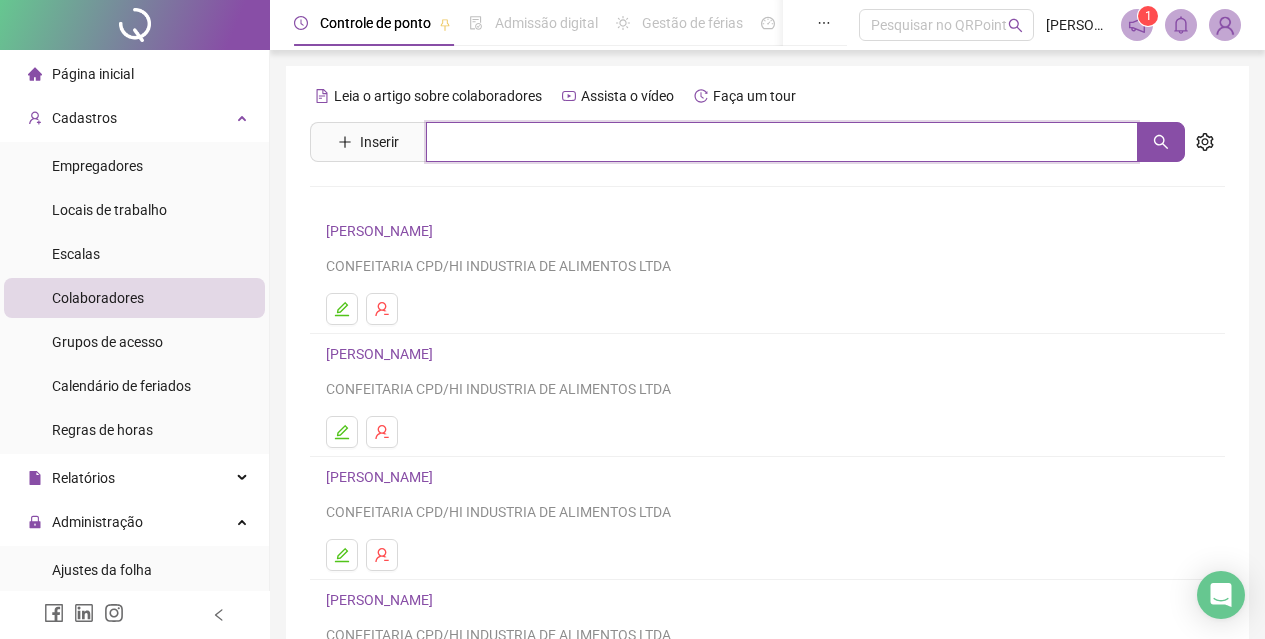click at bounding box center [782, 142] 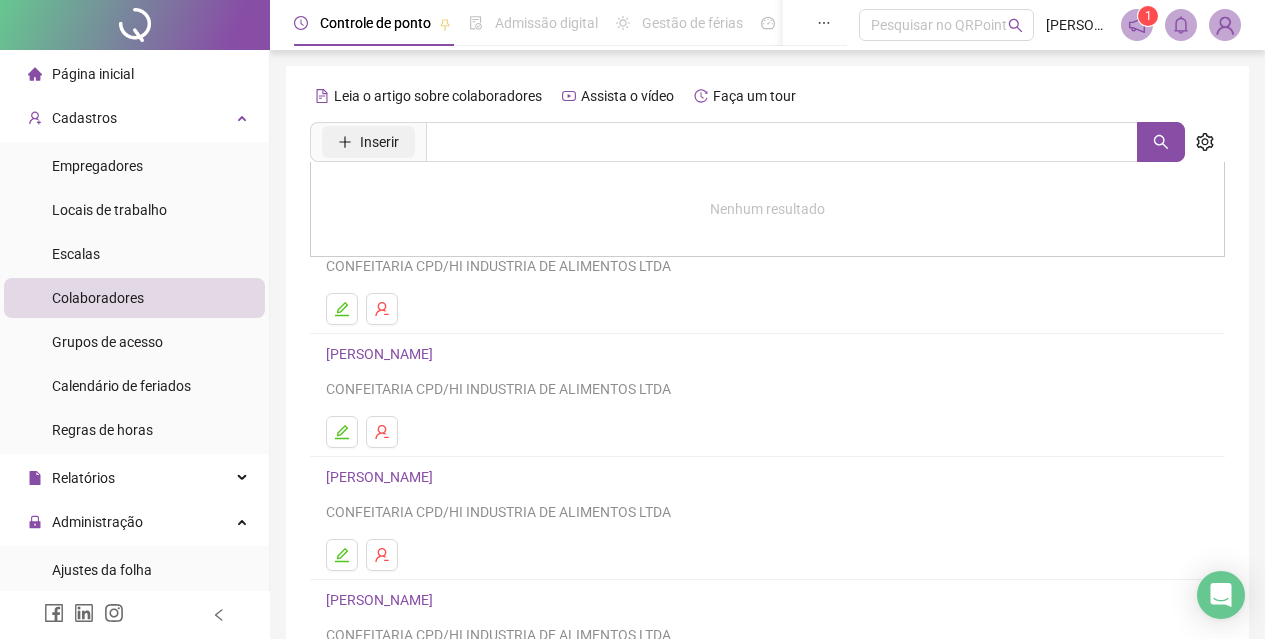 click on "Inserir" at bounding box center (379, 142) 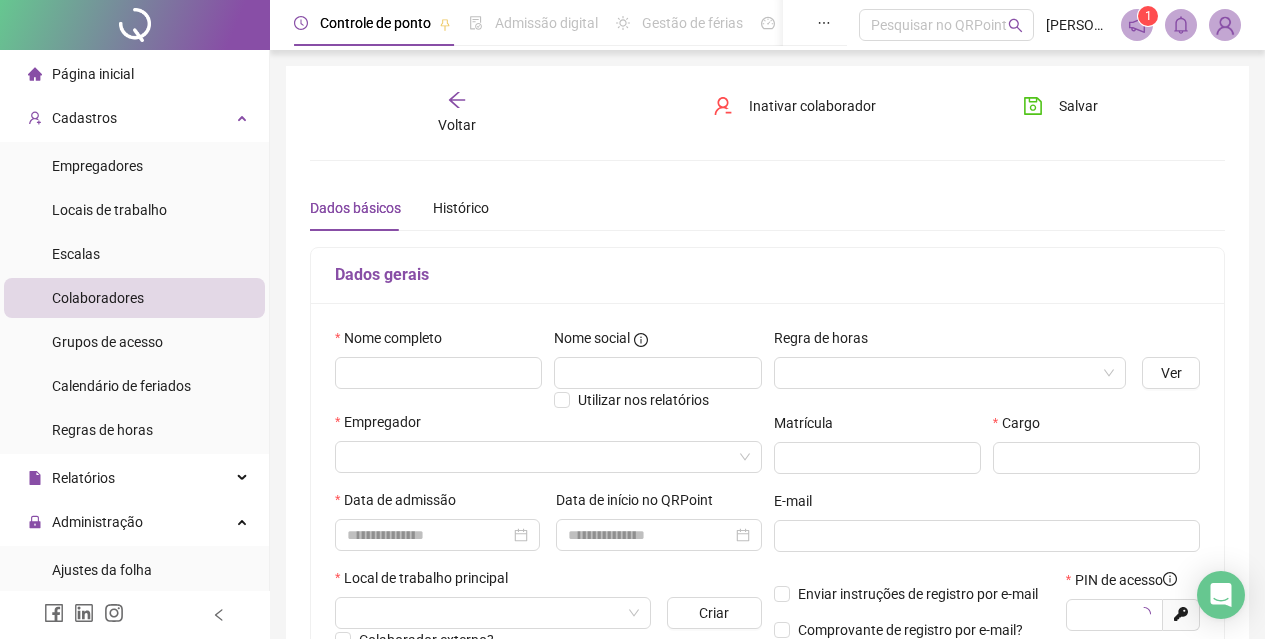 type on "*****" 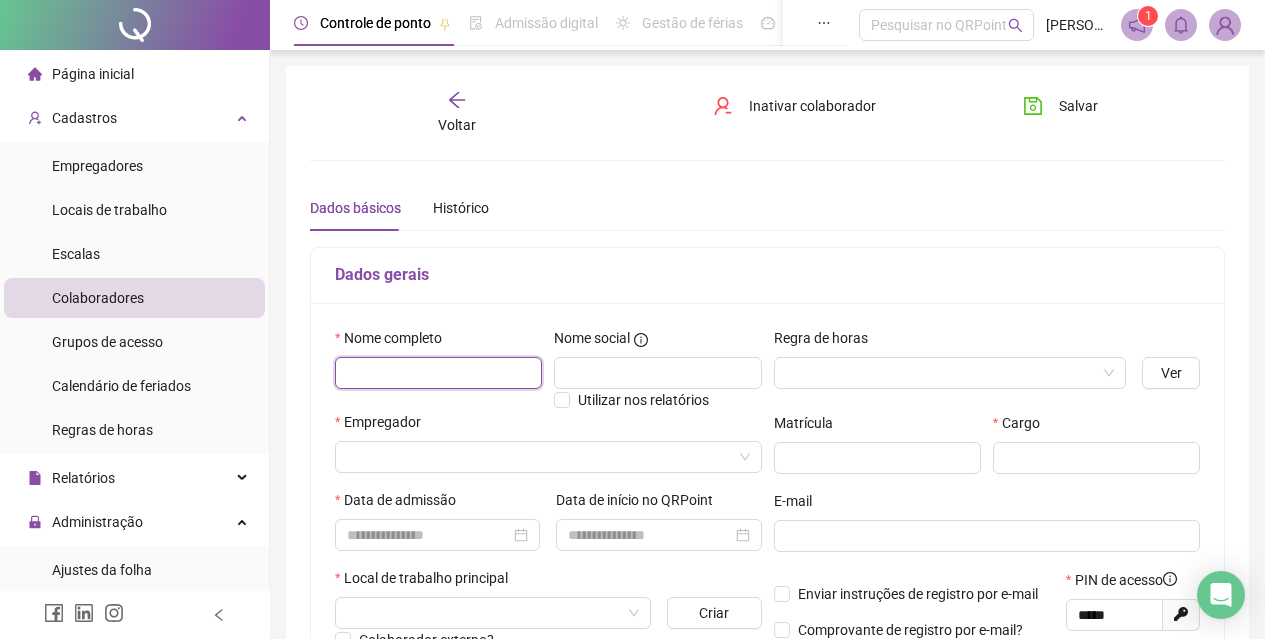 click at bounding box center (438, 373) 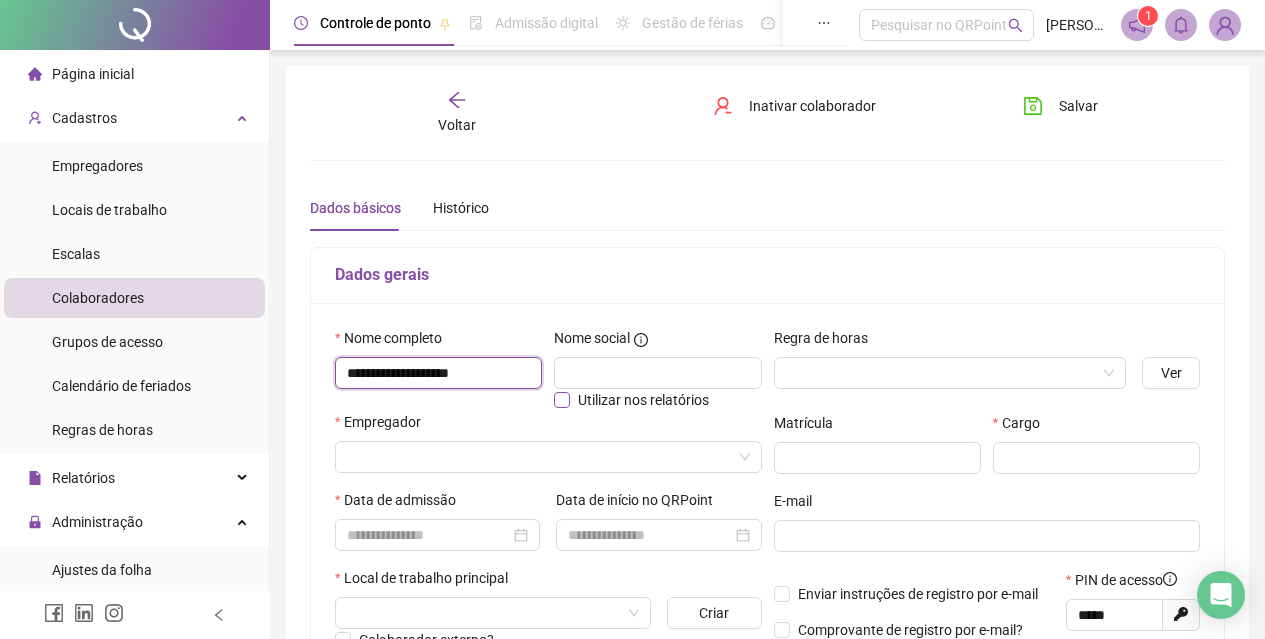 type on "**********" 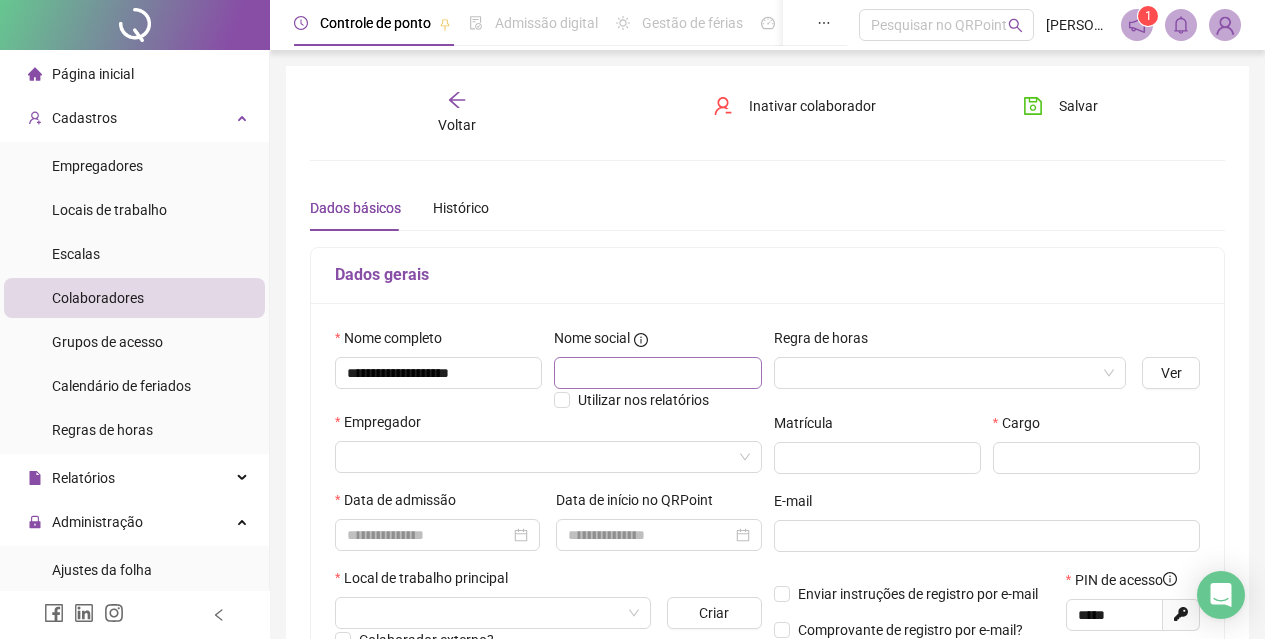 drag, startPoint x: 676, startPoint y: 390, endPoint x: 673, endPoint y: 378, distance: 12.369317 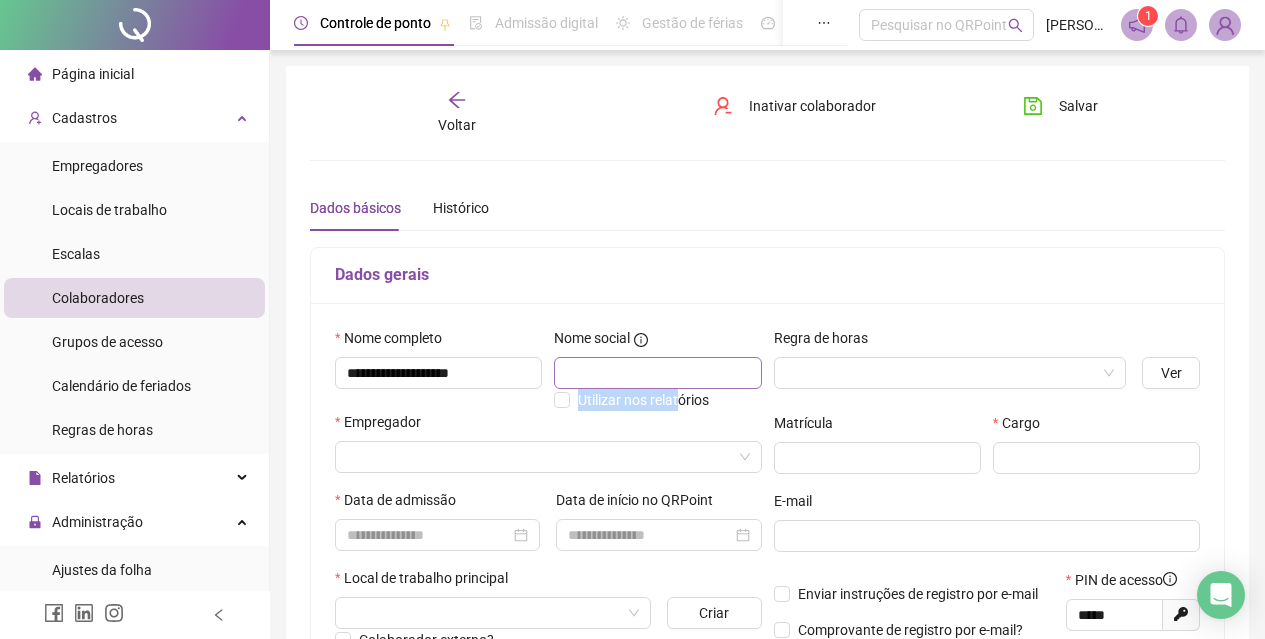 click at bounding box center (657, 373) 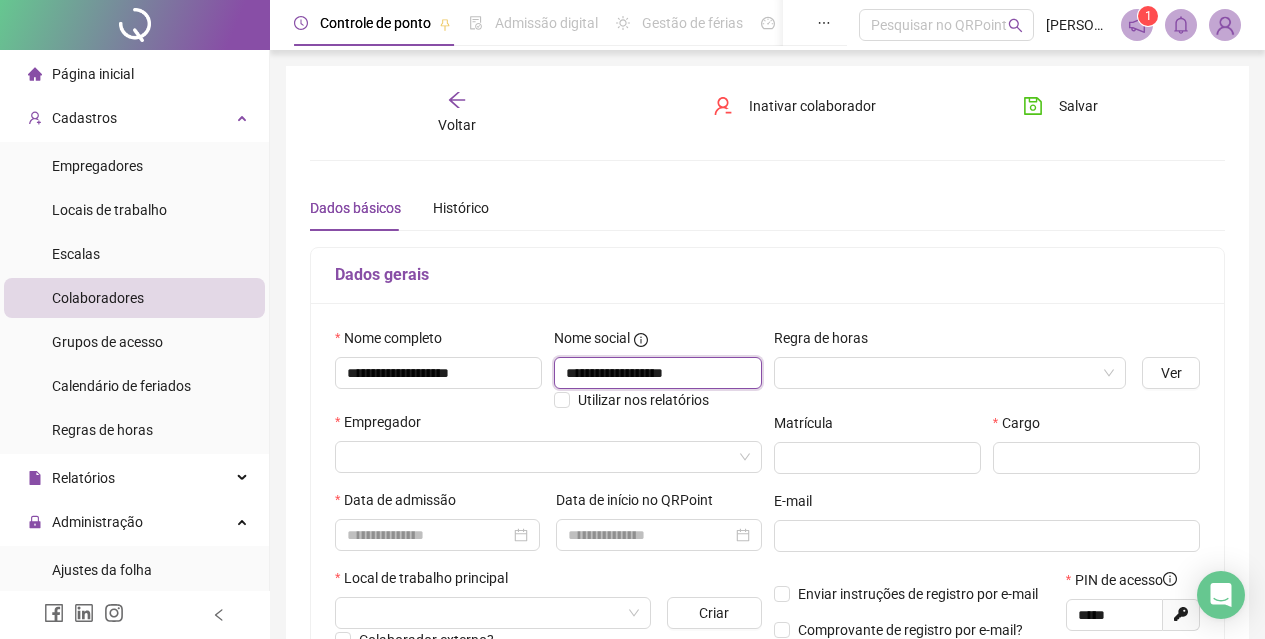 type on "**********" 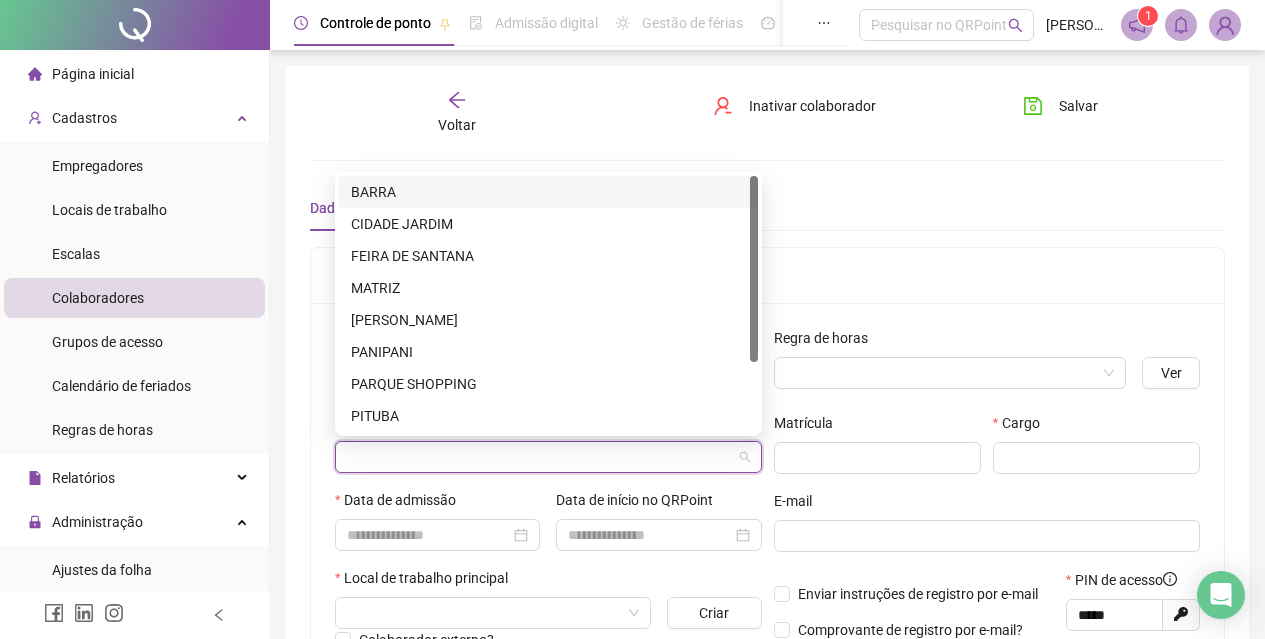 click at bounding box center (542, 457) 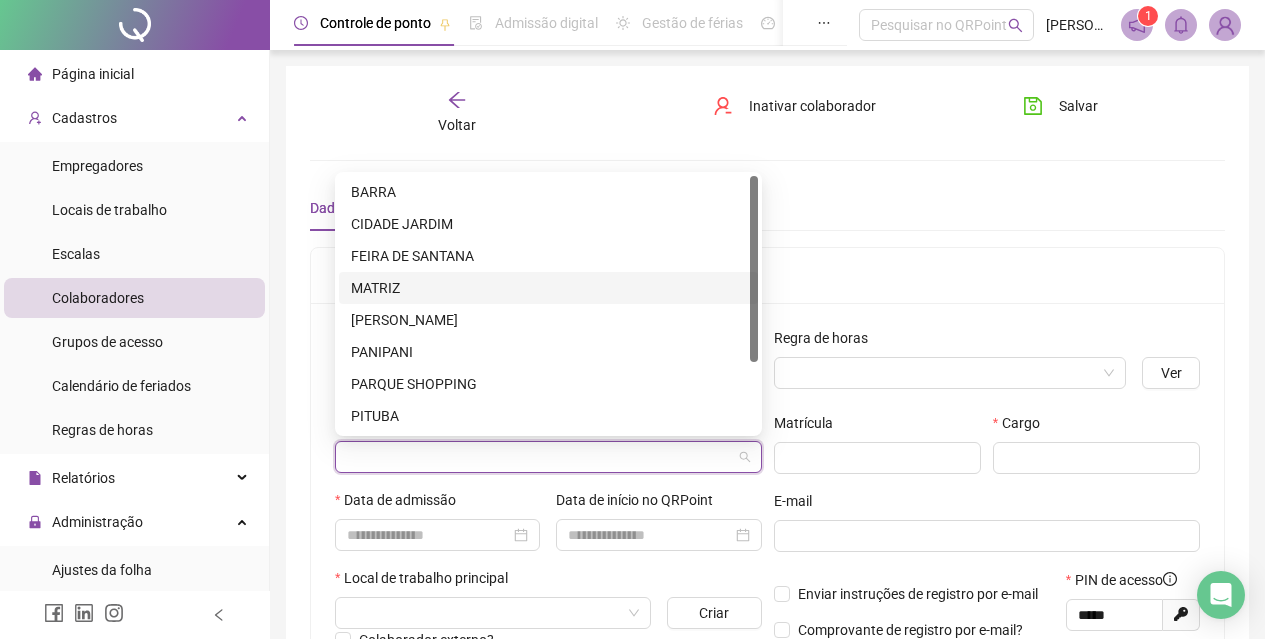 scroll, scrollTop: 96, scrollLeft: 0, axis: vertical 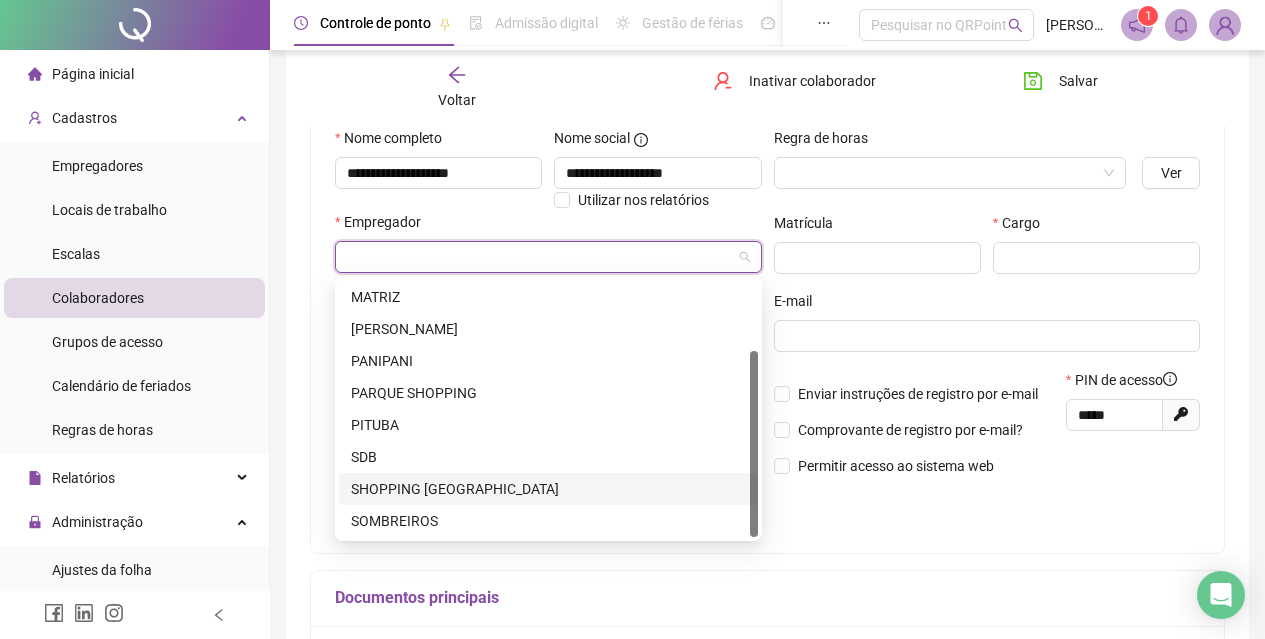 click on "SHOPPING SALVADOR" at bounding box center [548, 489] 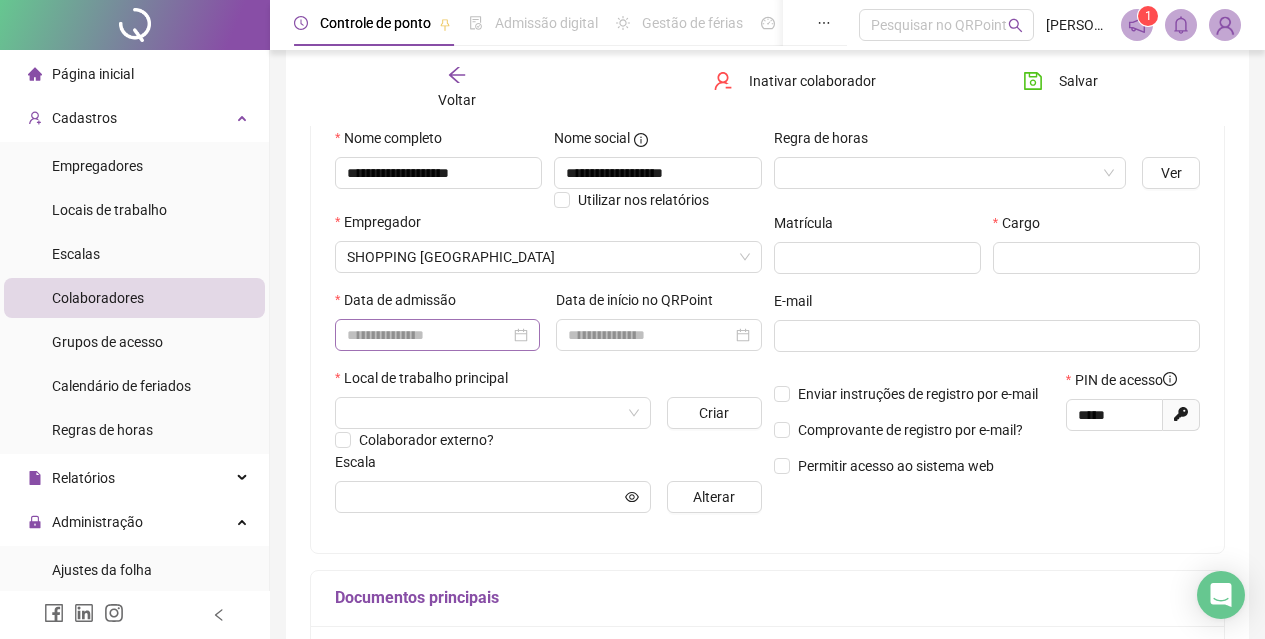 drag, startPoint x: 421, startPoint y: 316, endPoint x: 418, endPoint y: 326, distance: 10.440307 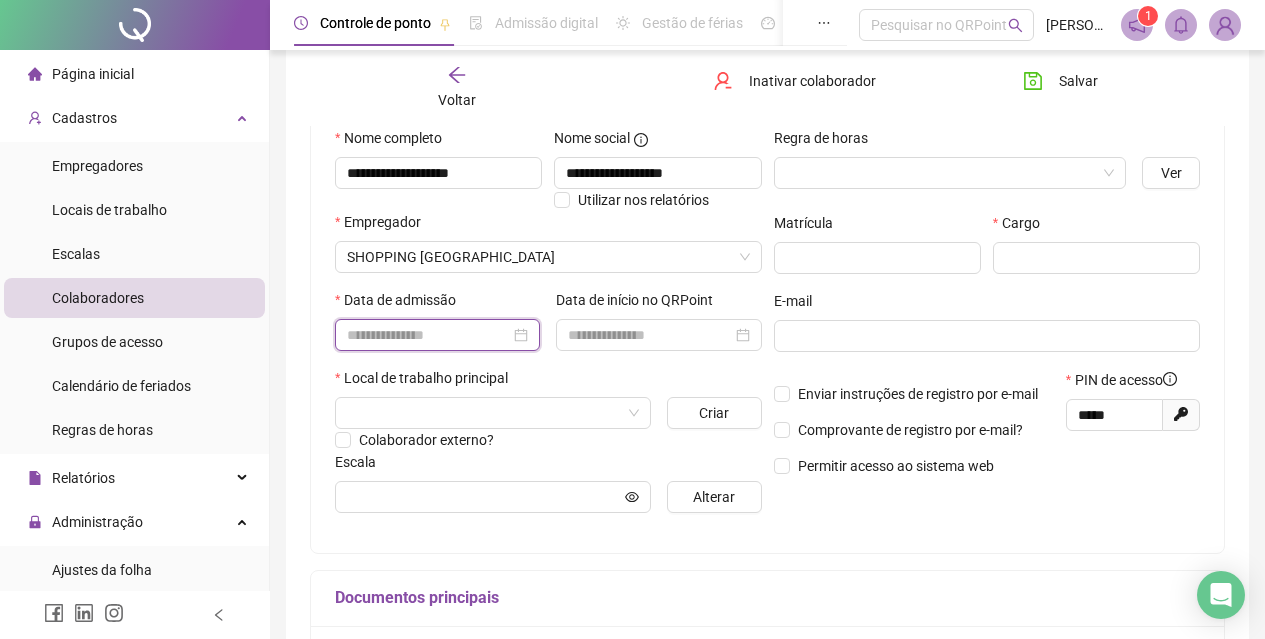 drag, startPoint x: 418, startPoint y: 326, endPoint x: 430, endPoint y: 336, distance: 15.6205 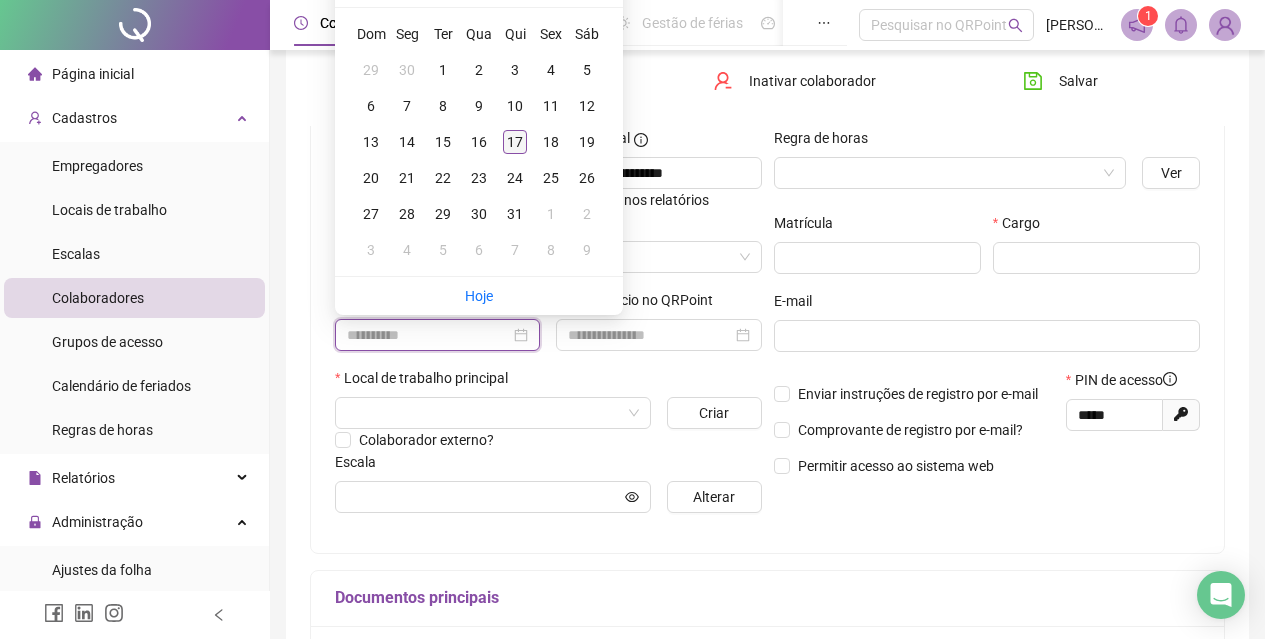 type on "**********" 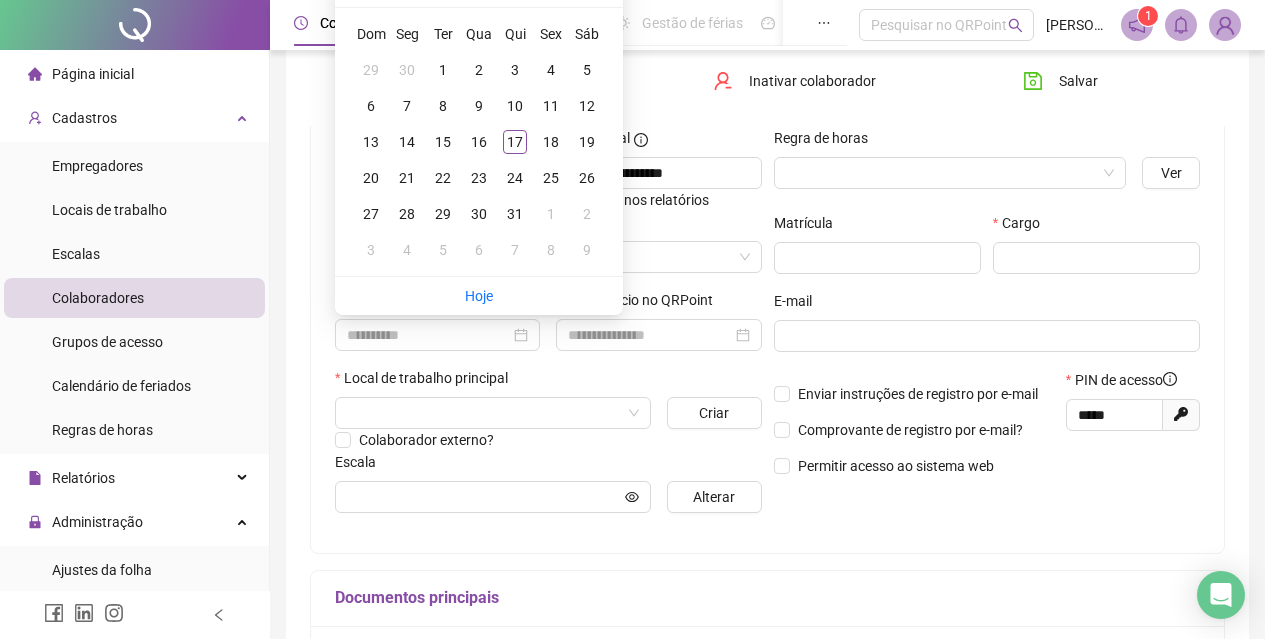 drag, startPoint x: 519, startPoint y: 146, endPoint x: 559, endPoint y: 219, distance: 83.240616 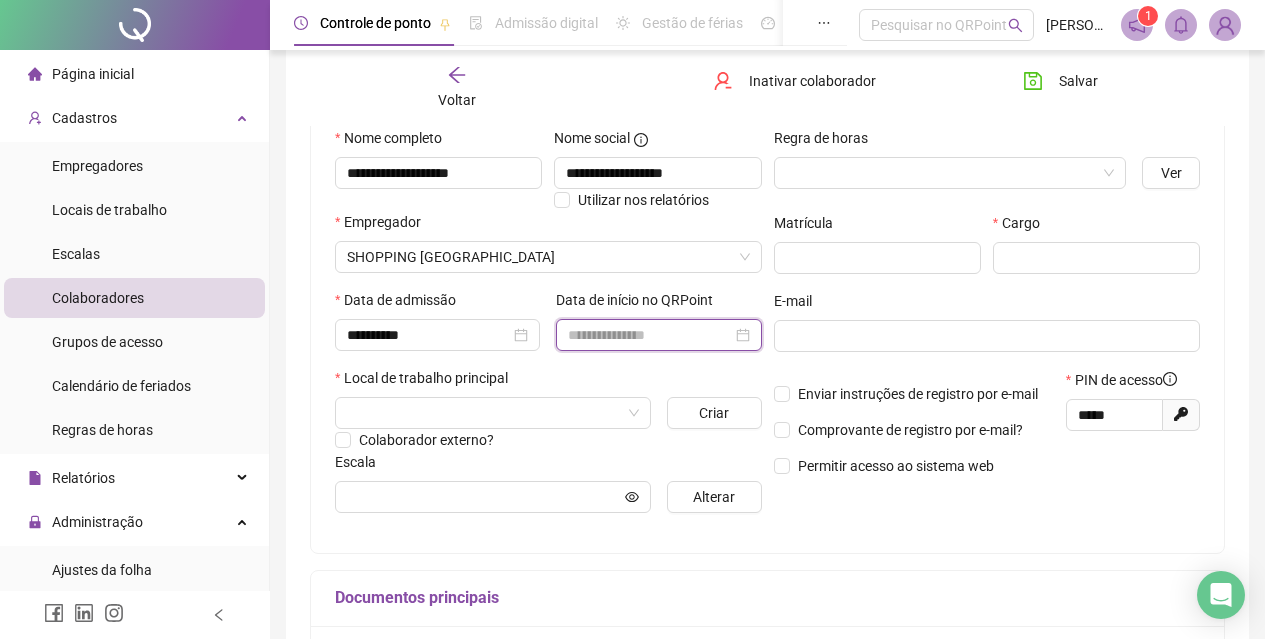 click at bounding box center (649, 335) 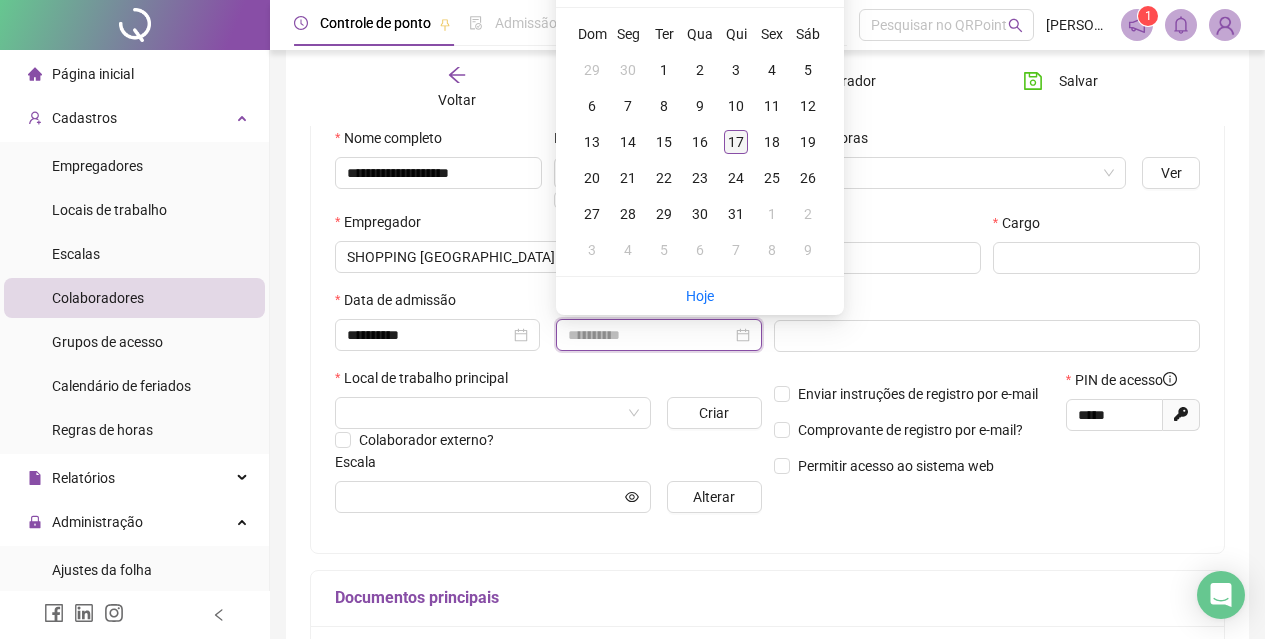 type on "**********" 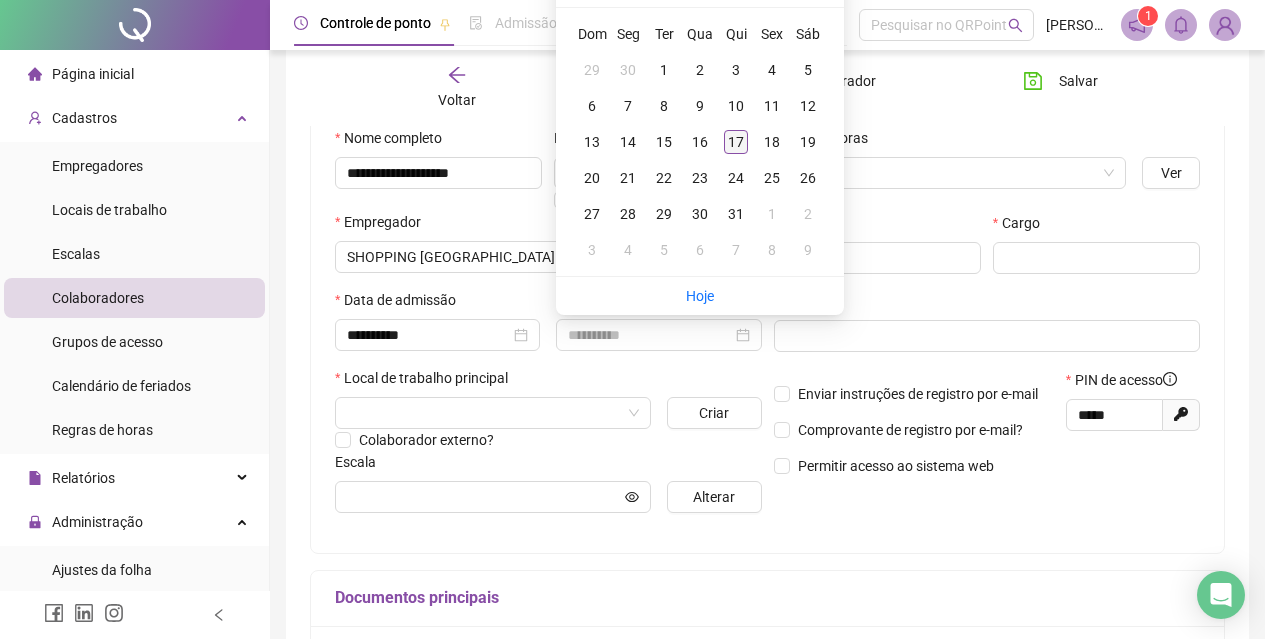 click on "17" at bounding box center [736, 142] 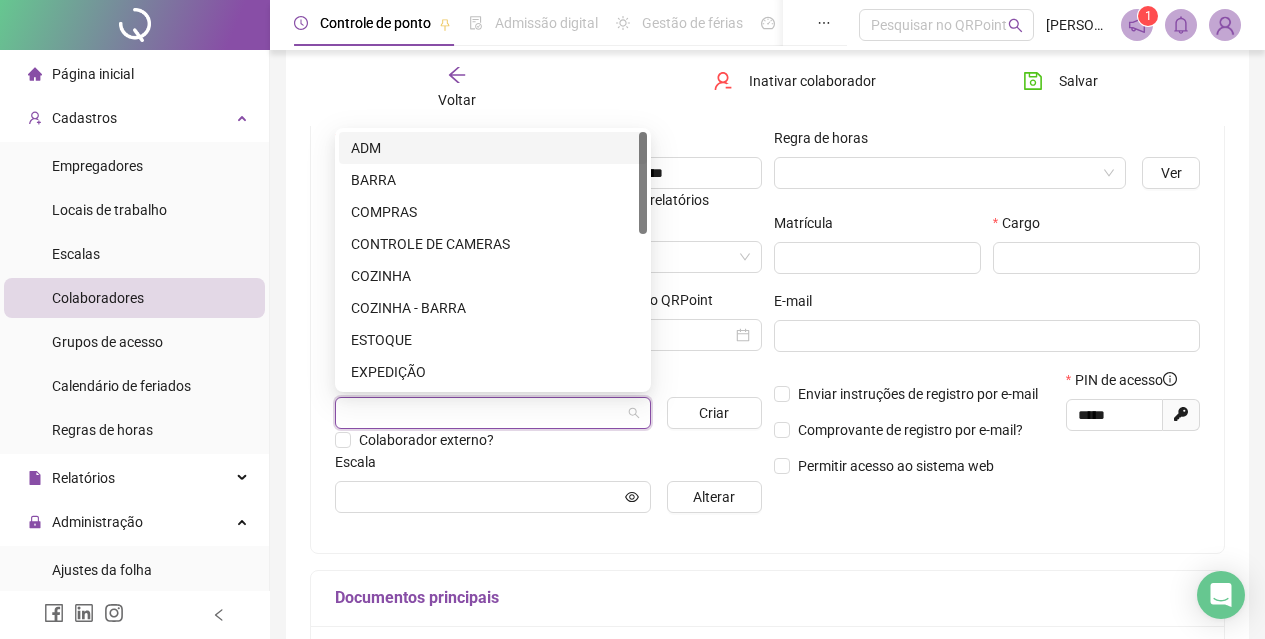 click at bounding box center [487, 413] 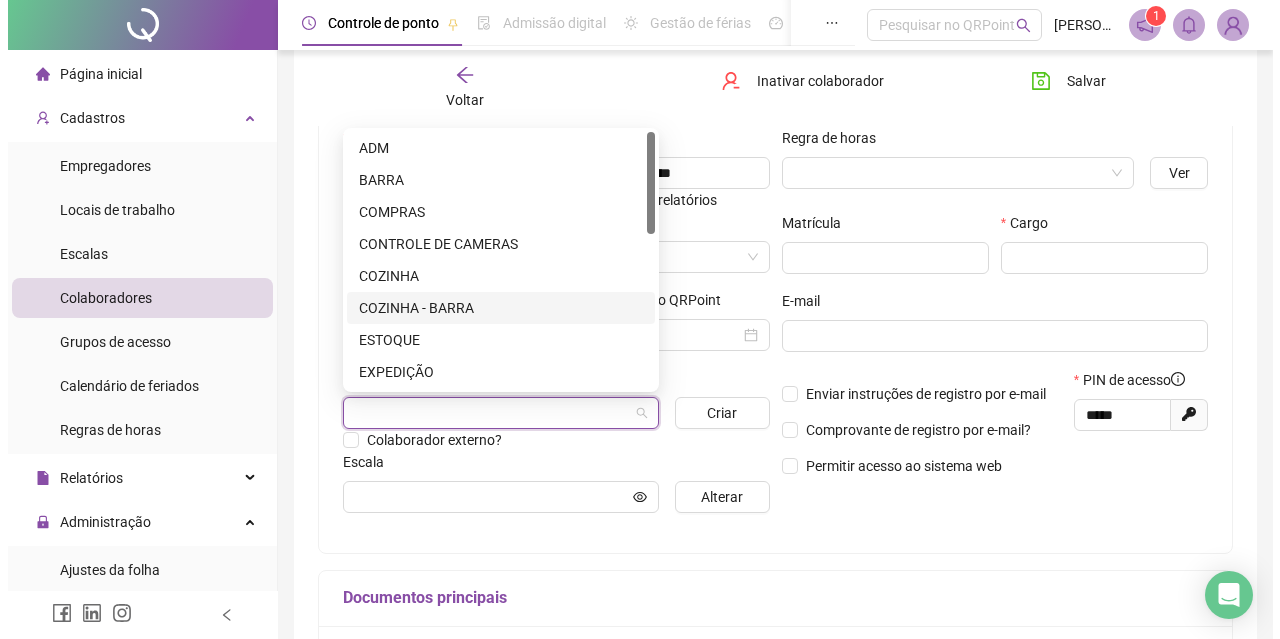 scroll, scrollTop: 100, scrollLeft: 0, axis: vertical 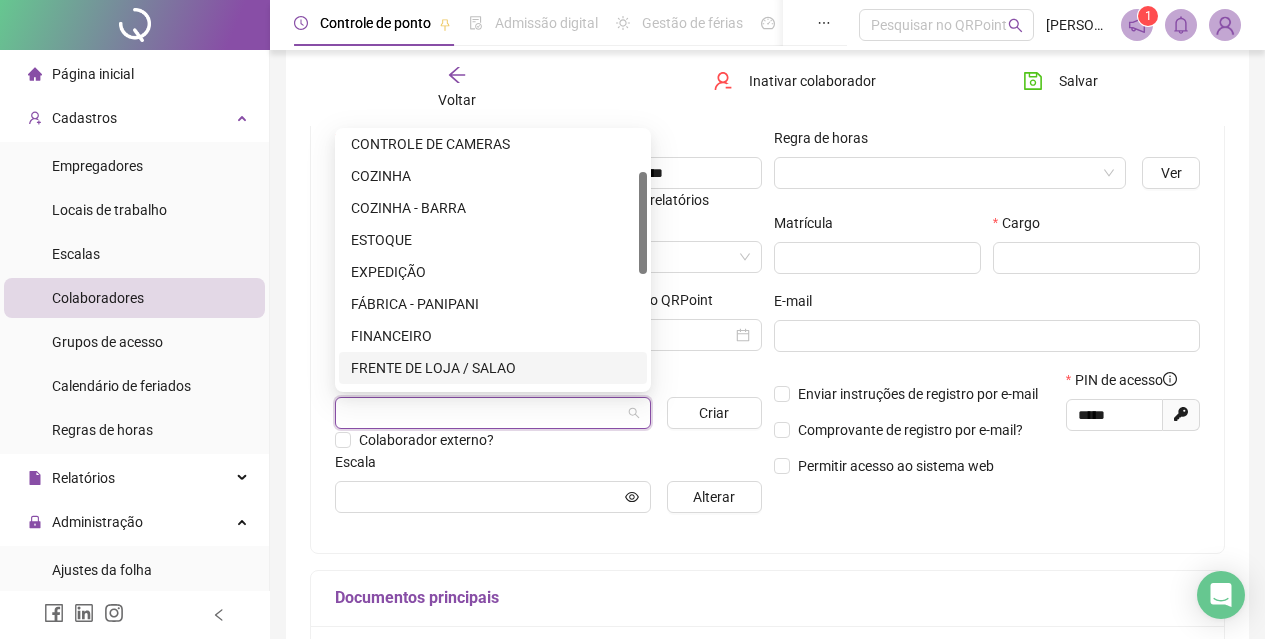 drag, startPoint x: 461, startPoint y: 364, endPoint x: 614, endPoint y: 364, distance: 153 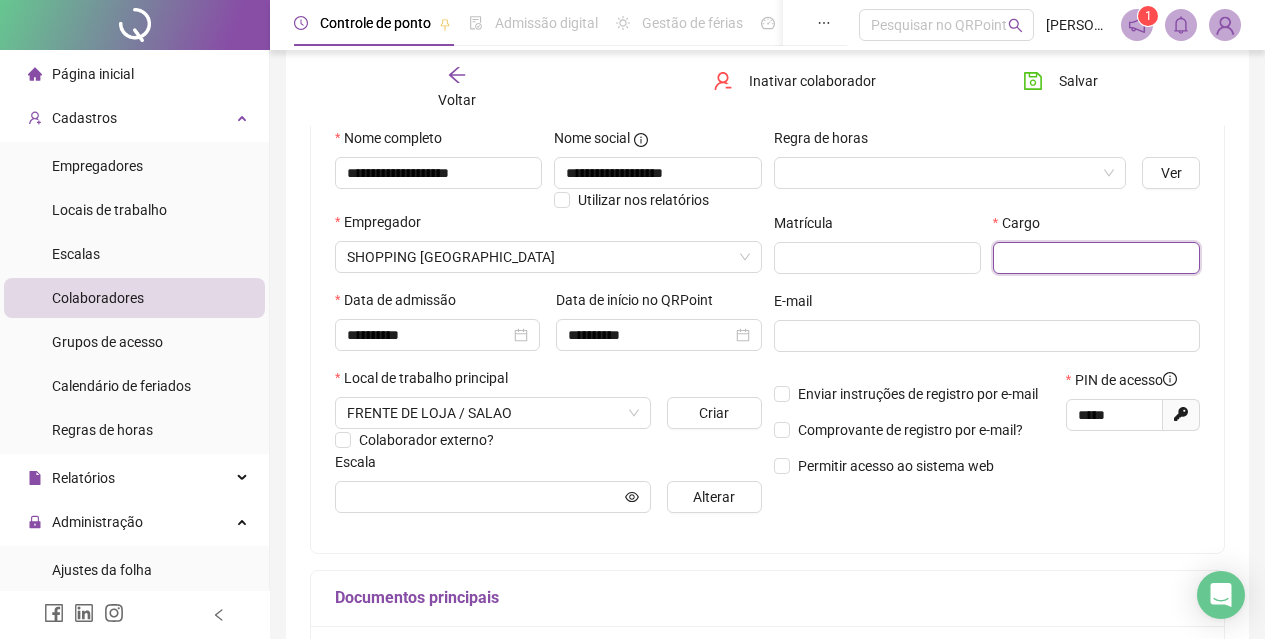 drag, startPoint x: 1050, startPoint y: 256, endPoint x: 1030, endPoint y: 252, distance: 20.396078 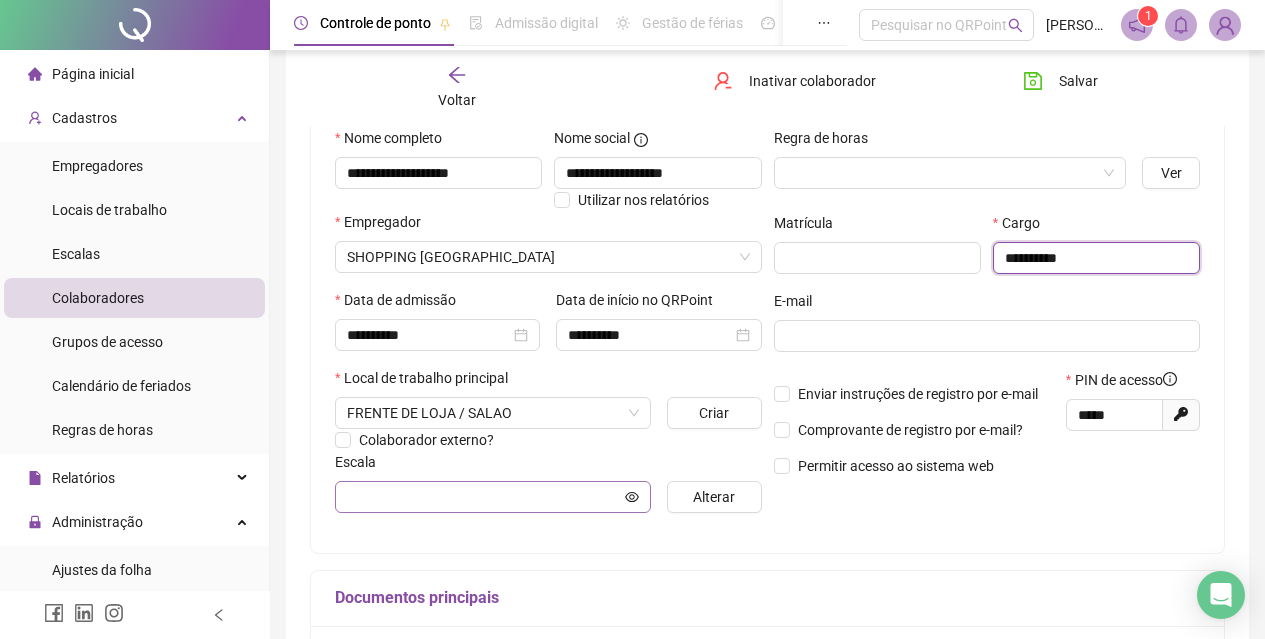 type on "*********" 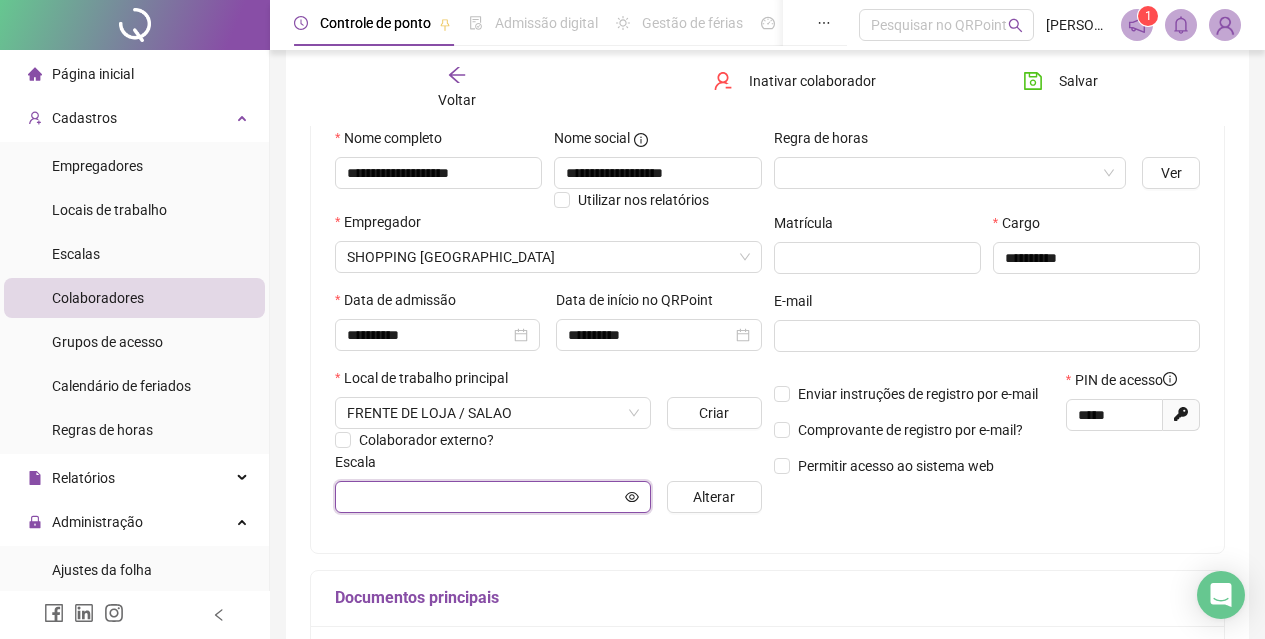 click at bounding box center (484, 497) 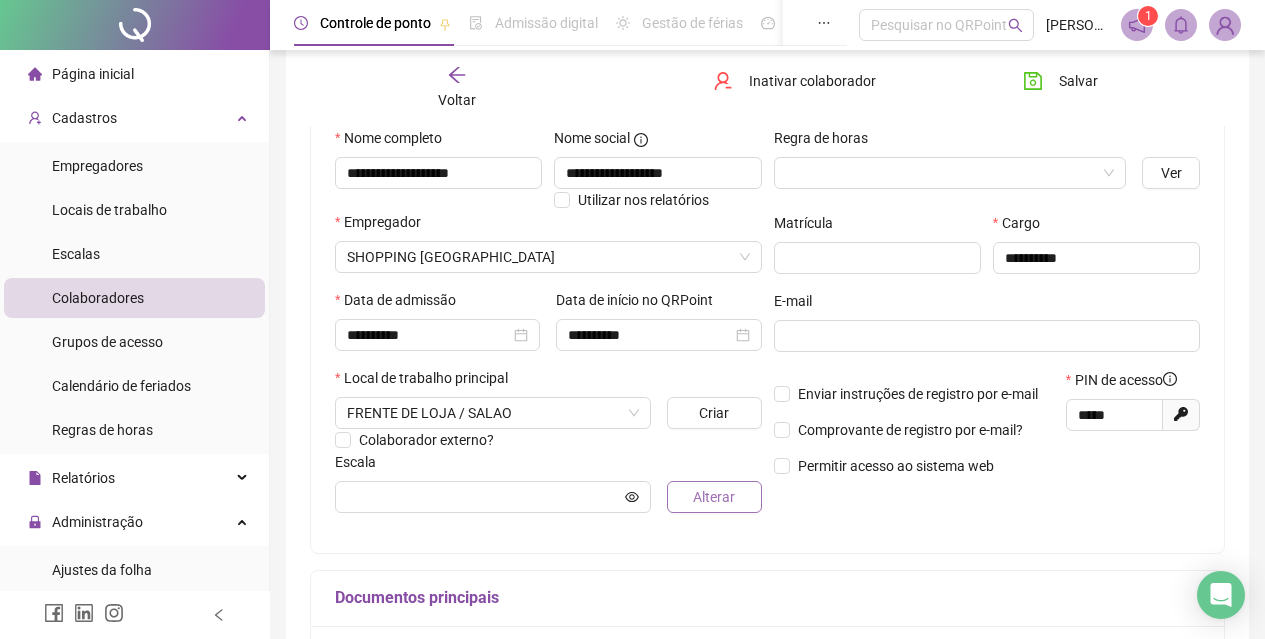 click on "Alterar" at bounding box center (714, 497) 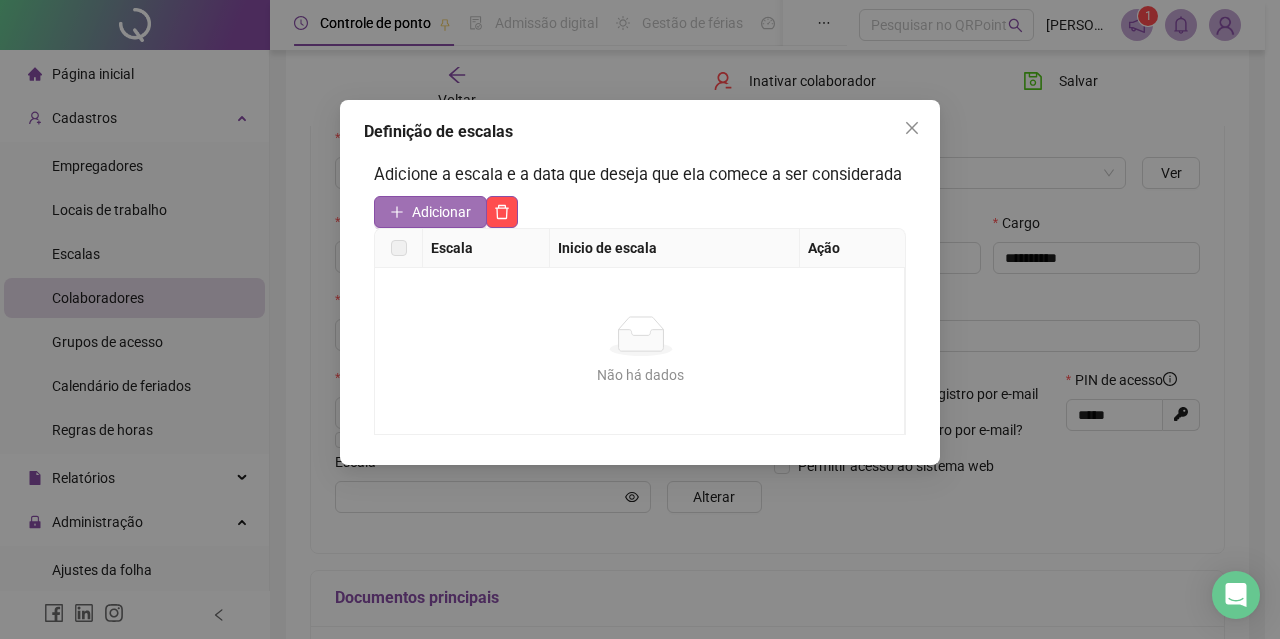click on "Adicionar" at bounding box center (441, 212) 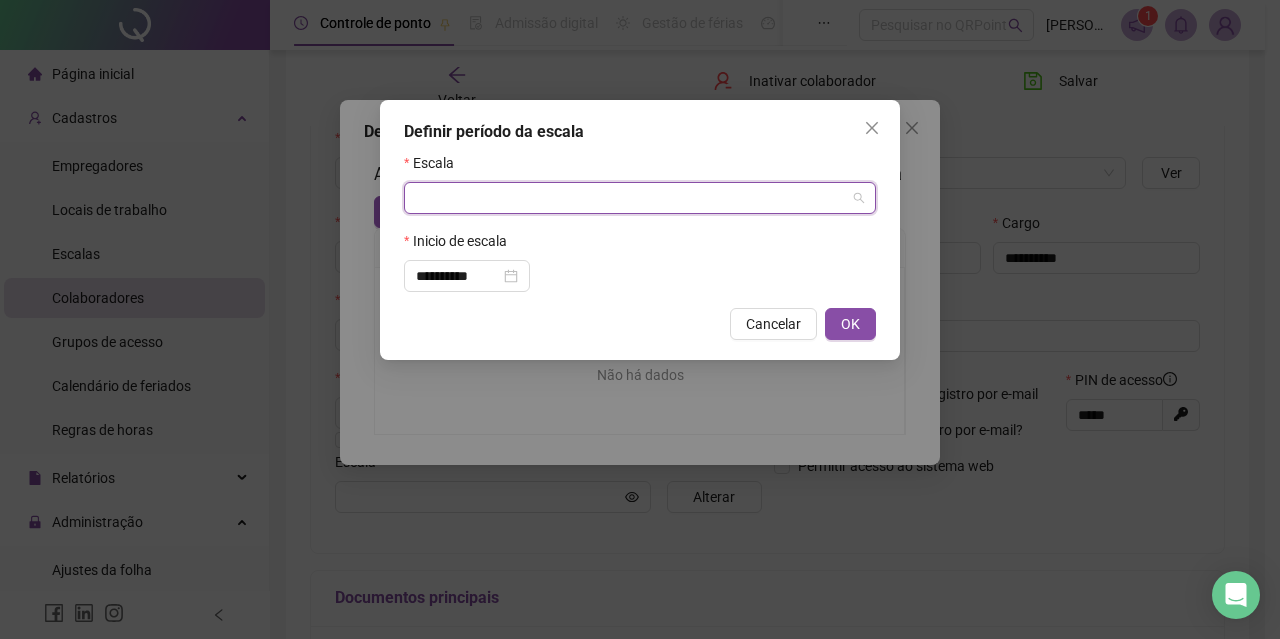 click at bounding box center [634, 198] 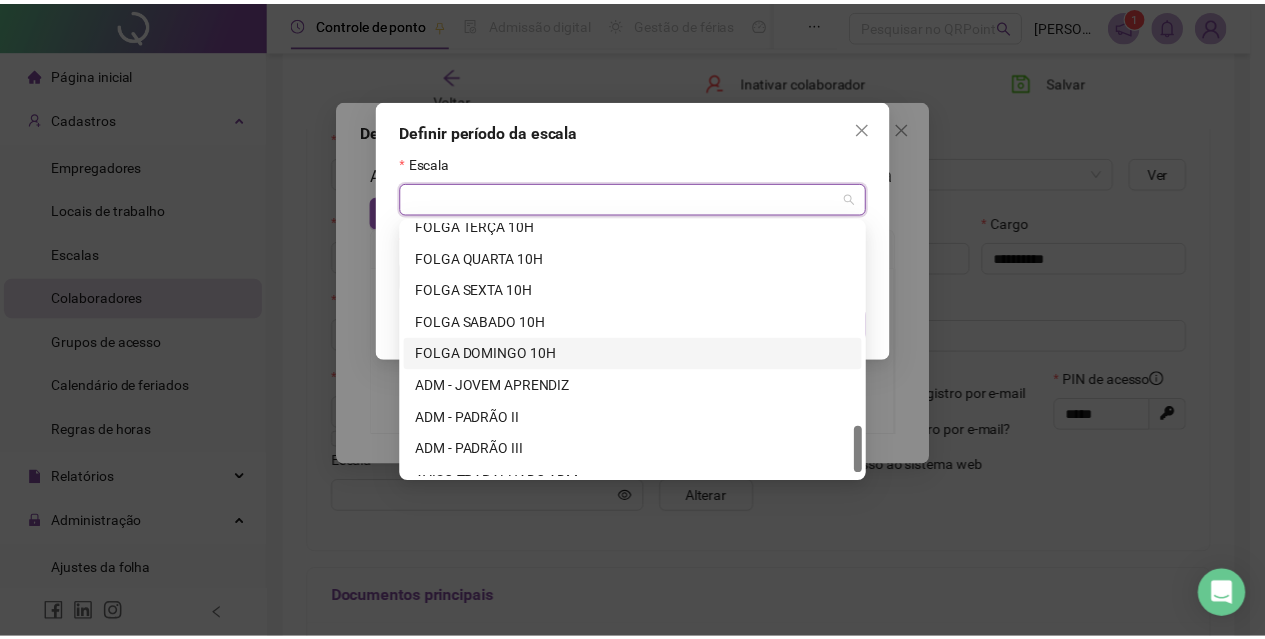 scroll, scrollTop: 1000, scrollLeft: 0, axis: vertical 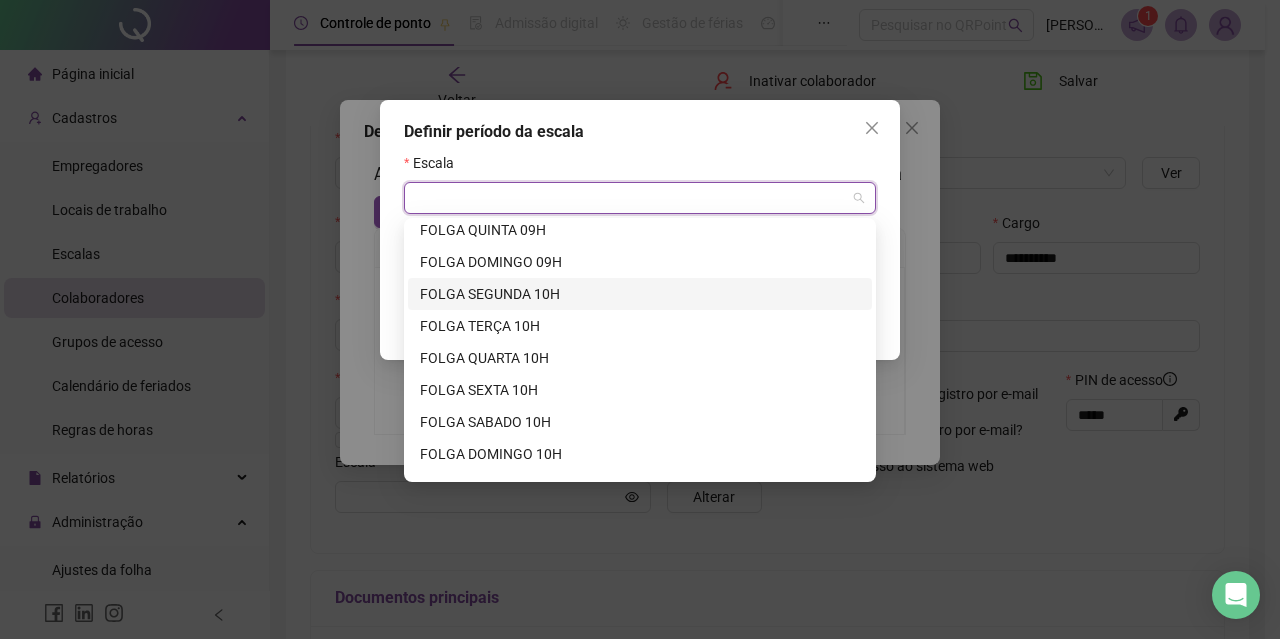 click on "FOLGA SEGUNDA 10H" at bounding box center (640, 294) 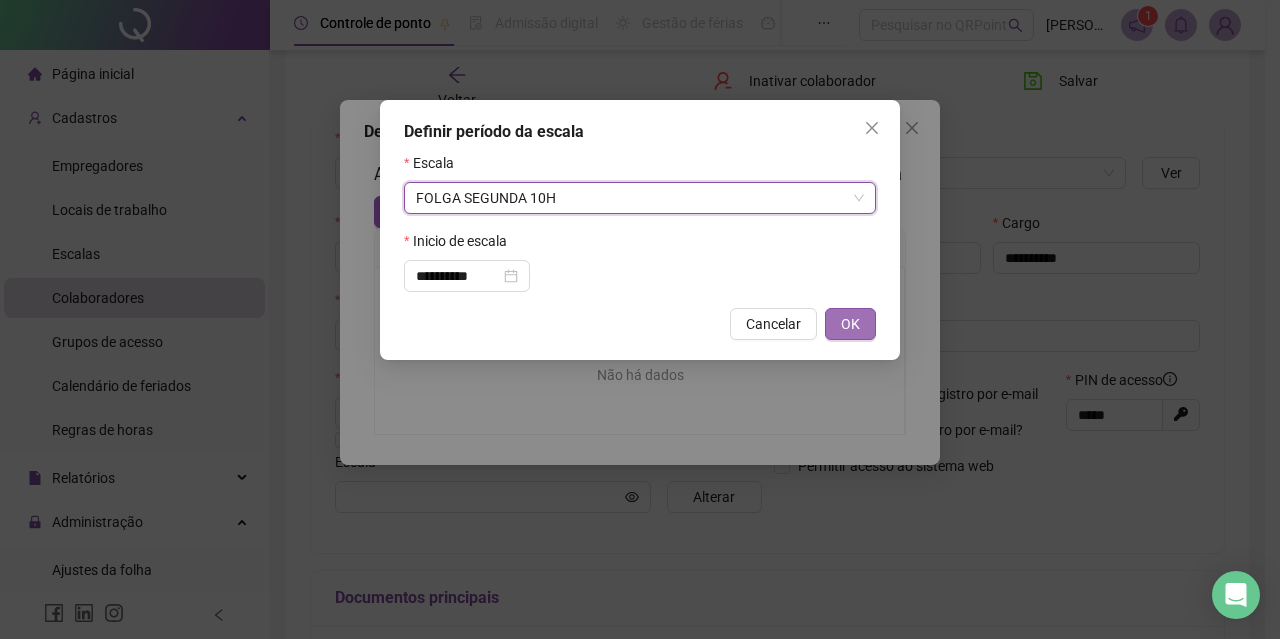 click on "OK" at bounding box center (850, 324) 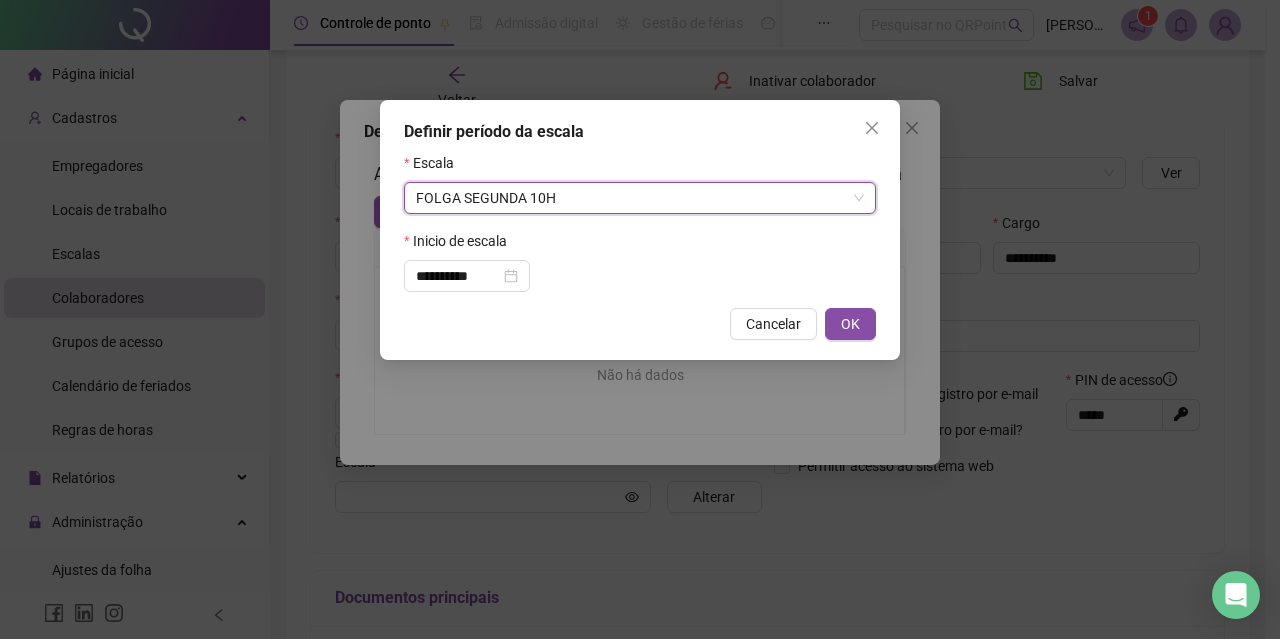 type on "**********" 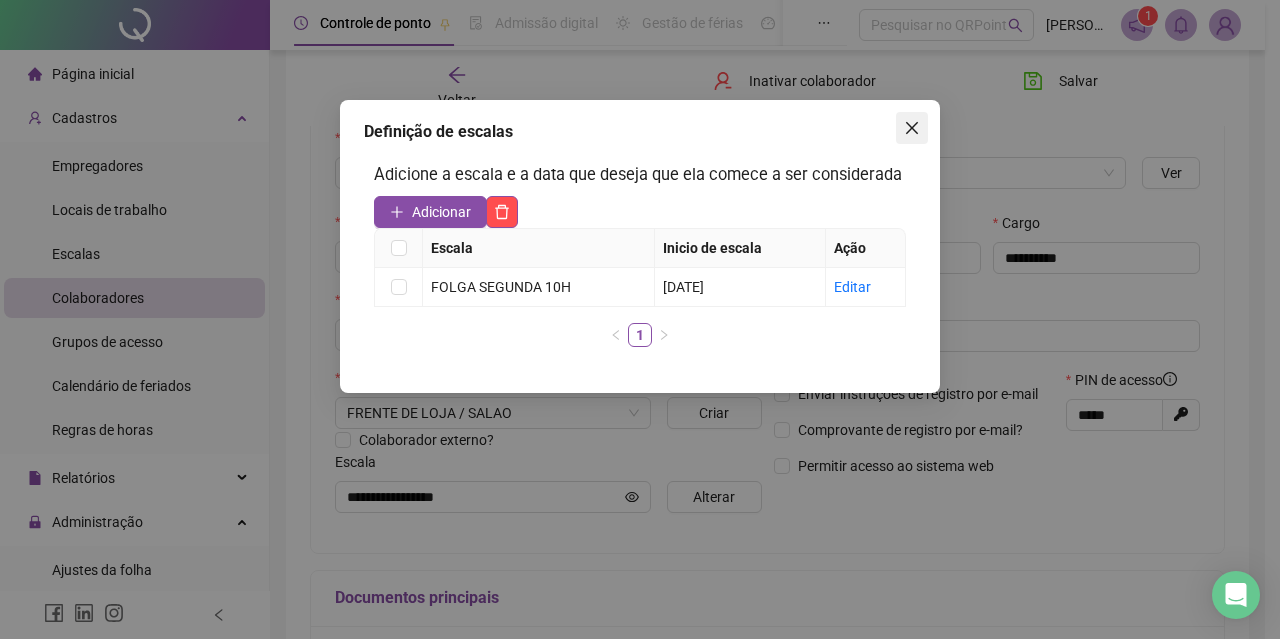 click at bounding box center (912, 128) 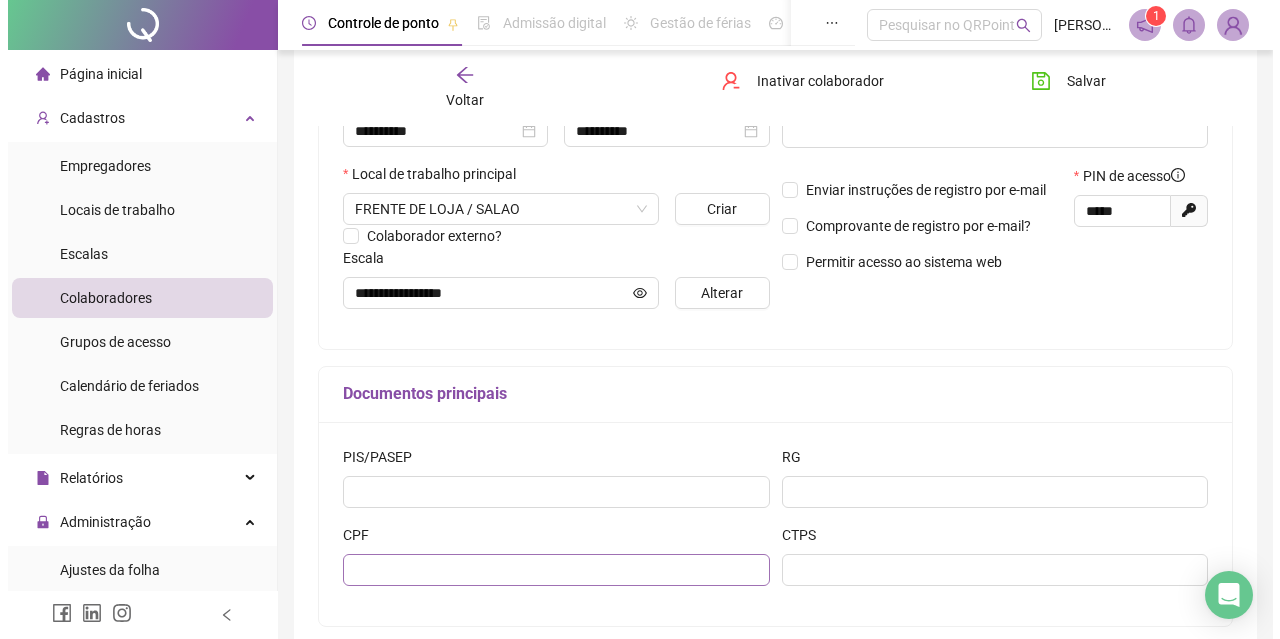 scroll, scrollTop: 500, scrollLeft: 0, axis: vertical 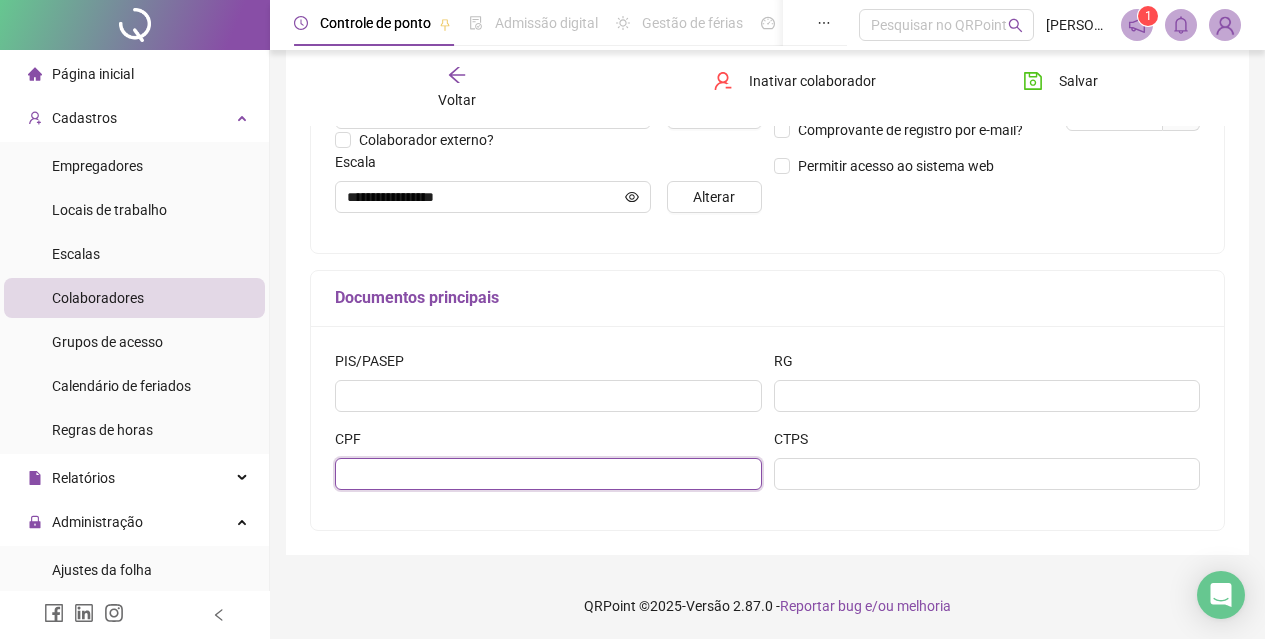 click at bounding box center [548, 474] 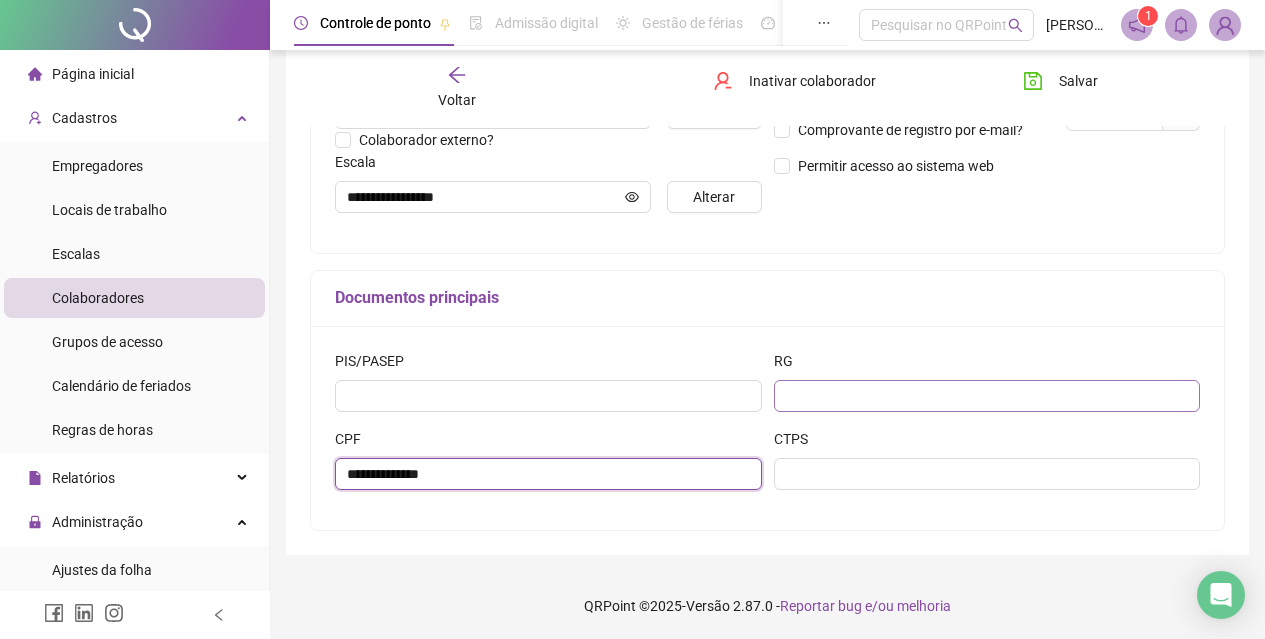 type on "**********" 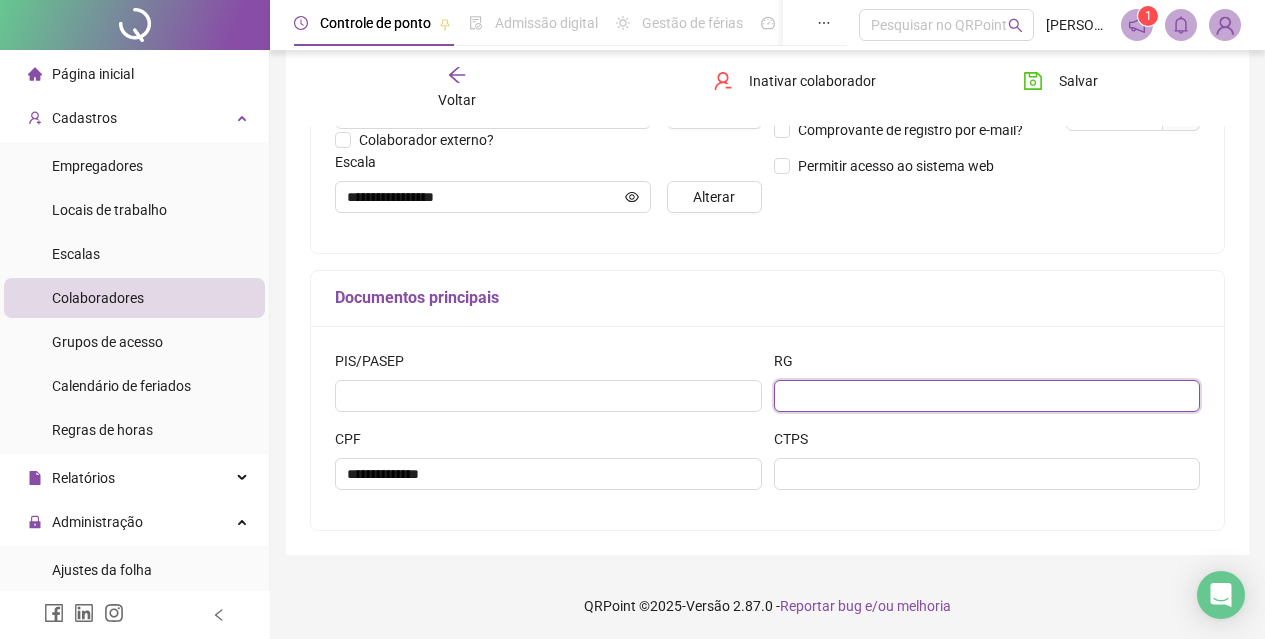 click at bounding box center [987, 396] 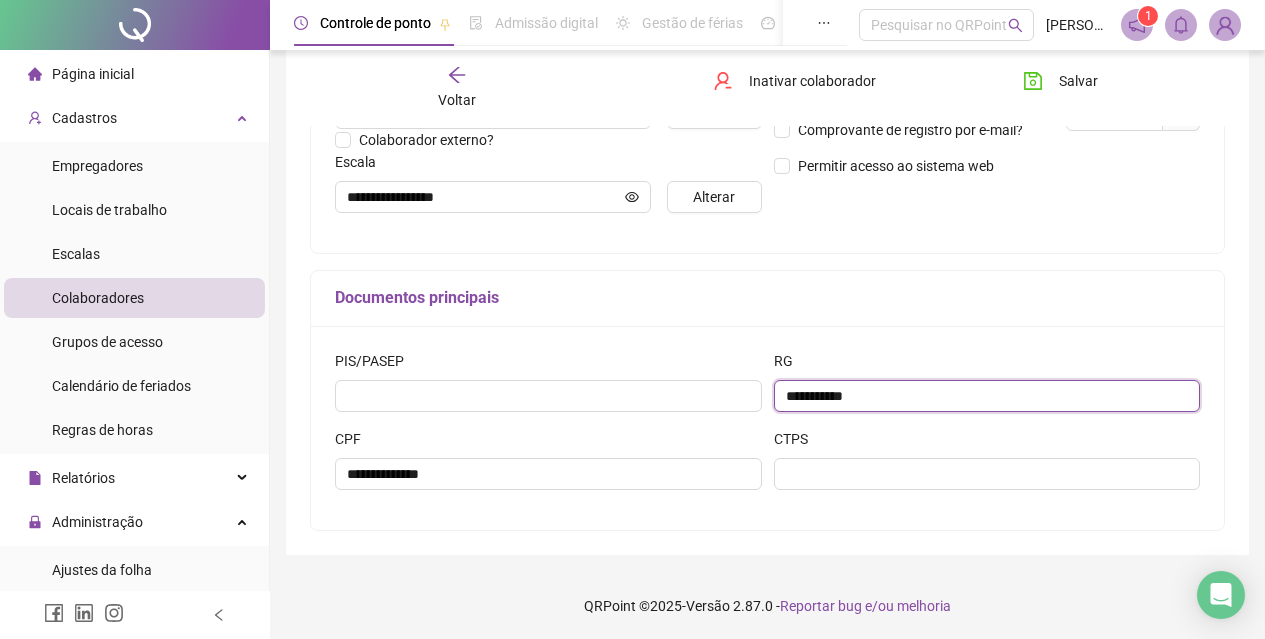 type on "**********" 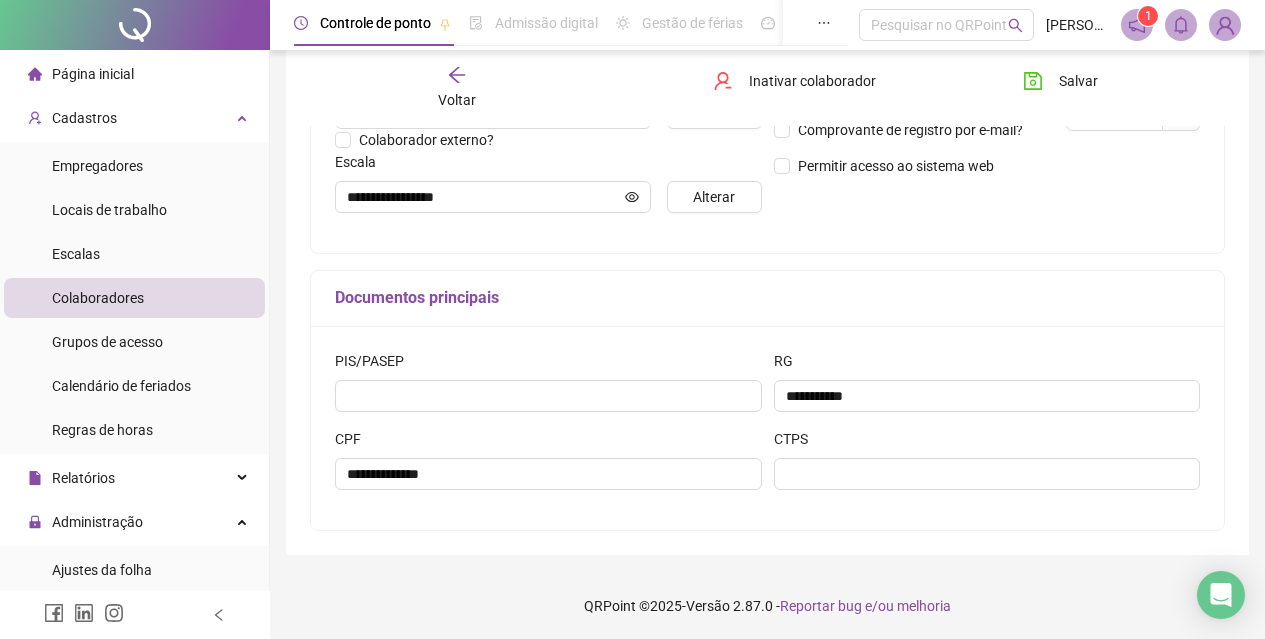 drag, startPoint x: 972, startPoint y: 305, endPoint x: 1067, endPoint y: 199, distance: 142.34114 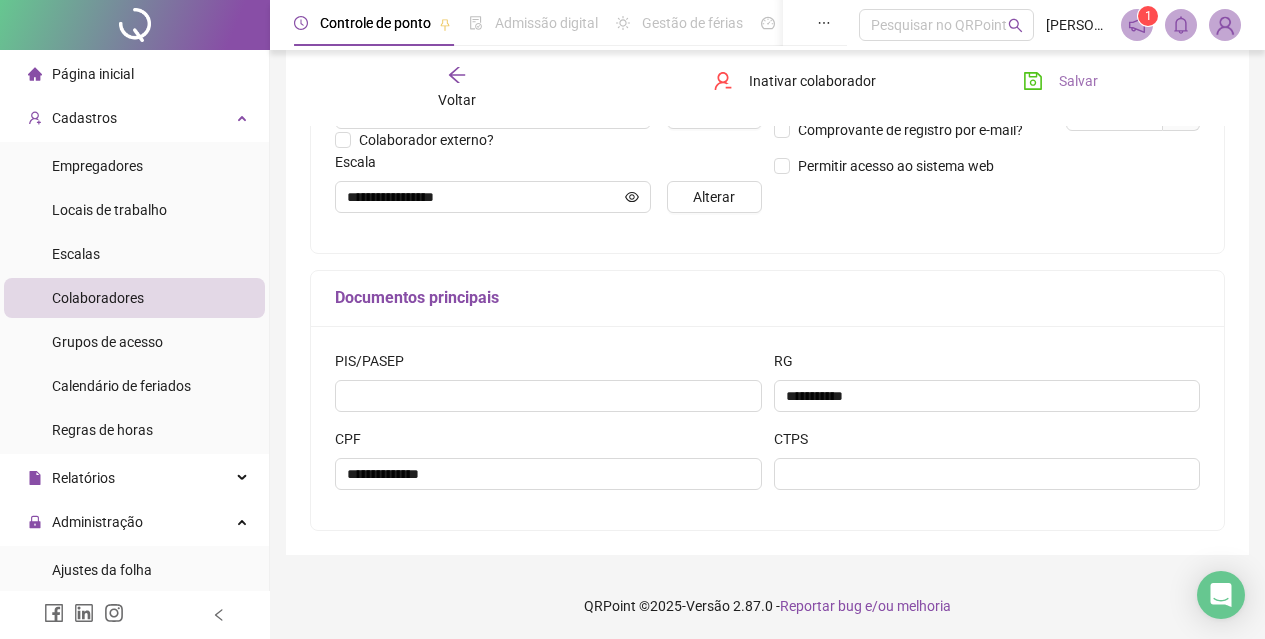 click on "Salvar" at bounding box center [1078, 81] 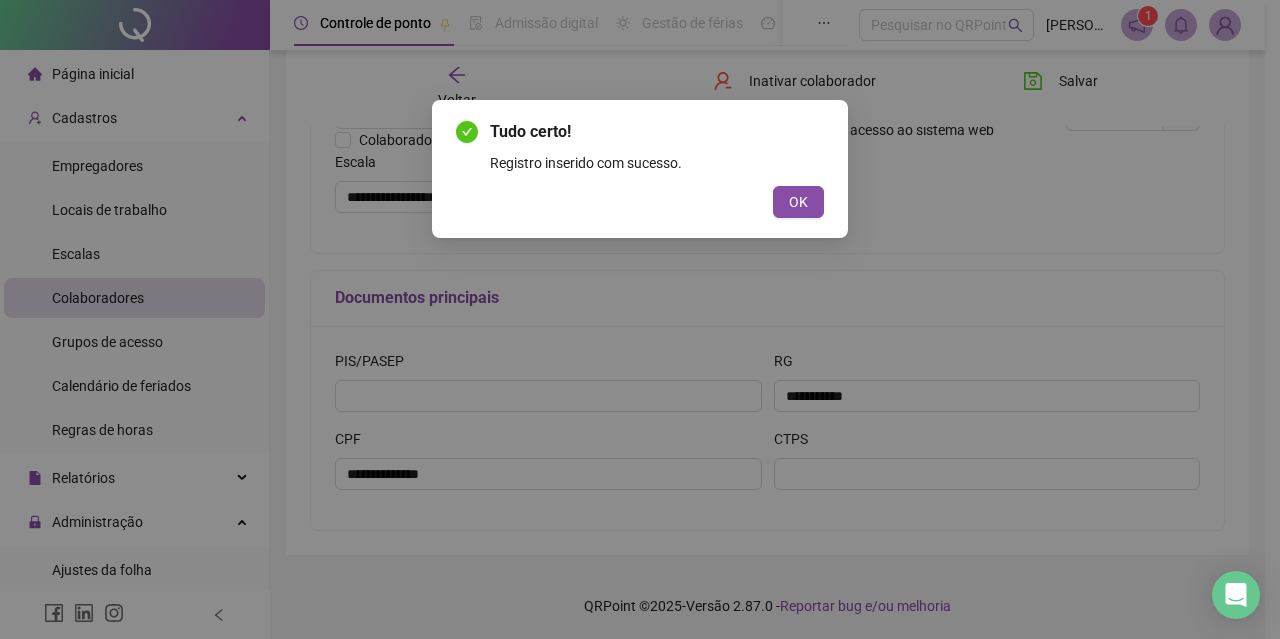 drag, startPoint x: 811, startPoint y: 205, endPoint x: 954, endPoint y: 228, distance: 144.83784 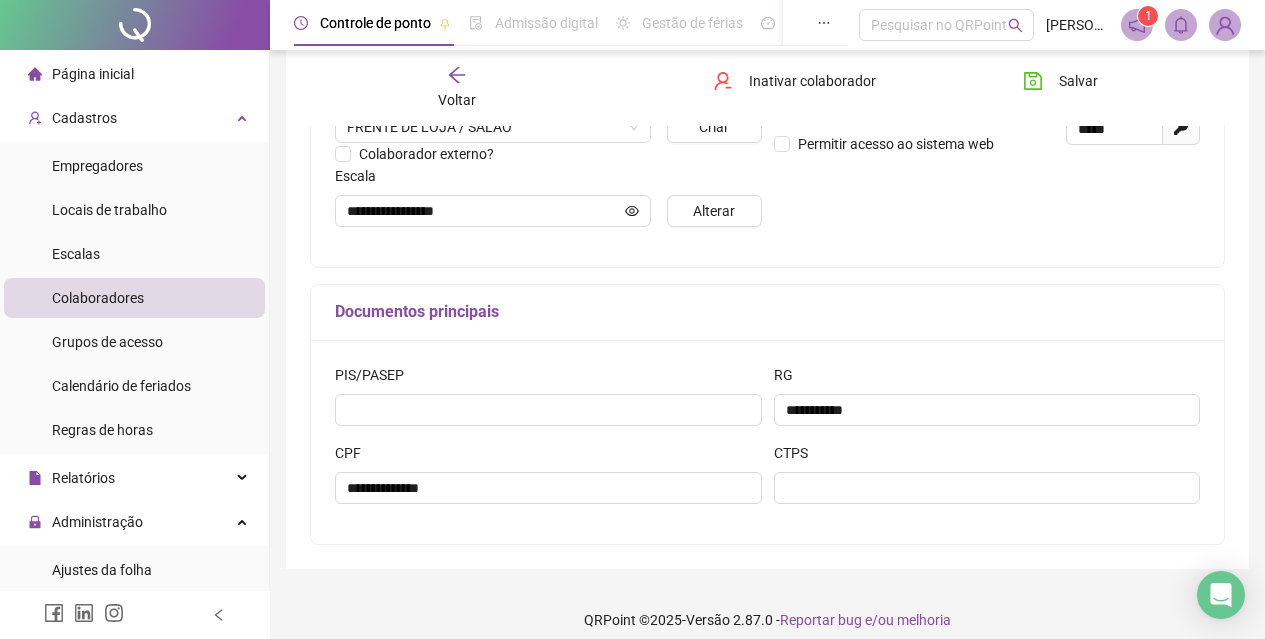 scroll, scrollTop: 200, scrollLeft: 0, axis: vertical 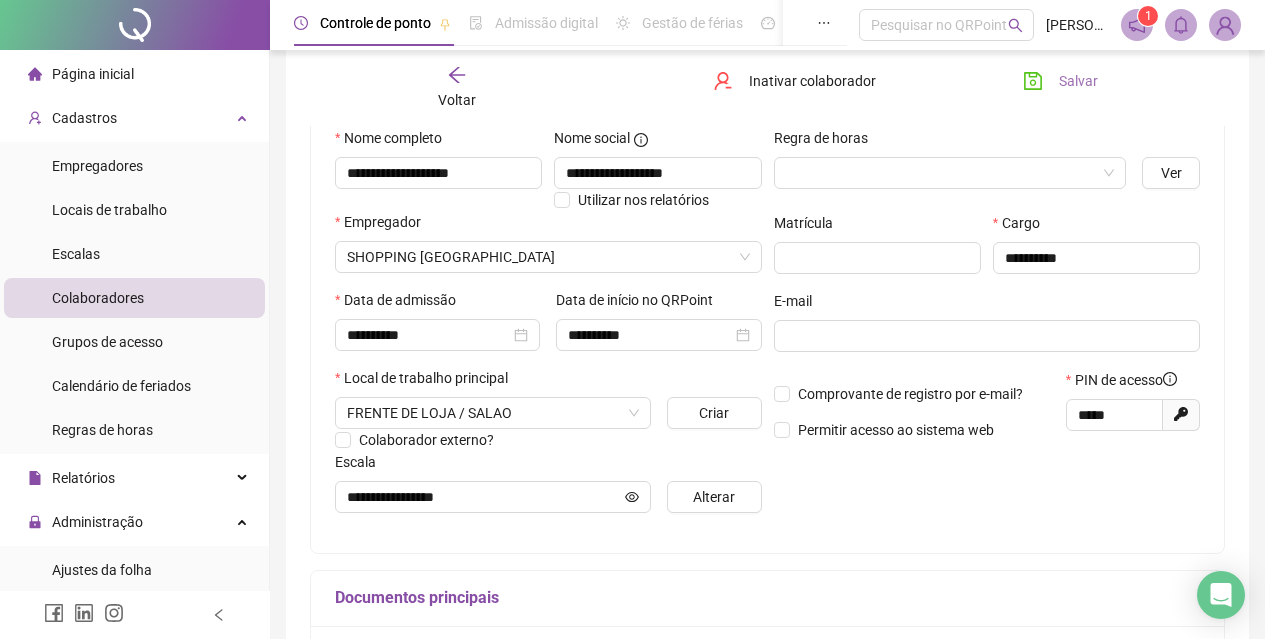 click on "Salvar" at bounding box center (1078, 81) 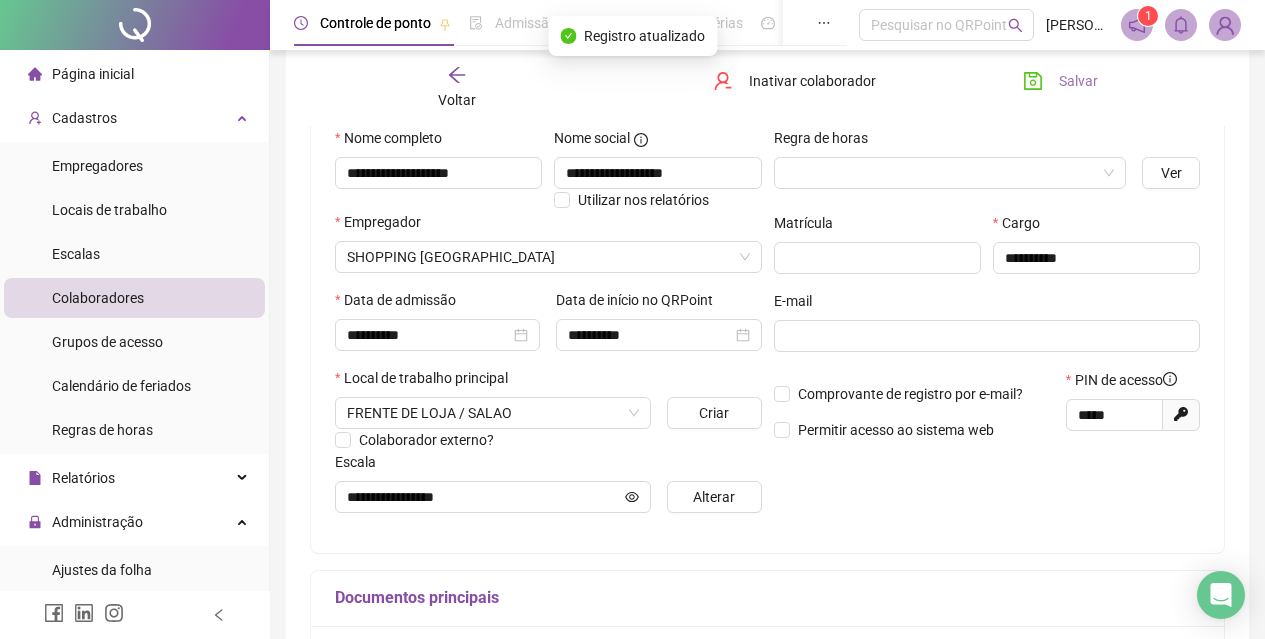 click on "Salvar" at bounding box center (1078, 81) 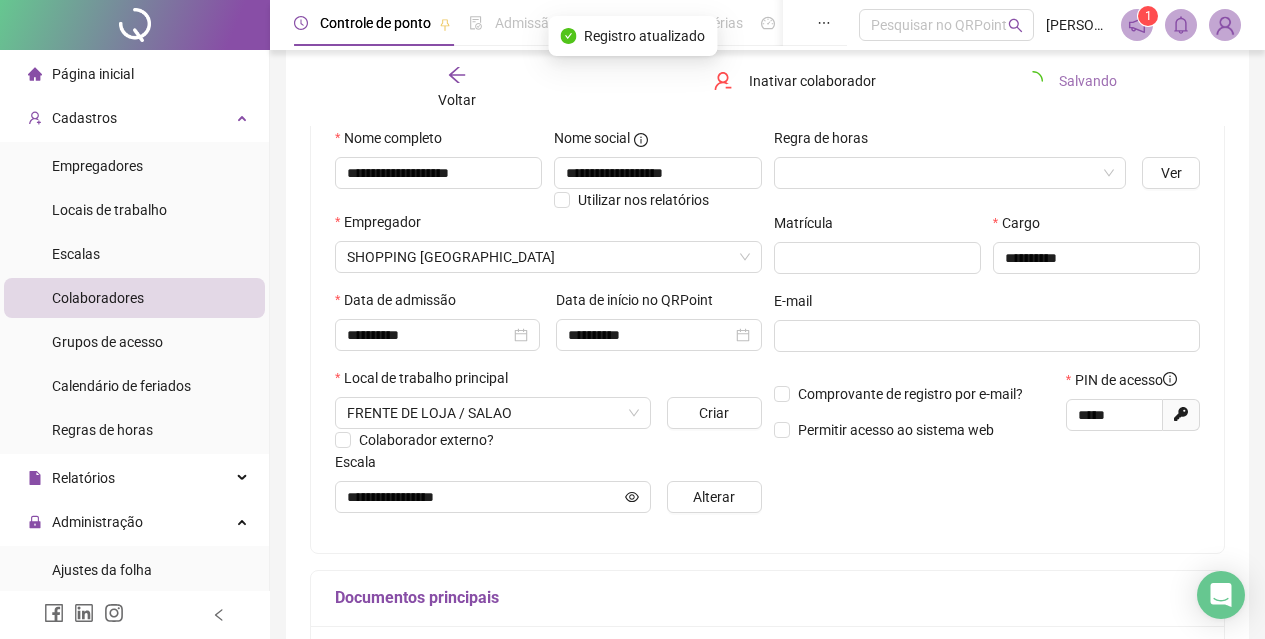 click on "Salvando" at bounding box center [1088, 81] 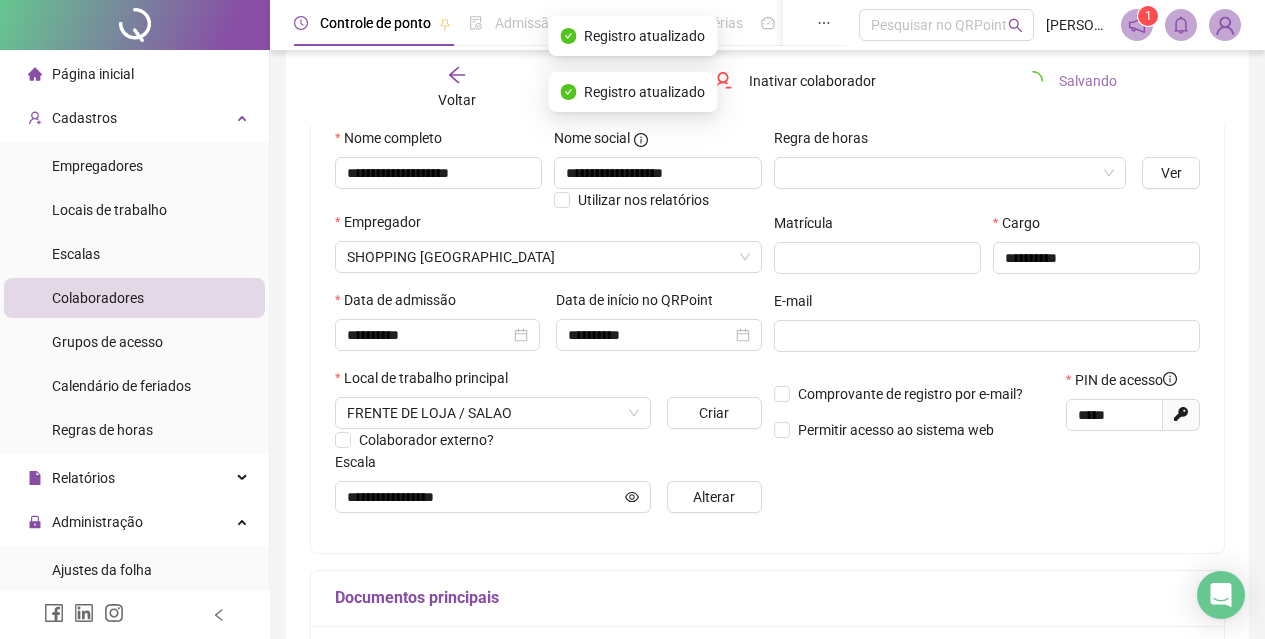 click on "Salvando" at bounding box center [1088, 81] 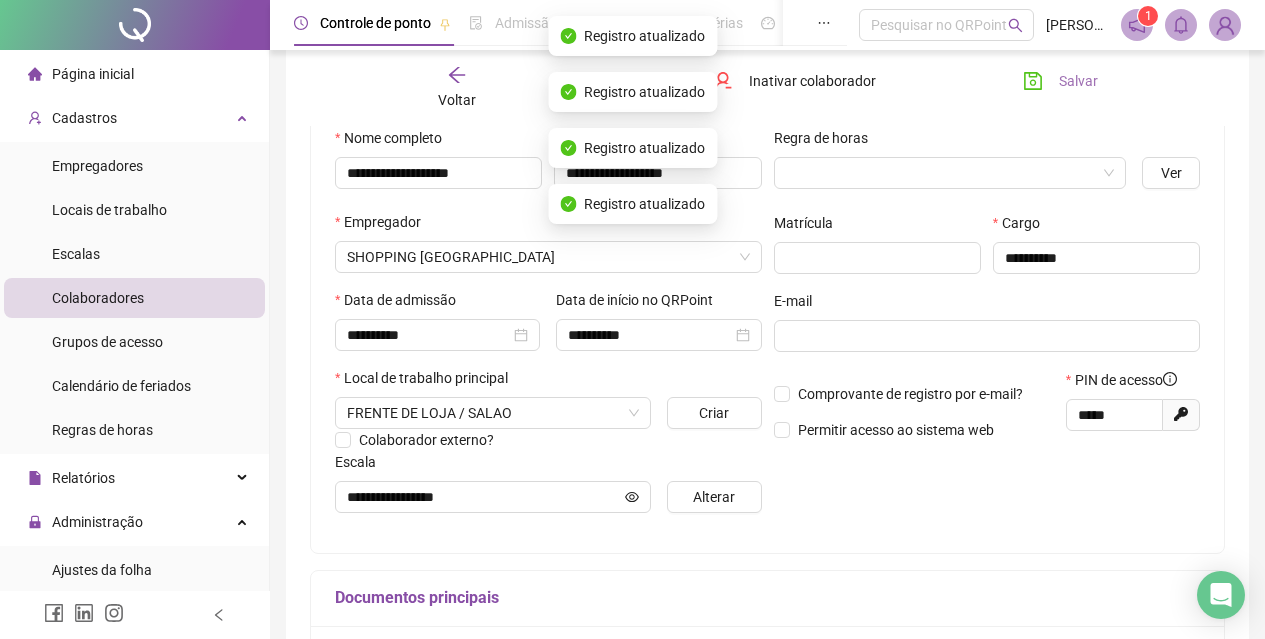 click on "Salvar" at bounding box center [1078, 81] 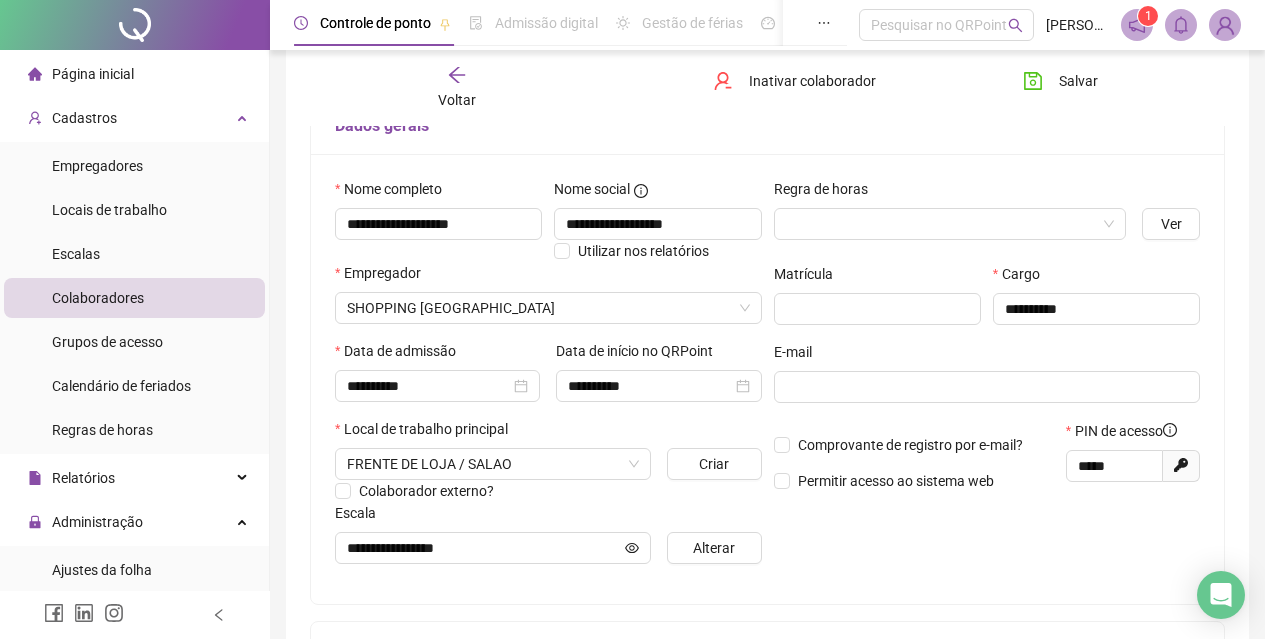 scroll, scrollTop: 102, scrollLeft: 0, axis: vertical 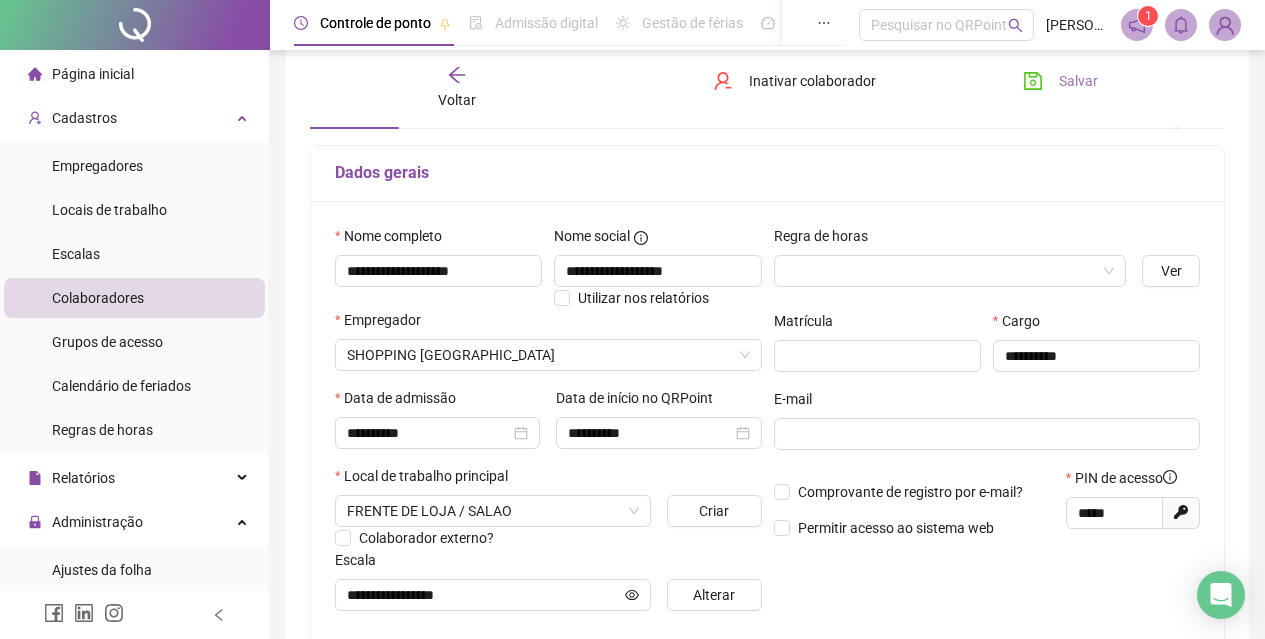 click 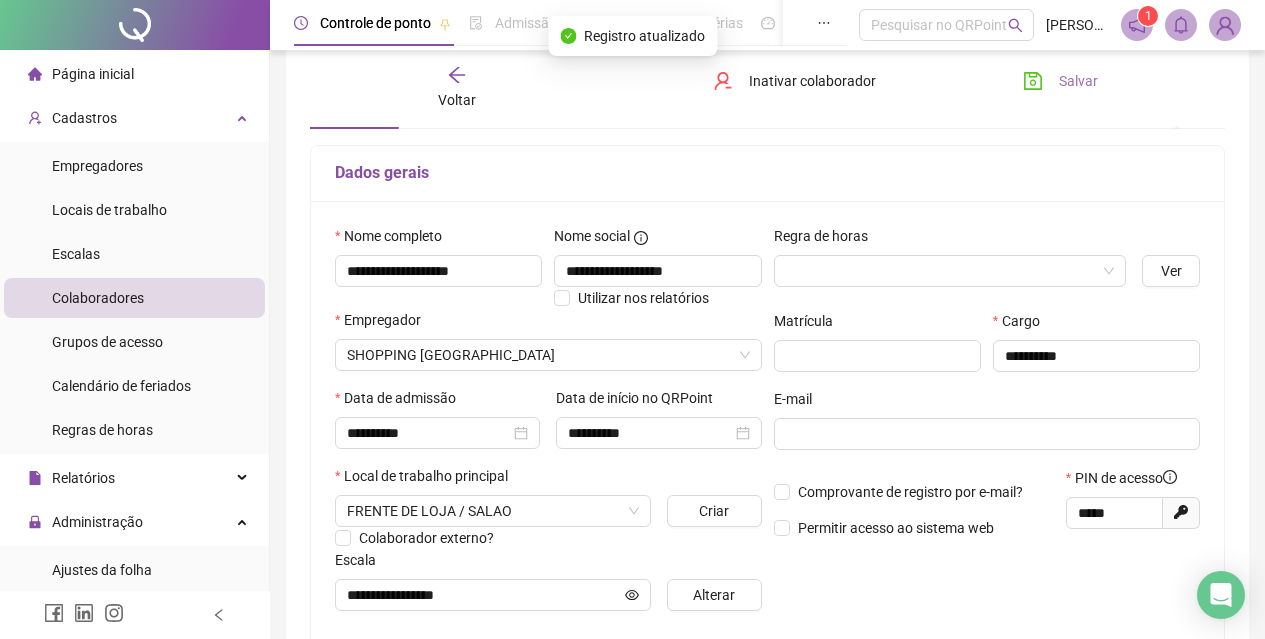 click 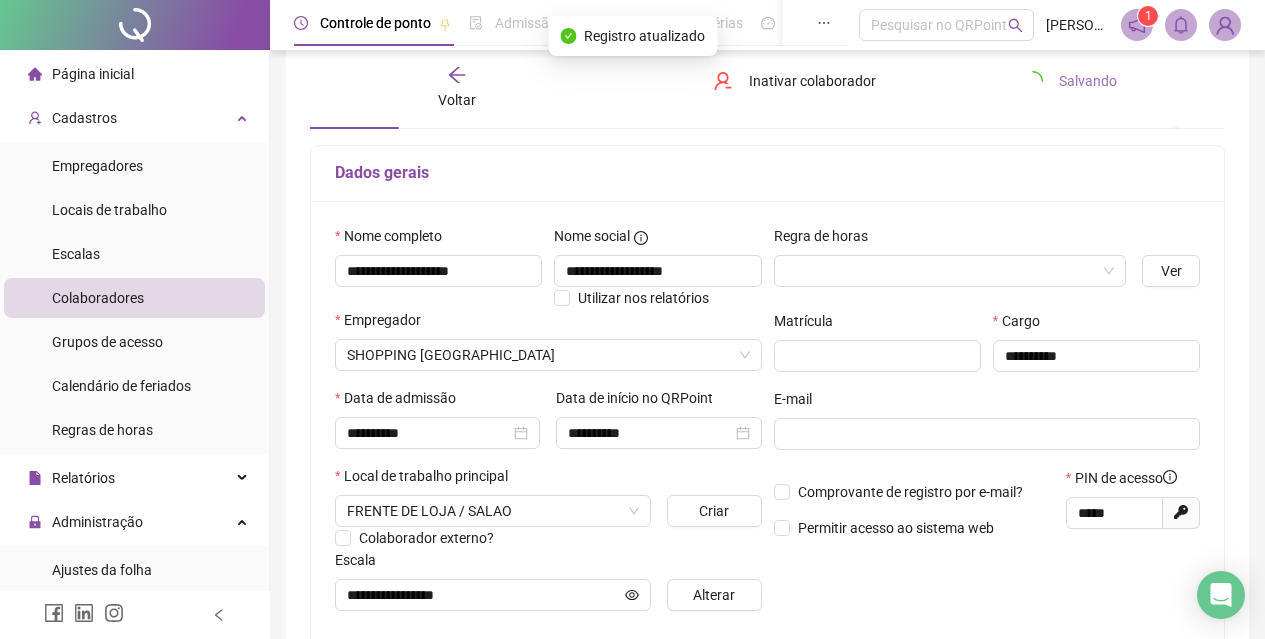 click 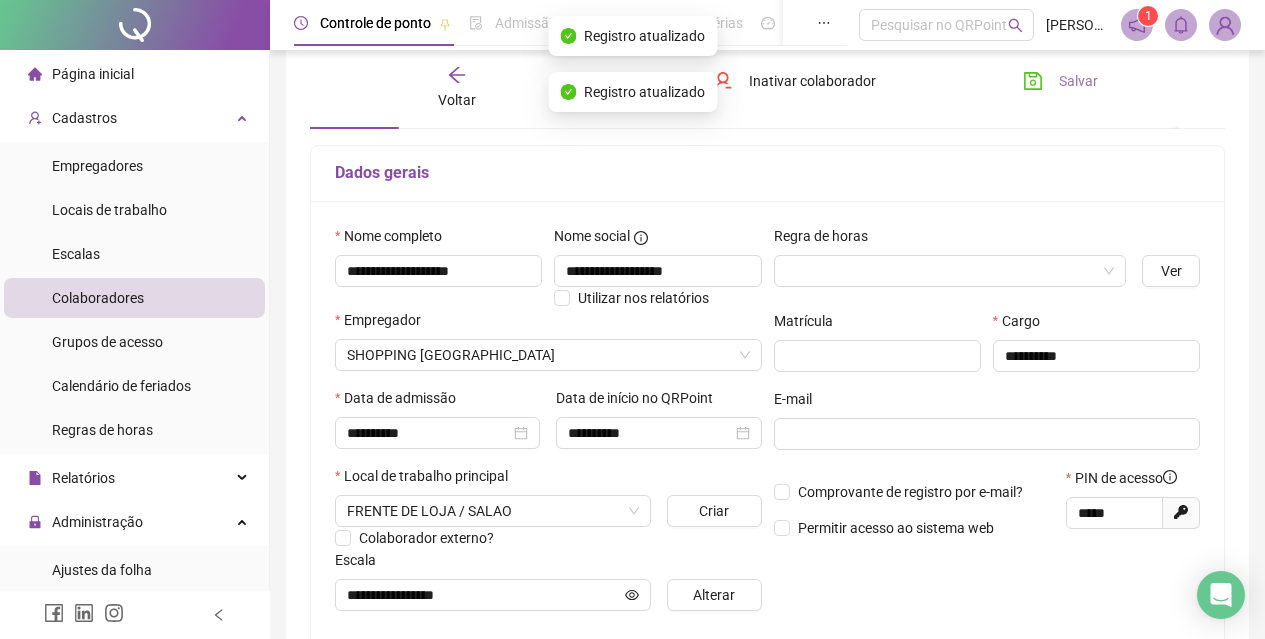 click 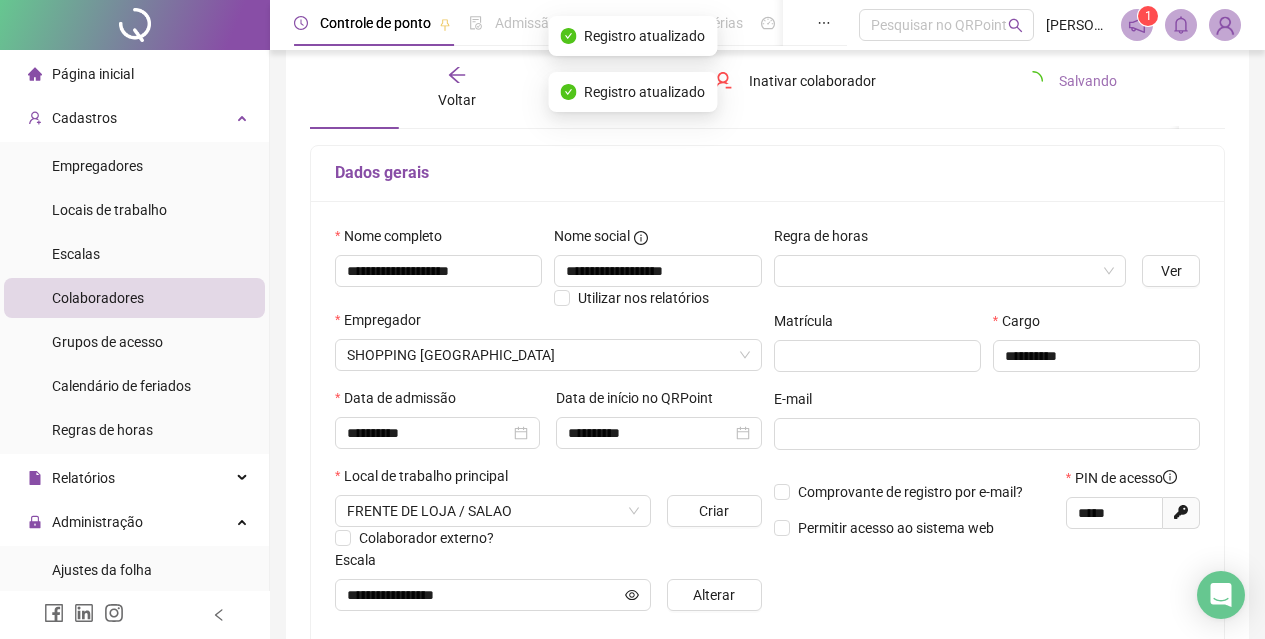 click 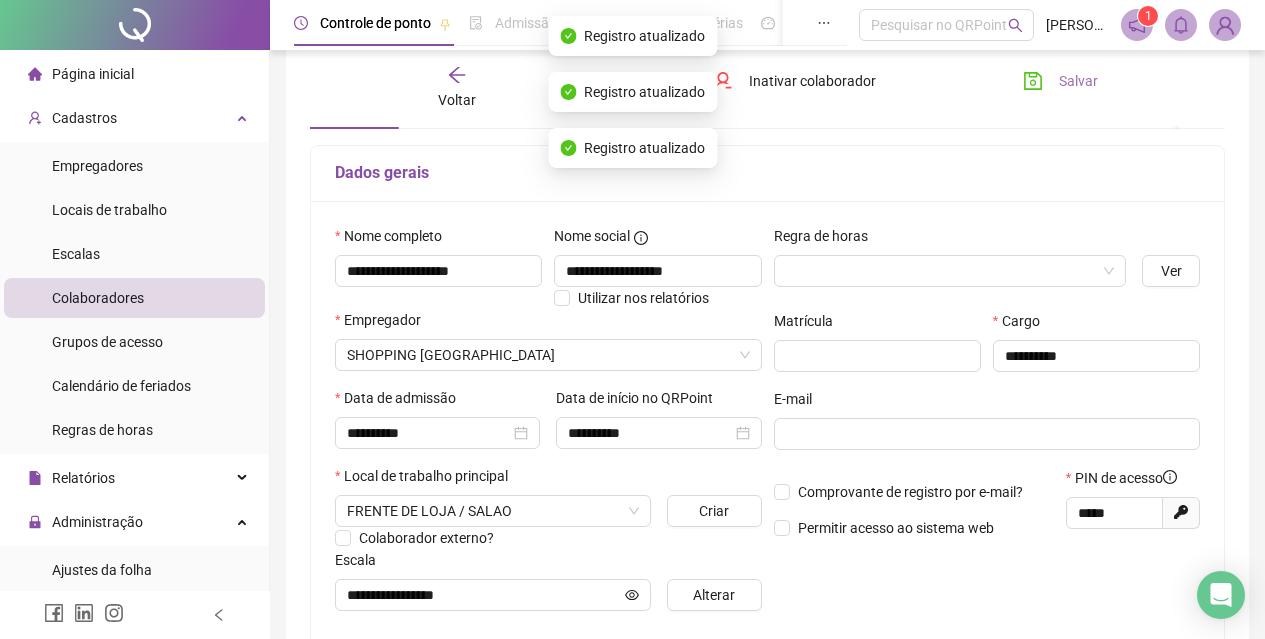 click 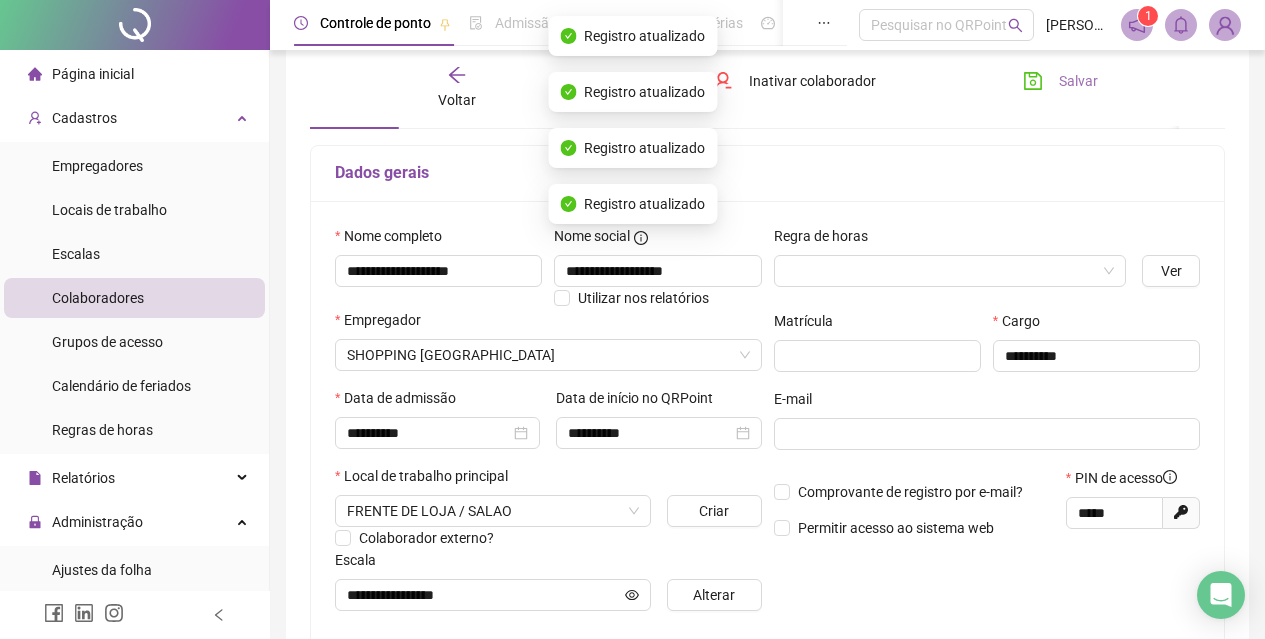 click on "Voltar" at bounding box center [457, 100] 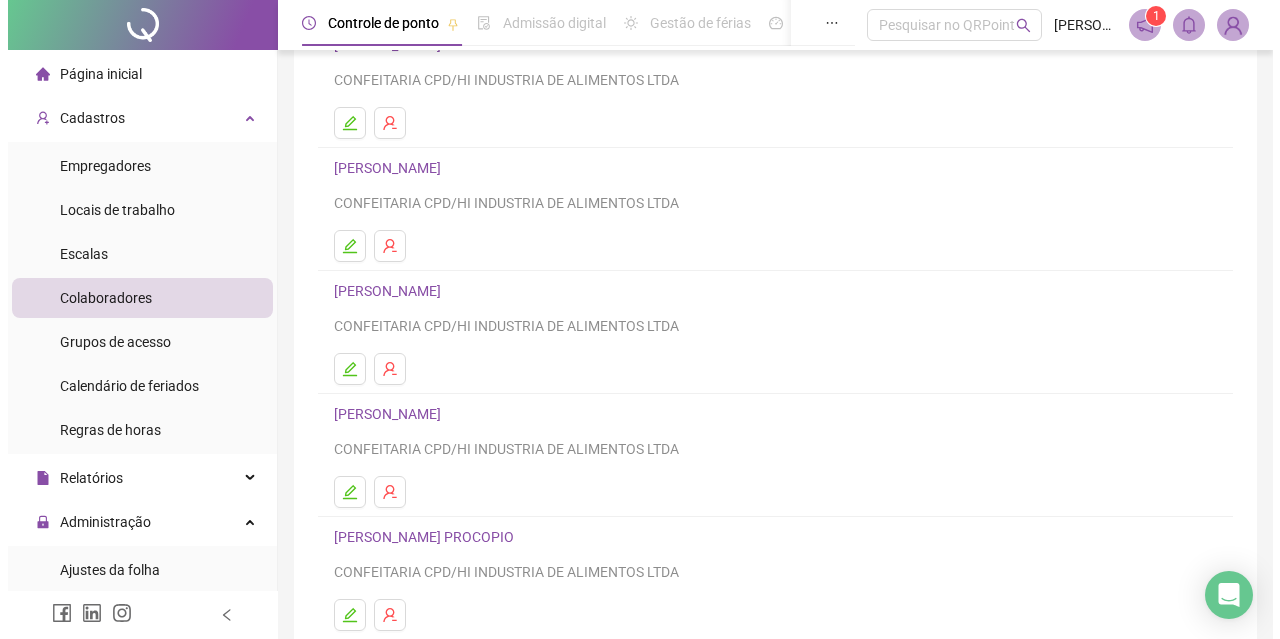 scroll, scrollTop: 0, scrollLeft: 0, axis: both 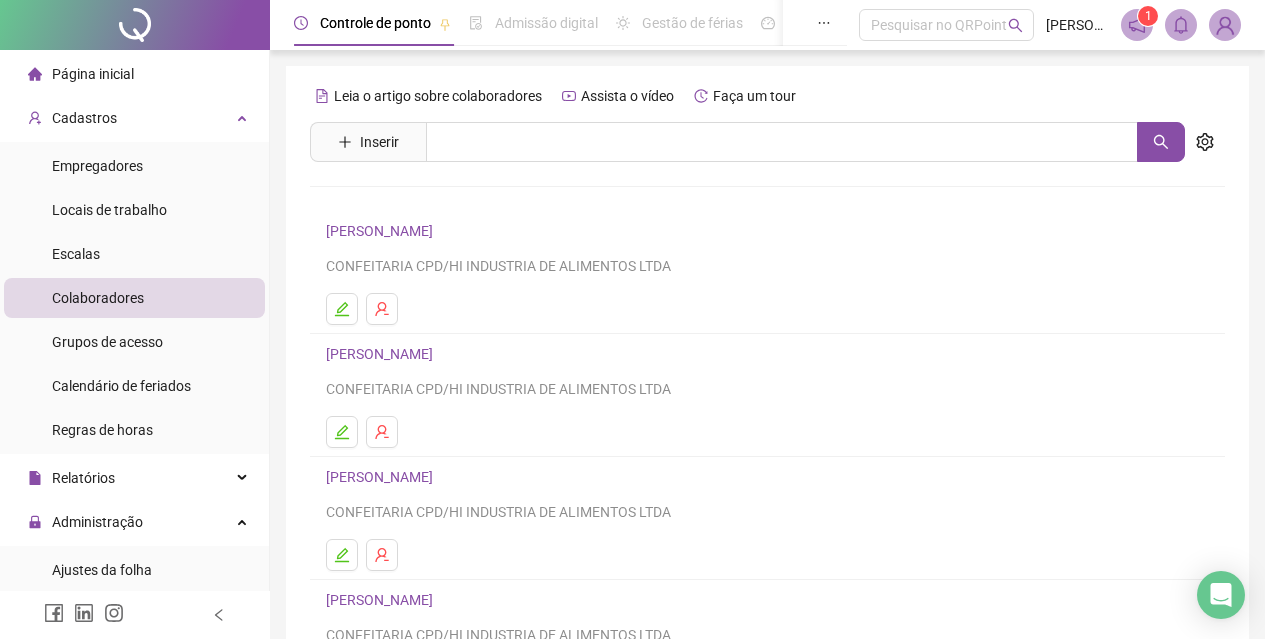 click at bounding box center [1225, 25] 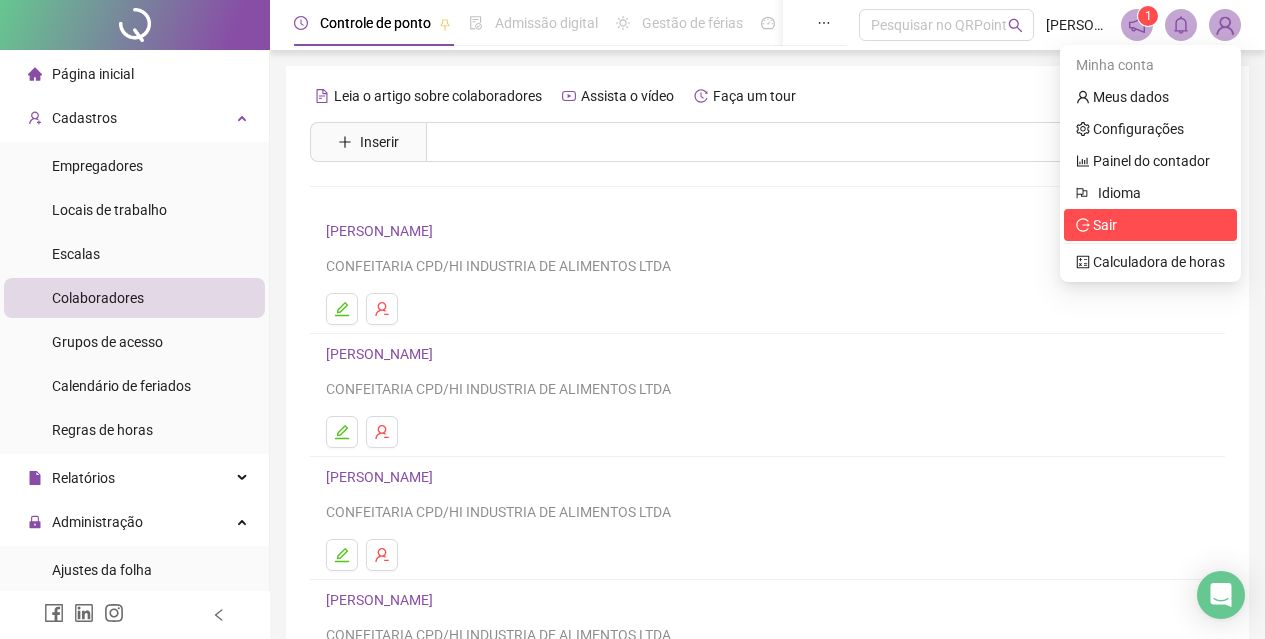 click on "Sair" at bounding box center (1150, 225) 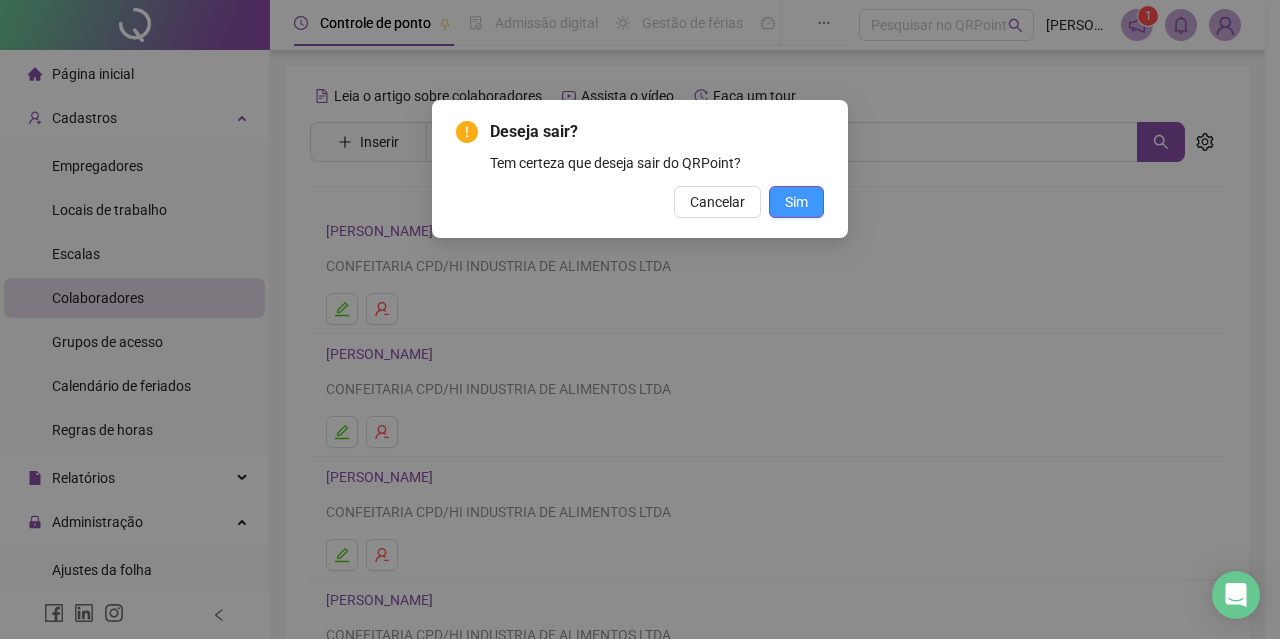 click on "Sim" at bounding box center (796, 202) 